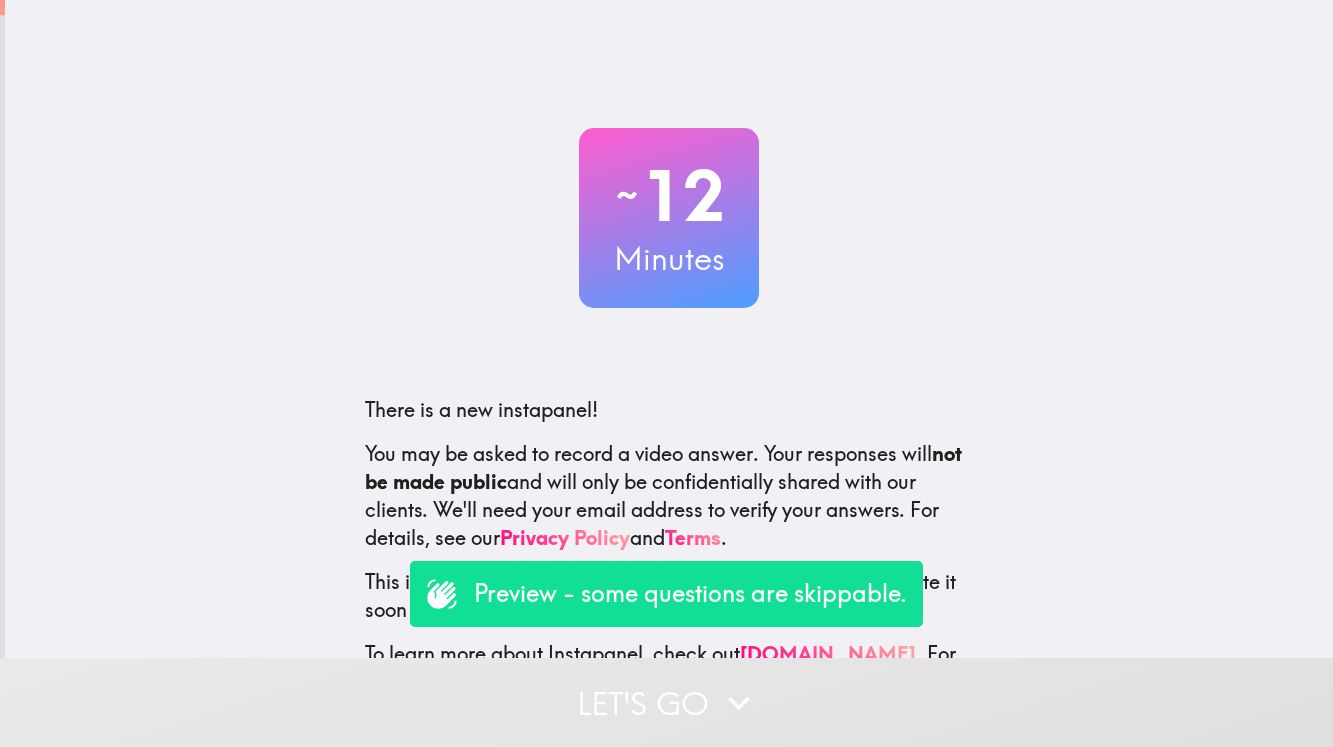 scroll, scrollTop: 0, scrollLeft: 0, axis: both 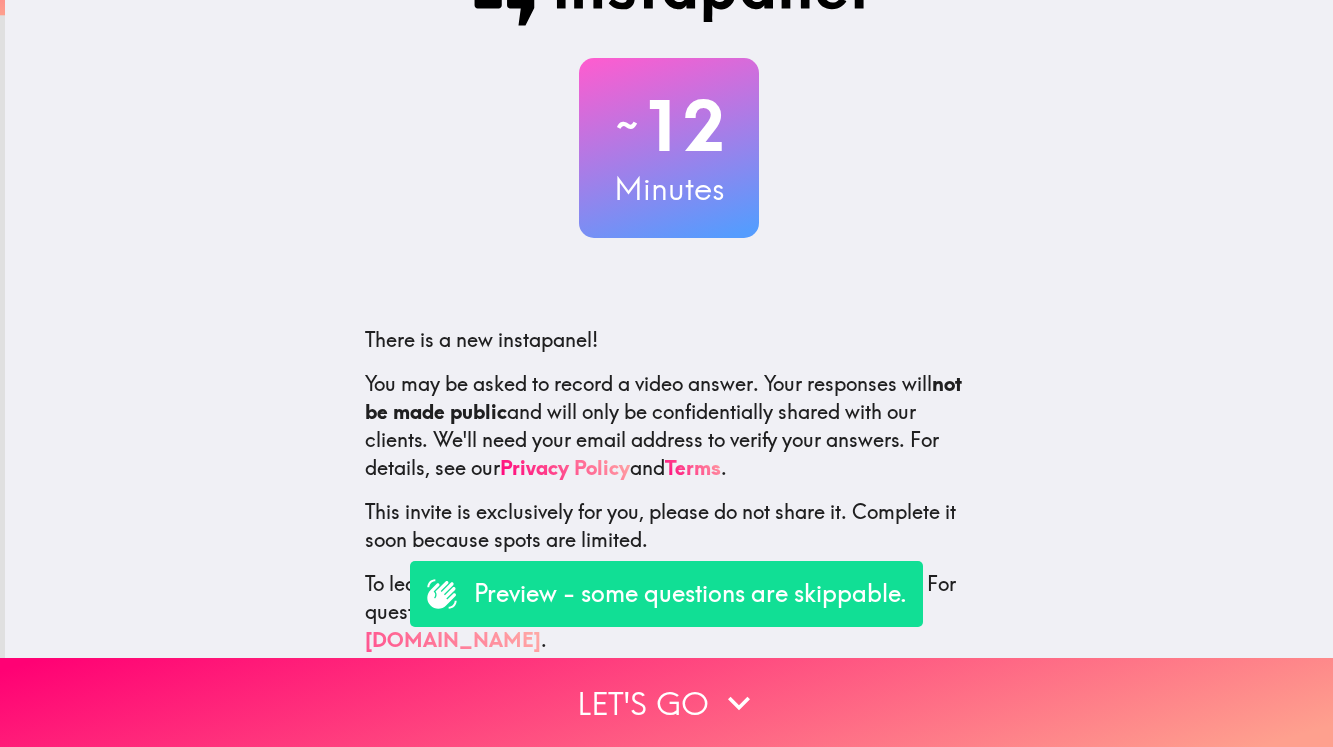 drag, startPoint x: 713, startPoint y: 609, endPoint x: 747, endPoint y: 608, distance: 34.0147 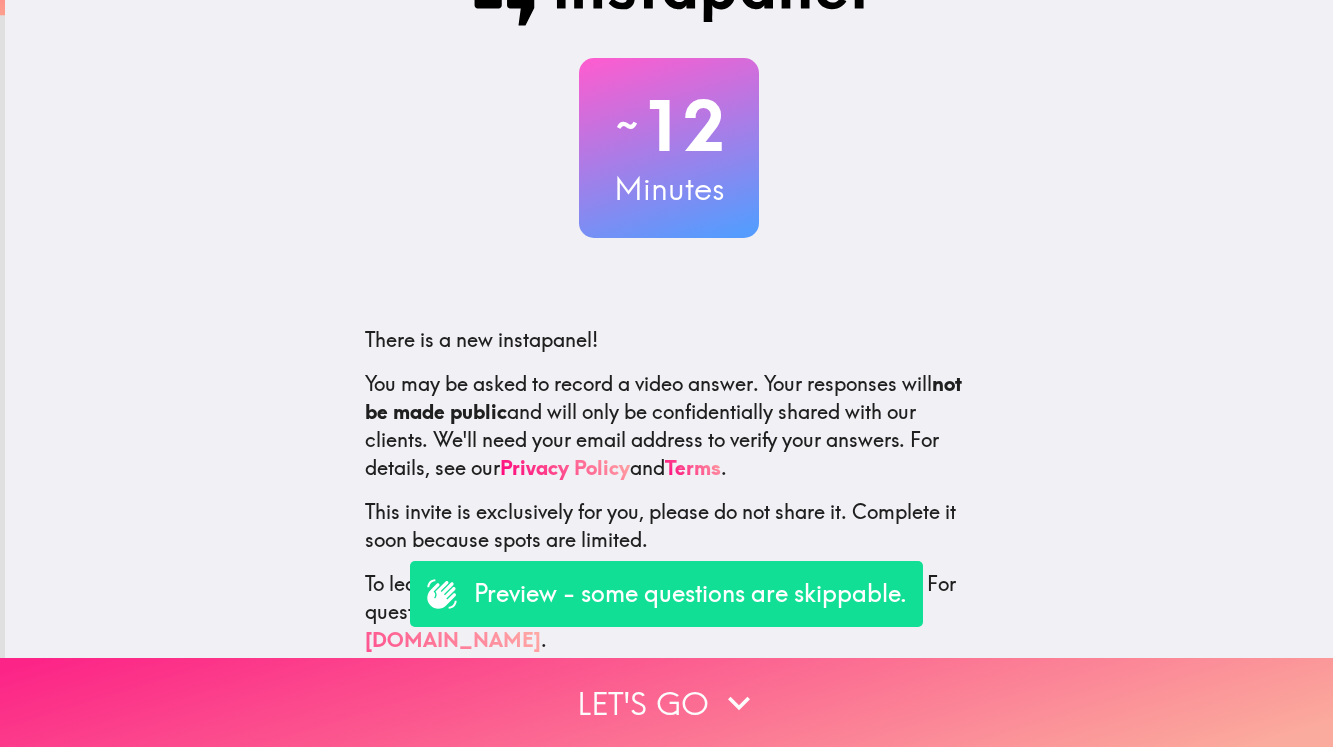 click on "Let's go" at bounding box center [666, 702] 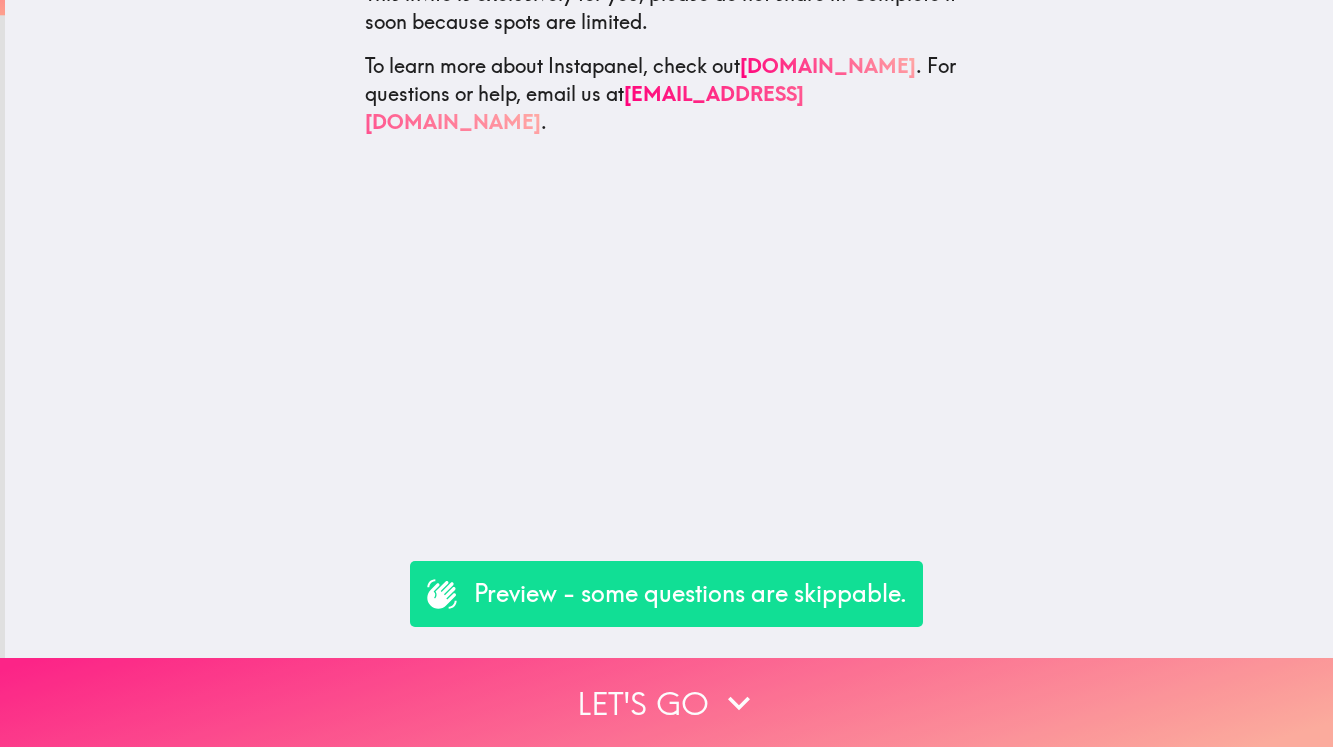 scroll, scrollTop: 0, scrollLeft: 0, axis: both 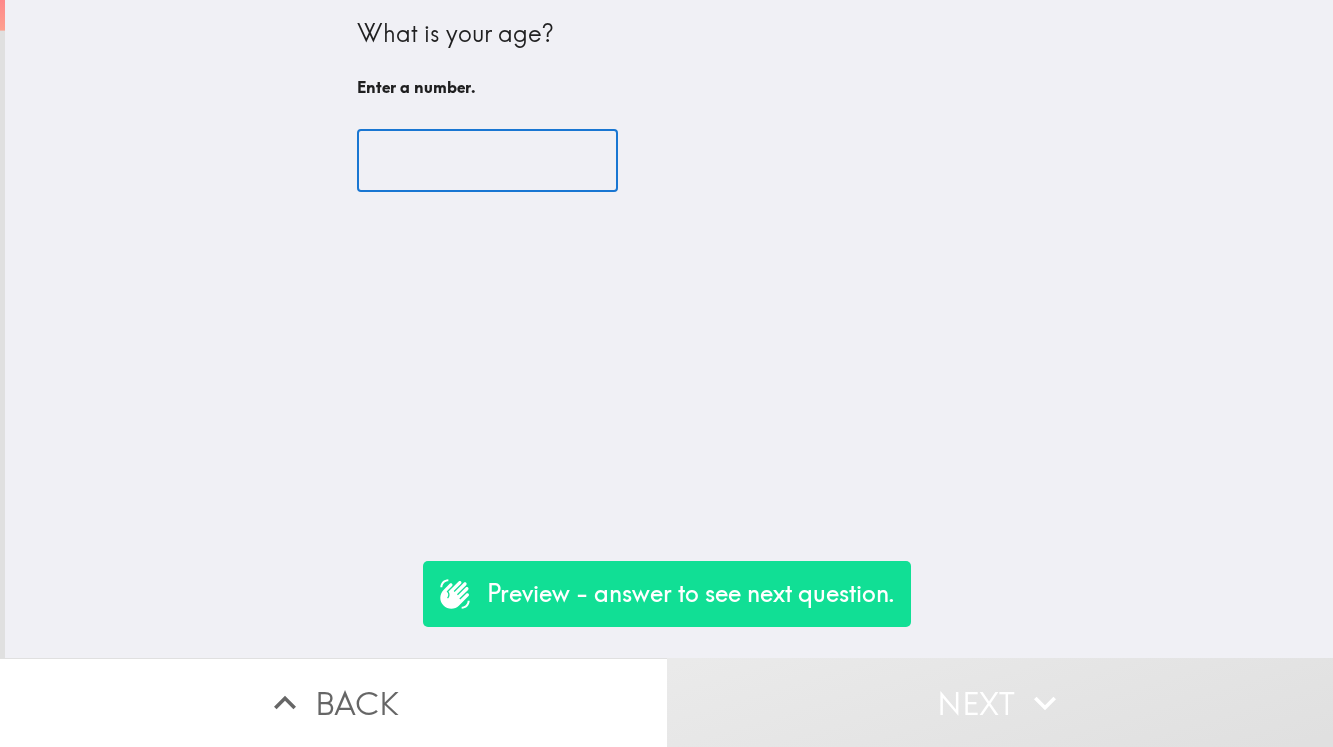 click at bounding box center (487, 161) 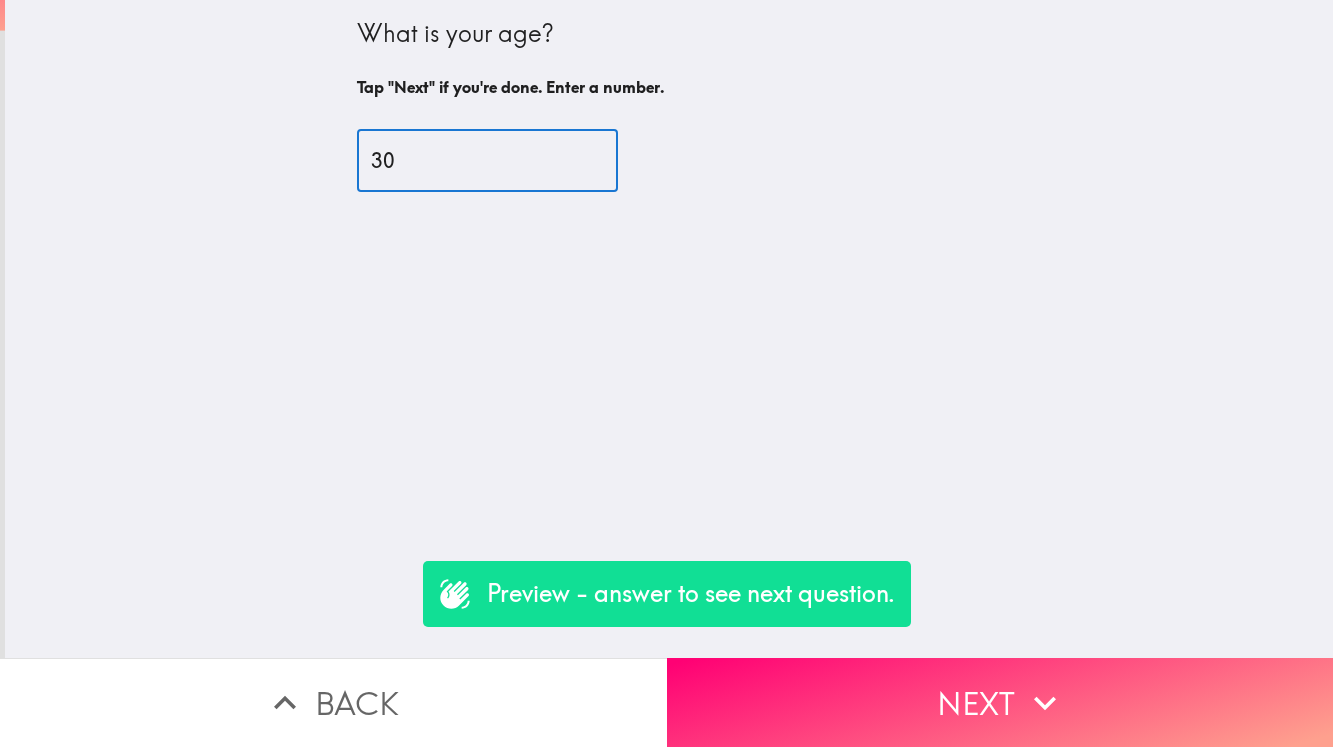type on "30" 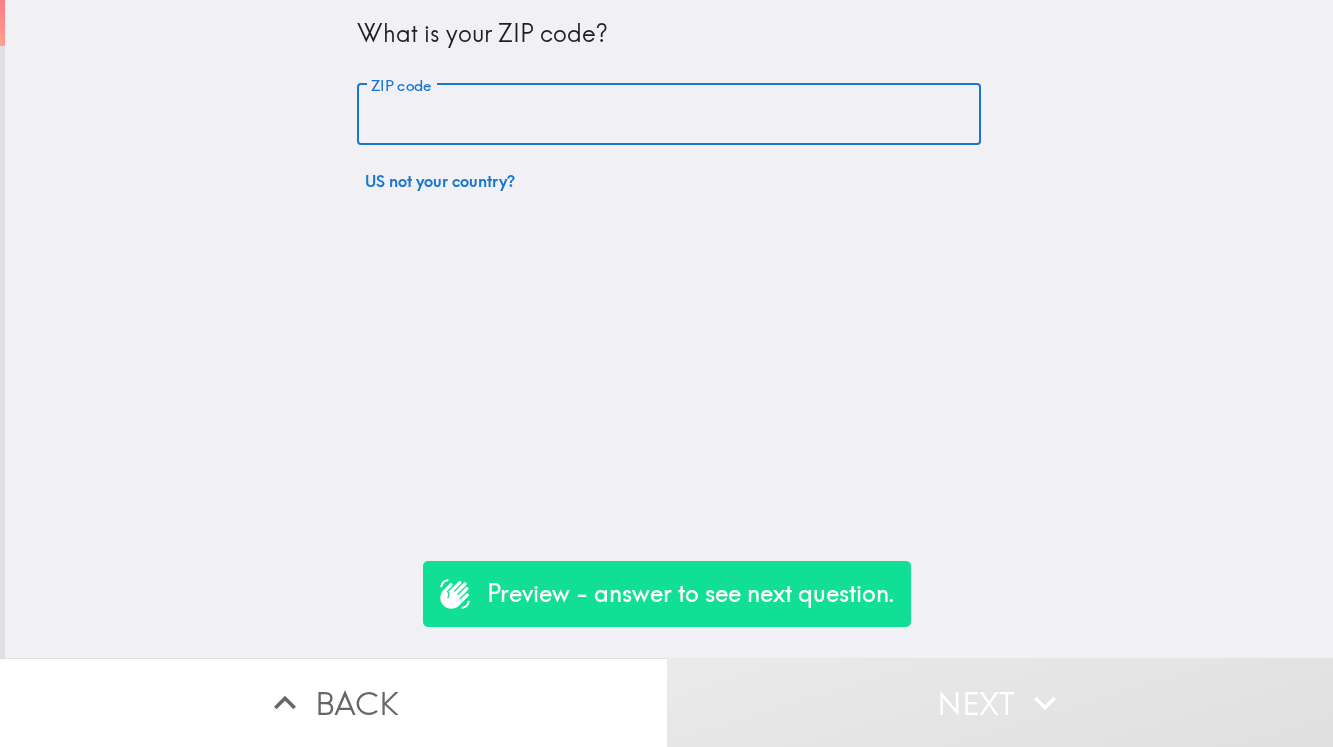 click on "ZIP code" at bounding box center [669, 115] 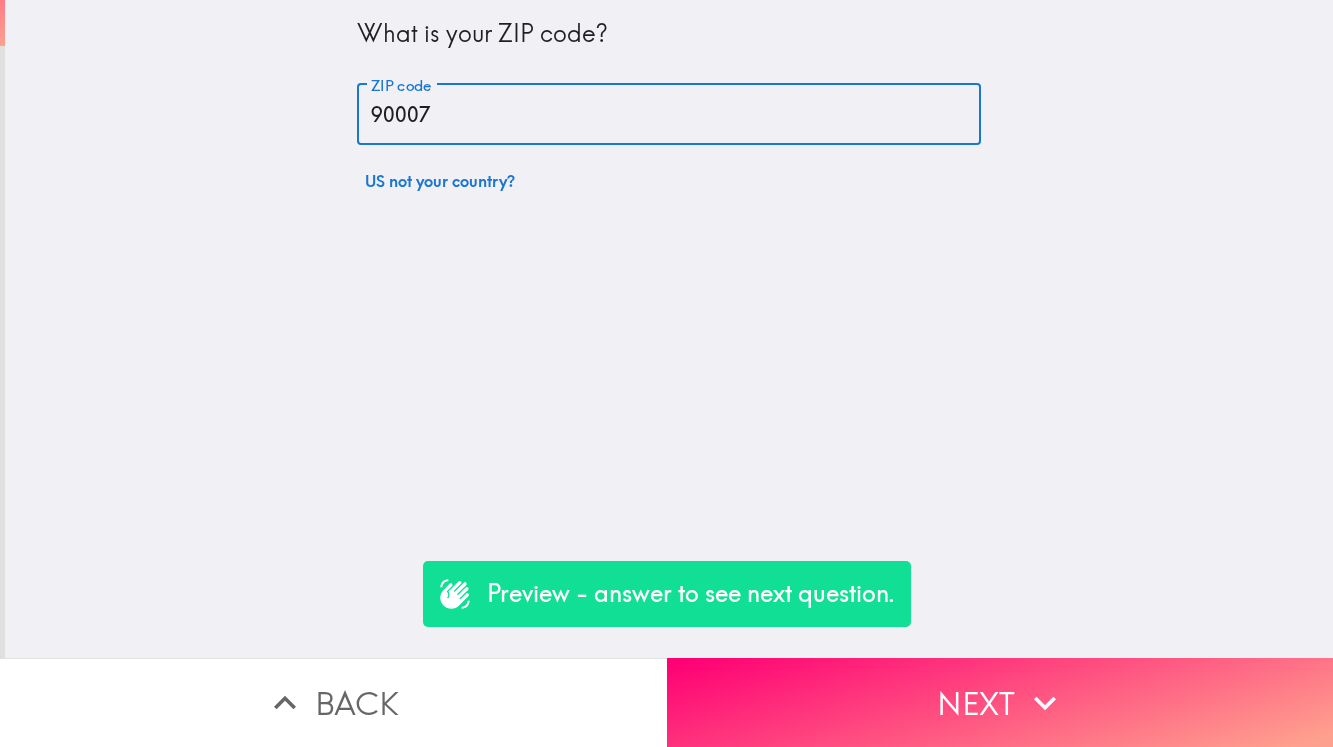 type on "90007" 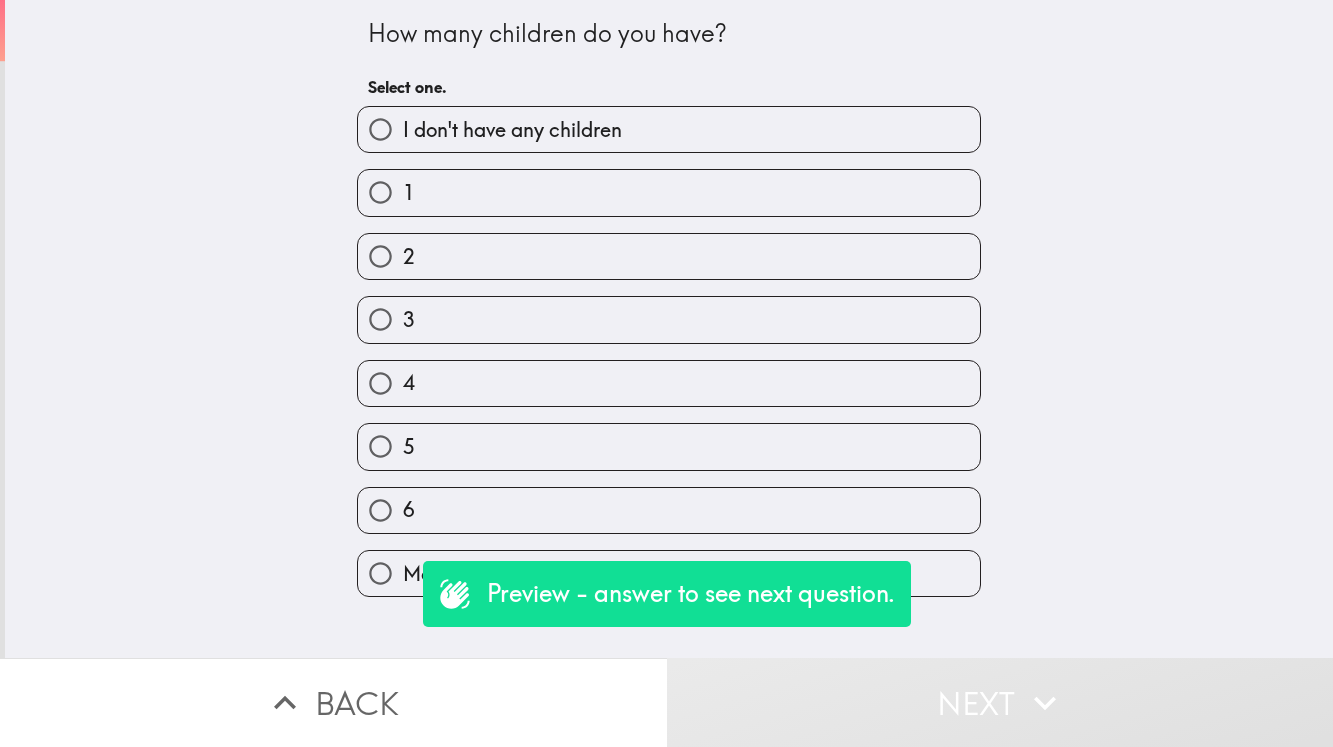 drag, startPoint x: 549, startPoint y: 192, endPoint x: 566, endPoint y: 199, distance: 18.384777 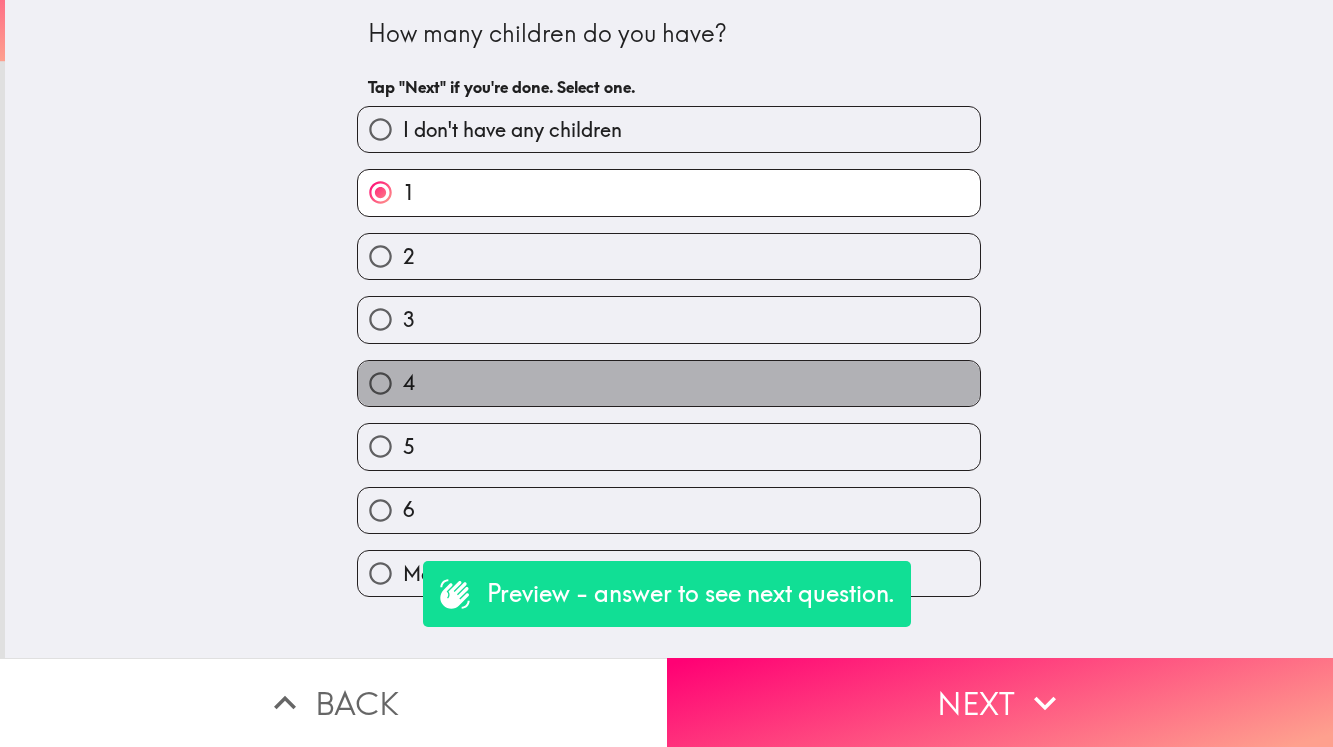 click on "4" at bounding box center (669, 383) 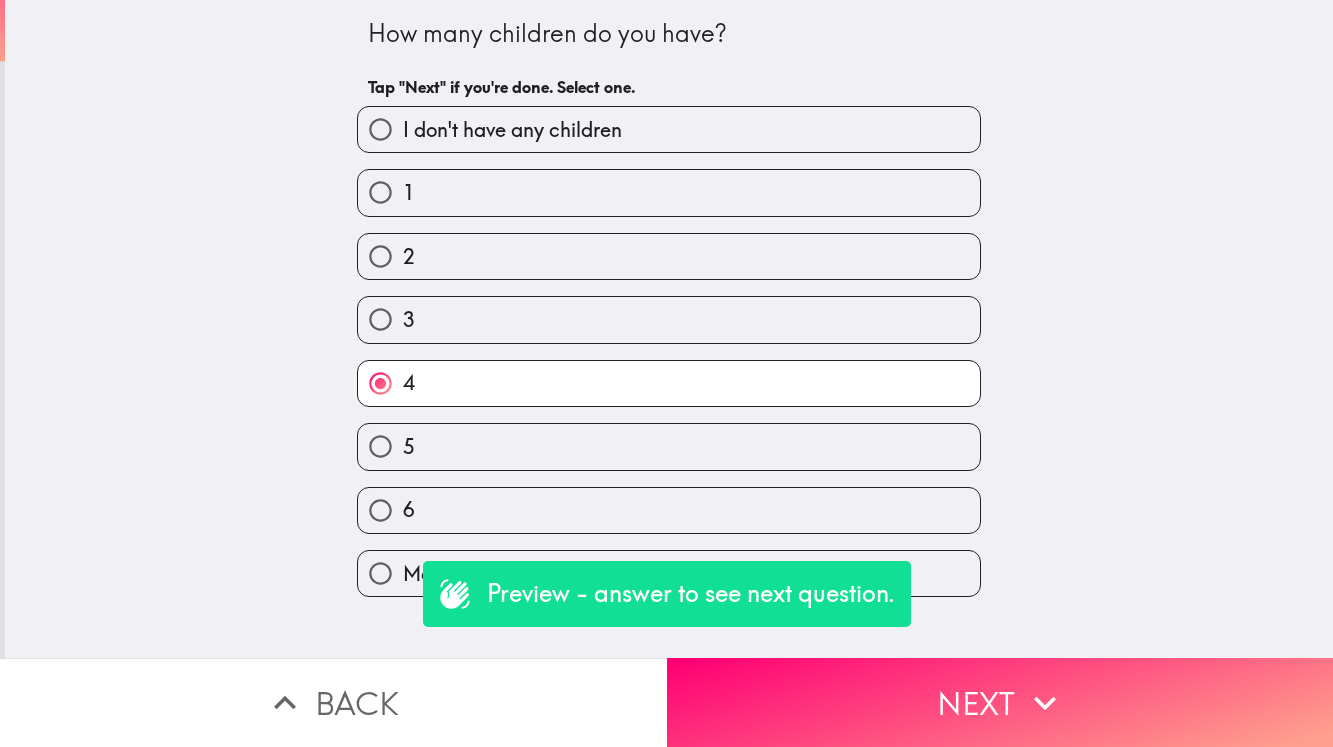 click on "Next" at bounding box center [1000, 702] 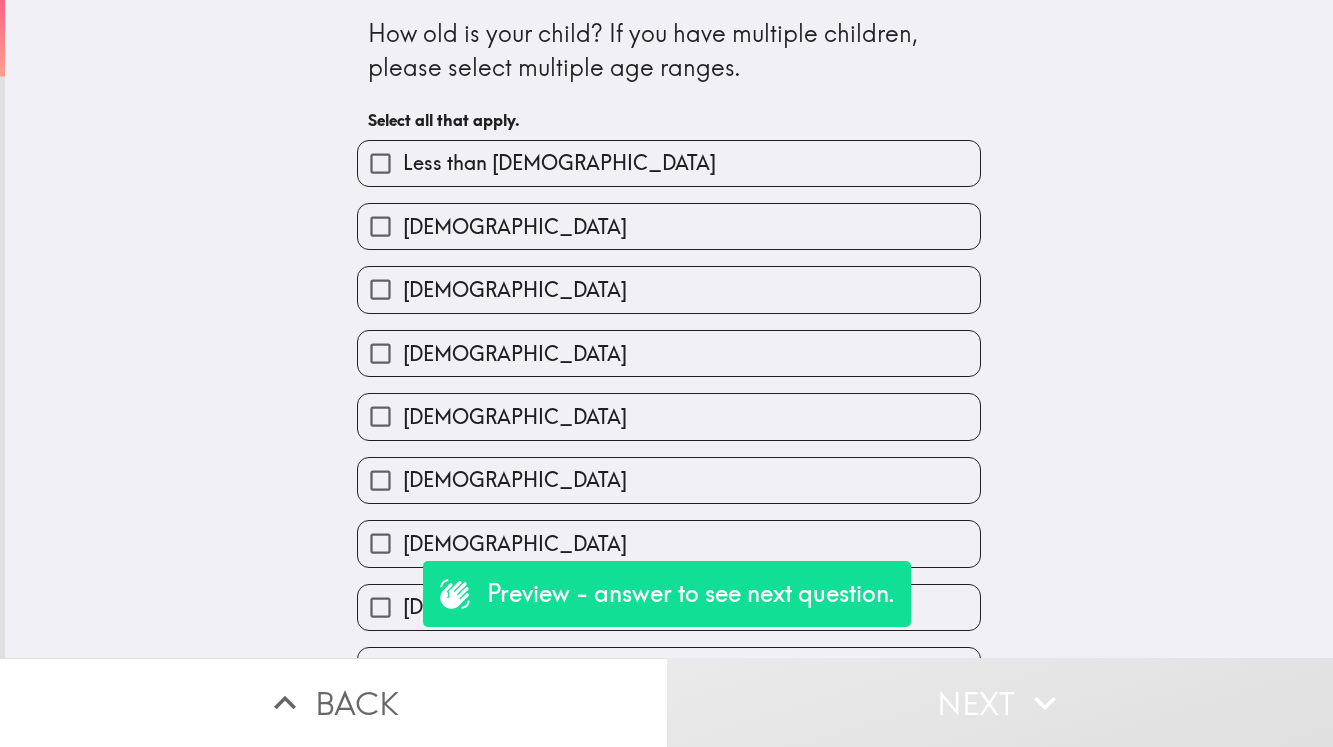 click on "[DEMOGRAPHIC_DATA]" at bounding box center [669, 353] 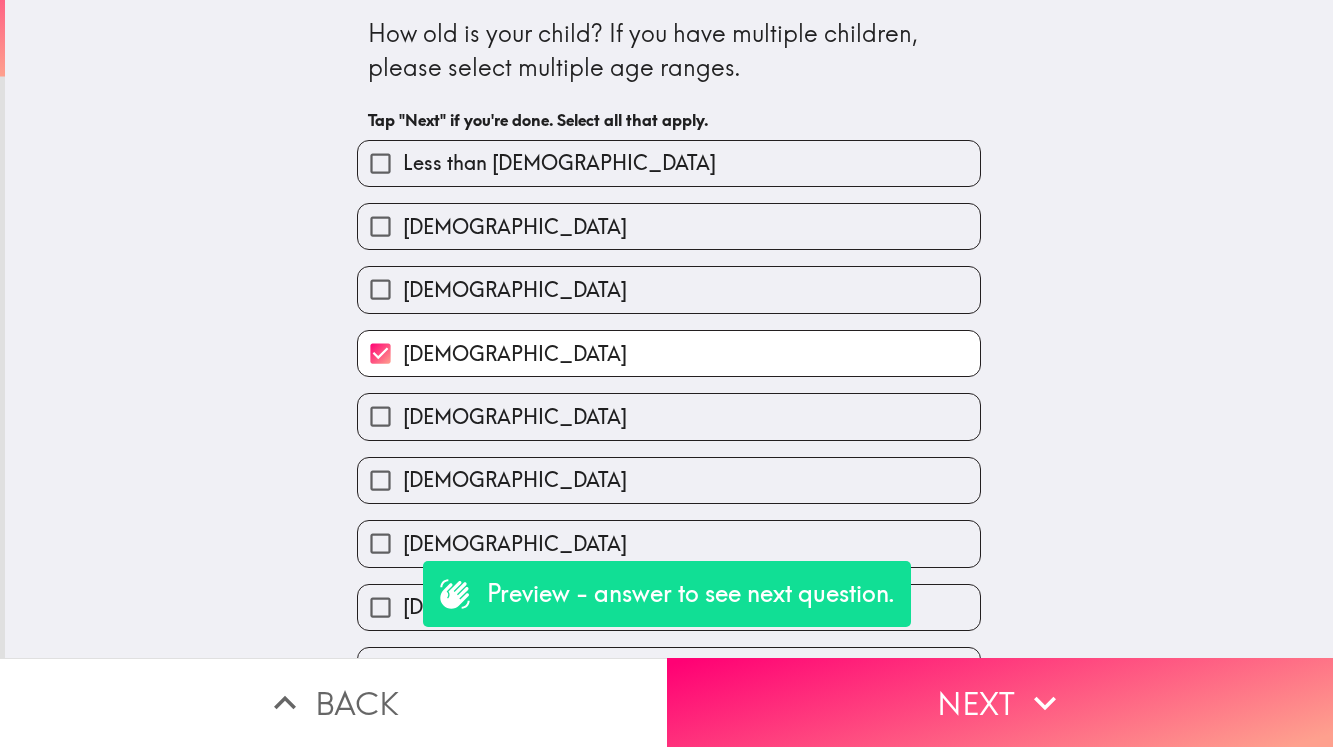 click on "Next" at bounding box center [1000, 702] 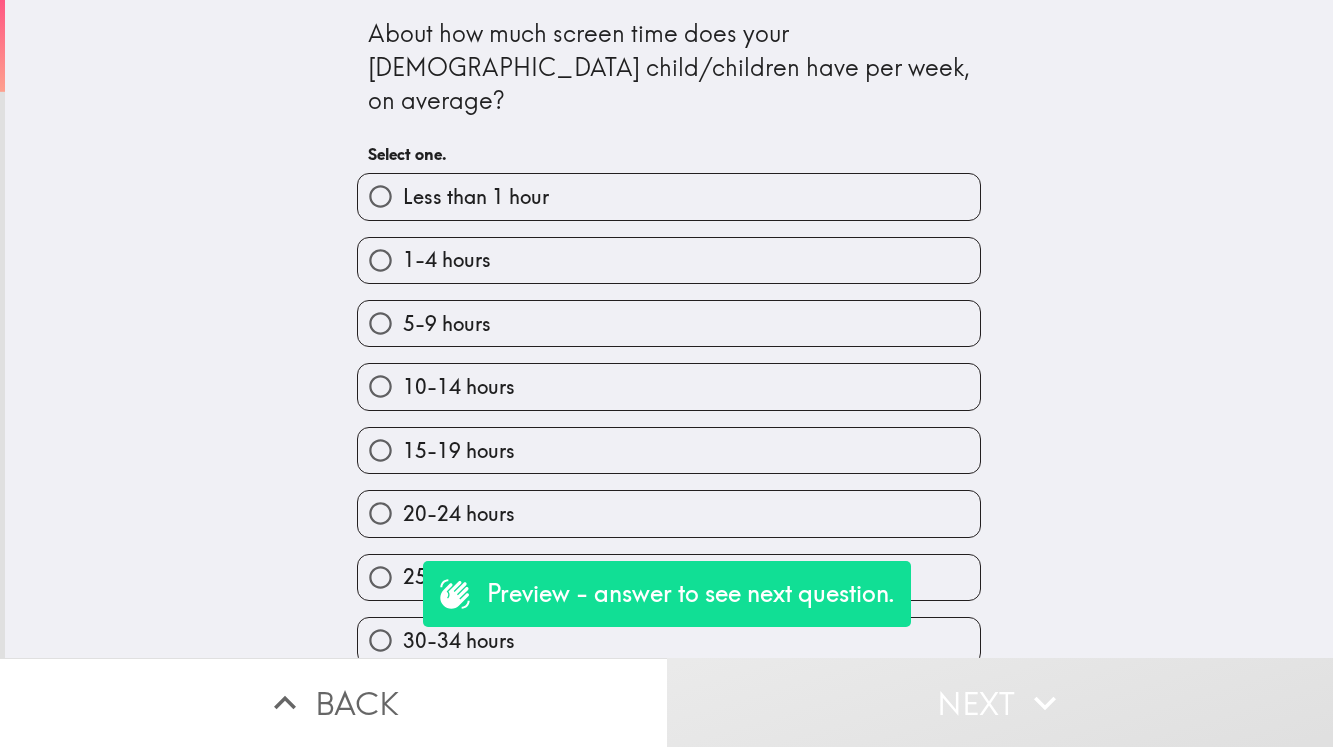 click on "10-14 hours" at bounding box center (661, 378) 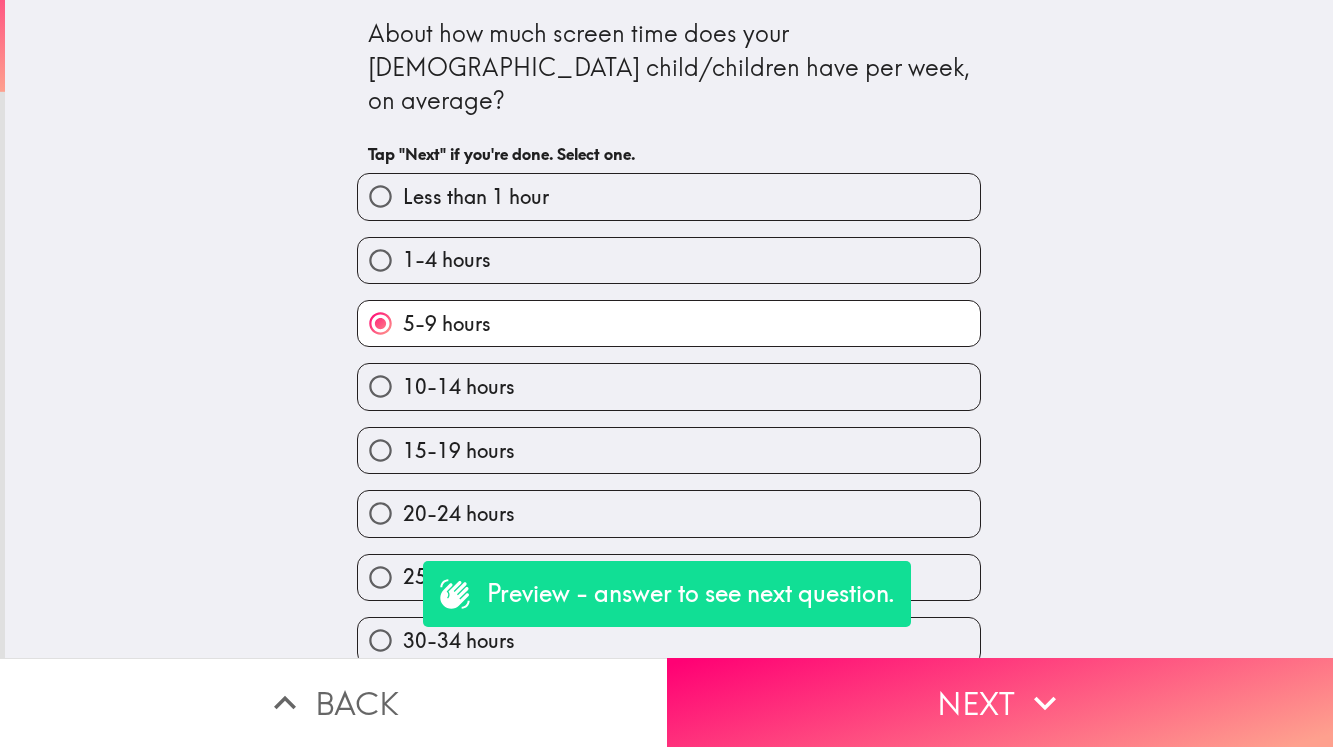 click on "Next" at bounding box center (1000, 702) 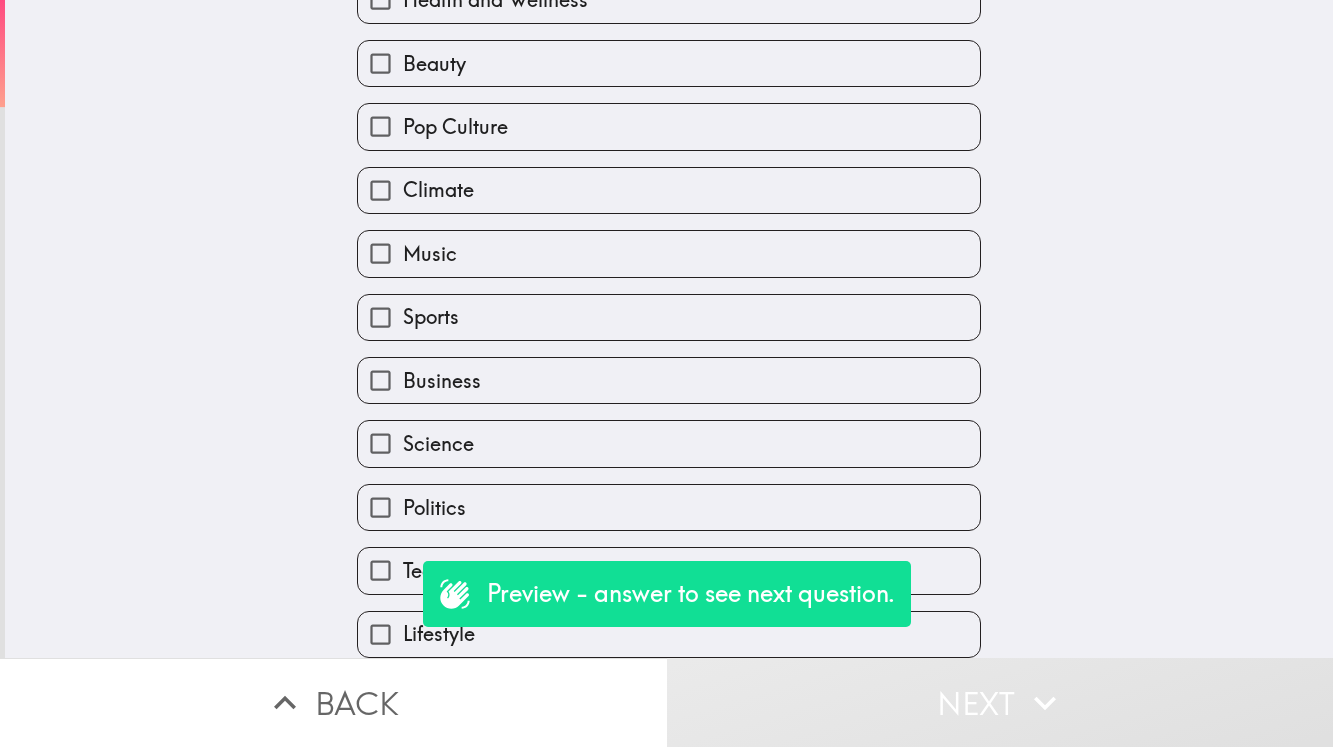 scroll, scrollTop: 303, scrollLeft: 0, axis: vertical 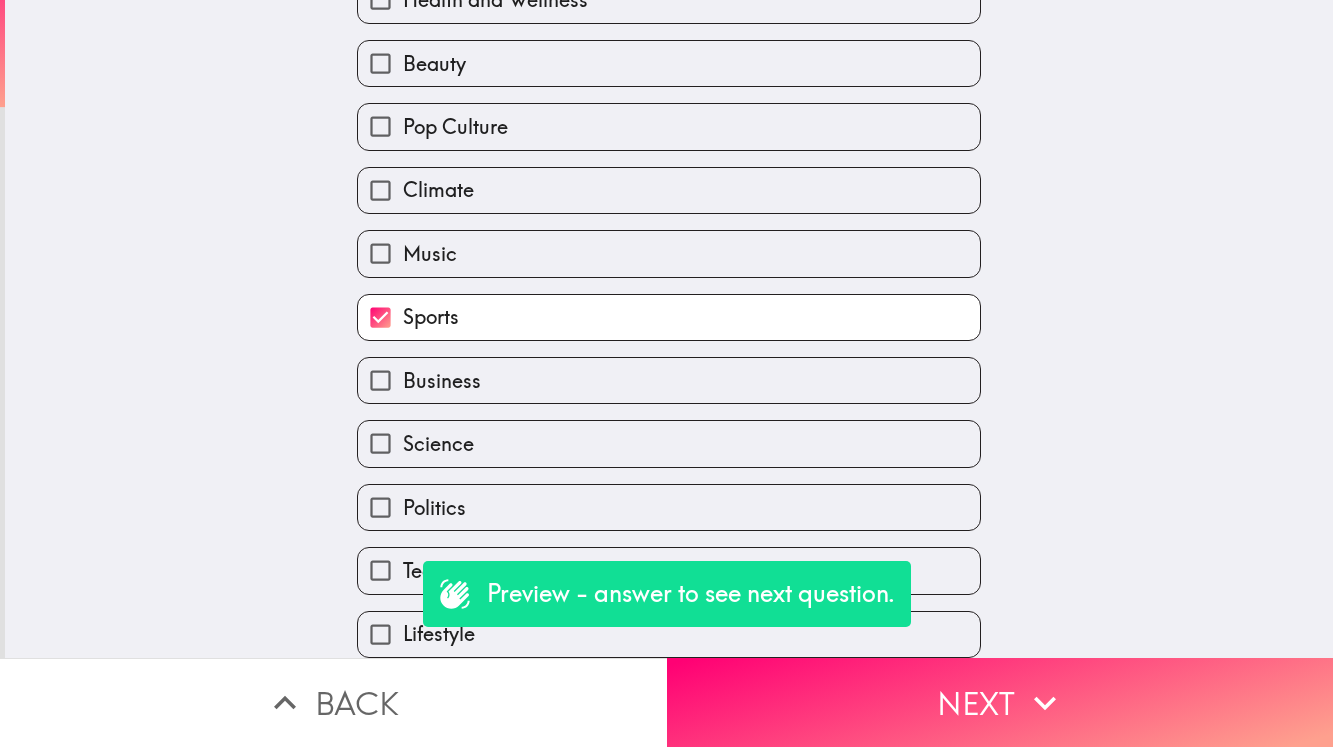 drag, startPoint x: 815, startPoint y: 514, endPoint x: 858, endPoint y: 551, distance: 56.727417 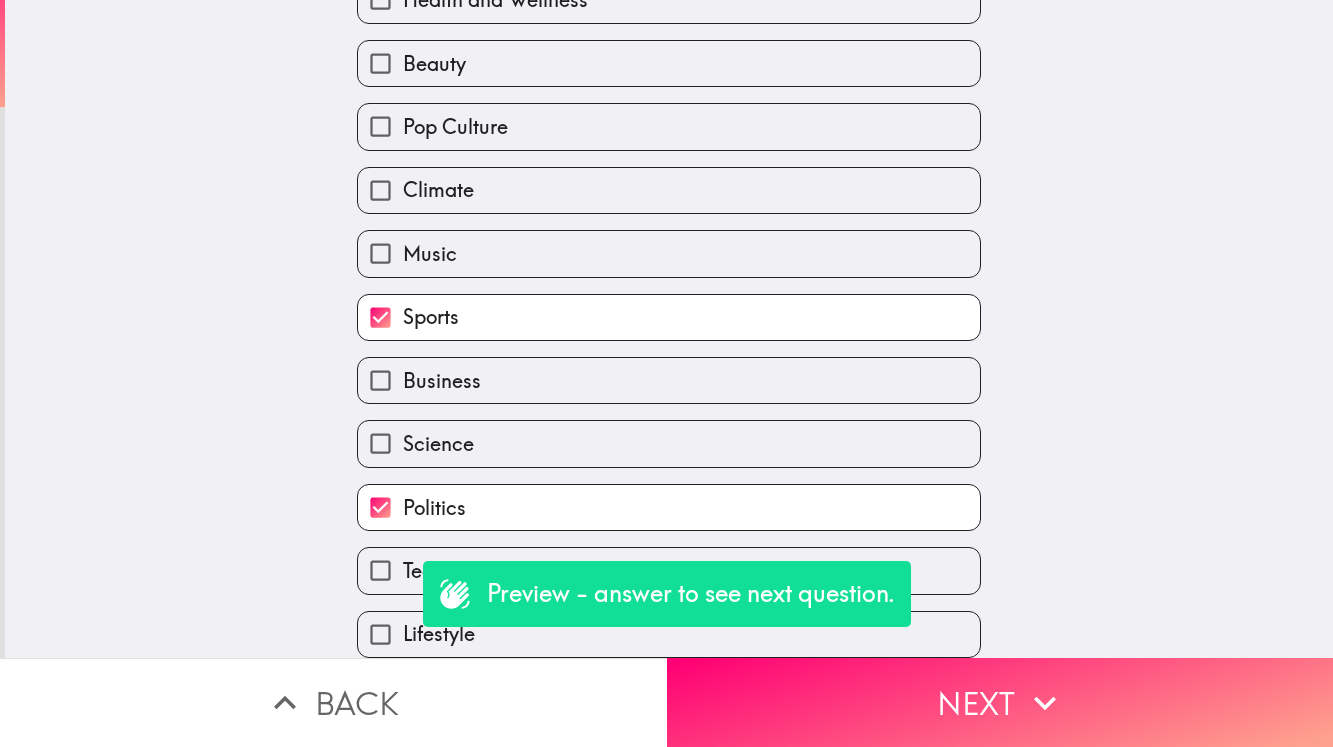 click on "Next" at bounding box center [1000, 702] 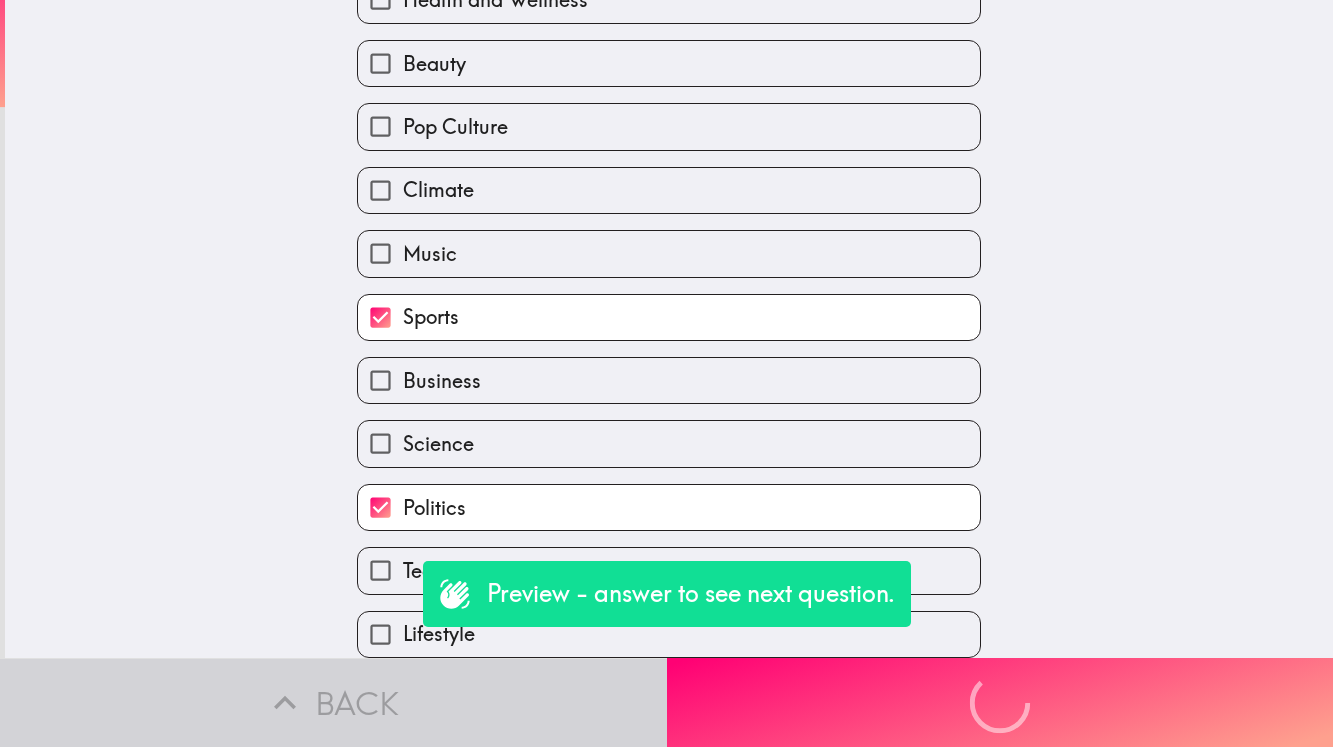 scroll, scrollTop: 0, scrollLeft: 0, axis: both 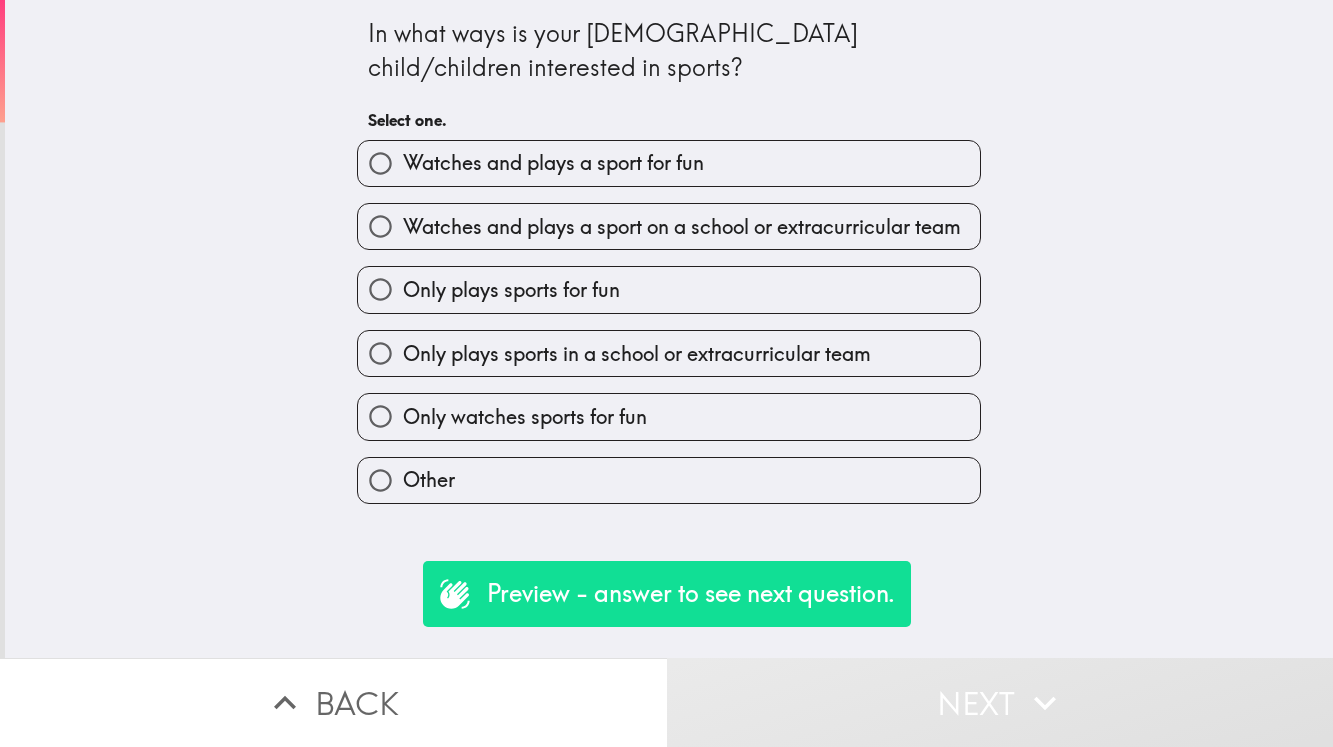 click on "Watches and plays a sport for fun Watches and plays a sport on a school or extracurricular team Only plays sports for fun Only plays sports in a school or extracurricular team Only watches sports for fun Other" at bounding box center [661, 314] 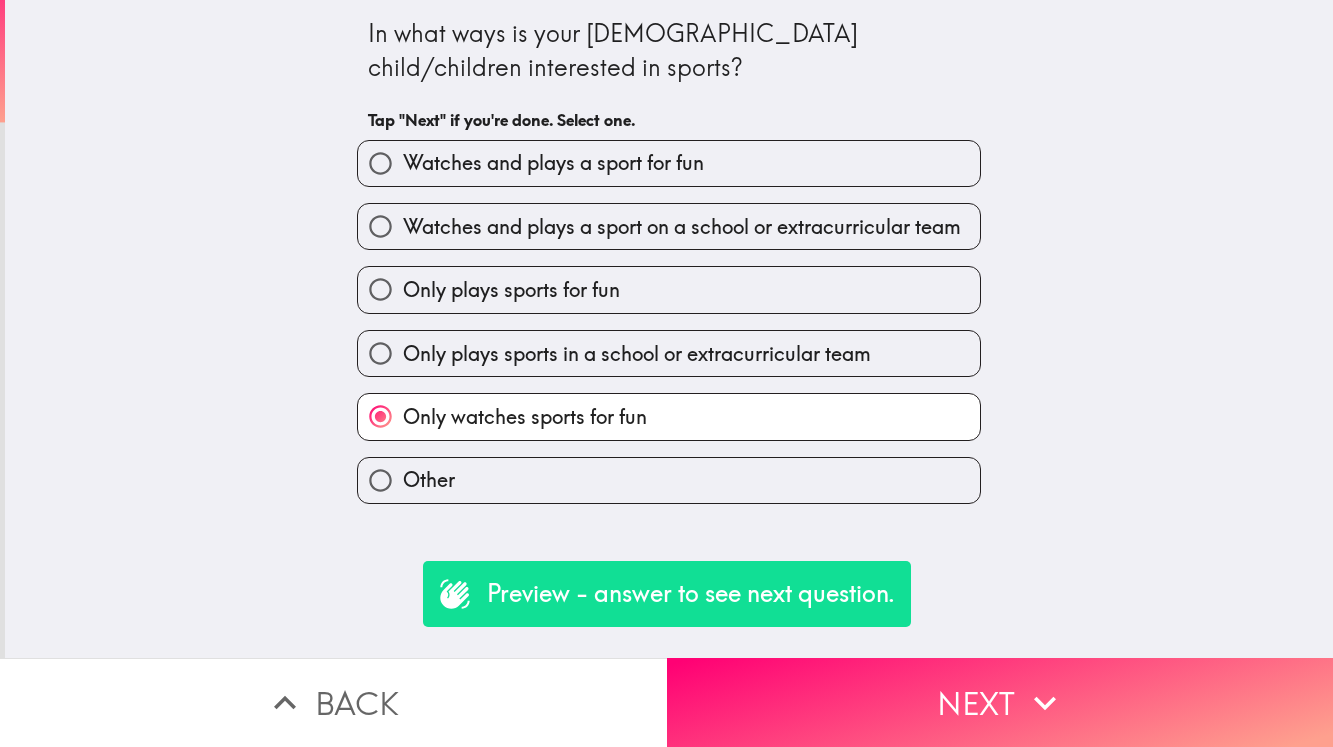 click 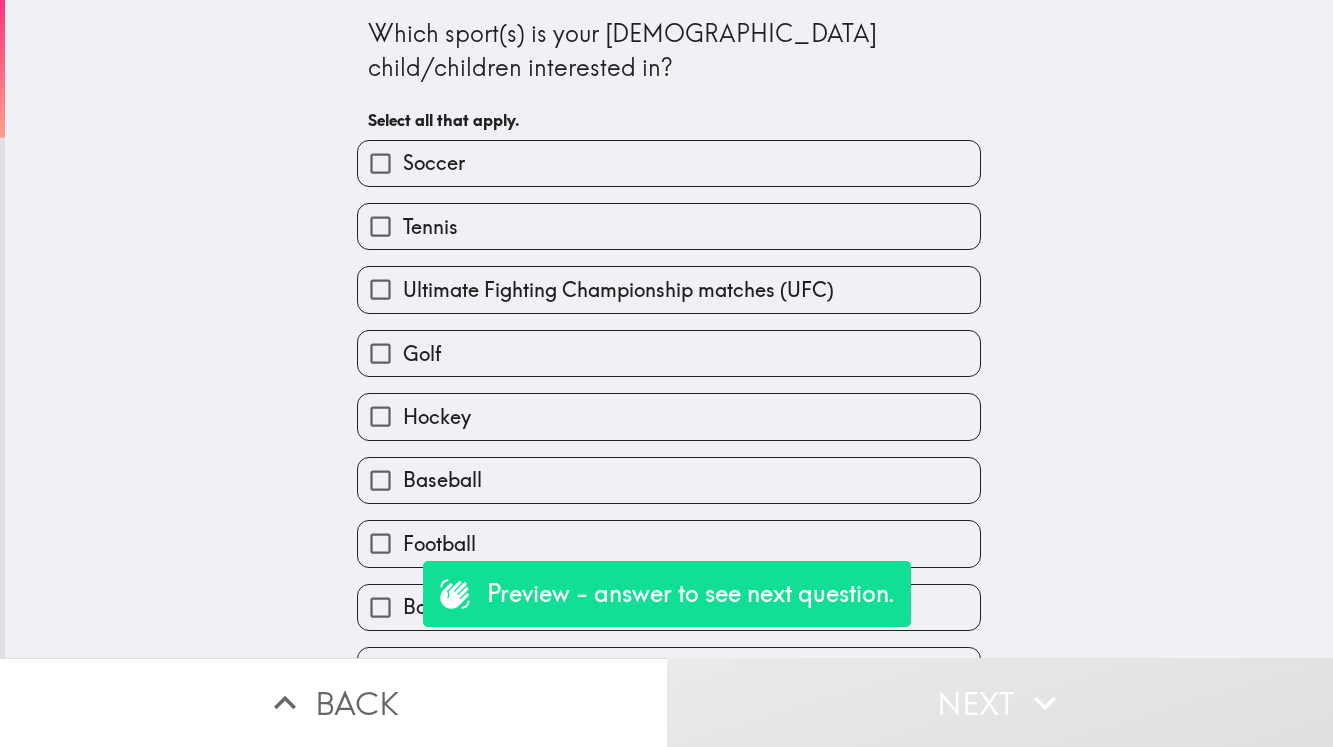 click on "Tennis" at bounding box center (661, 218) 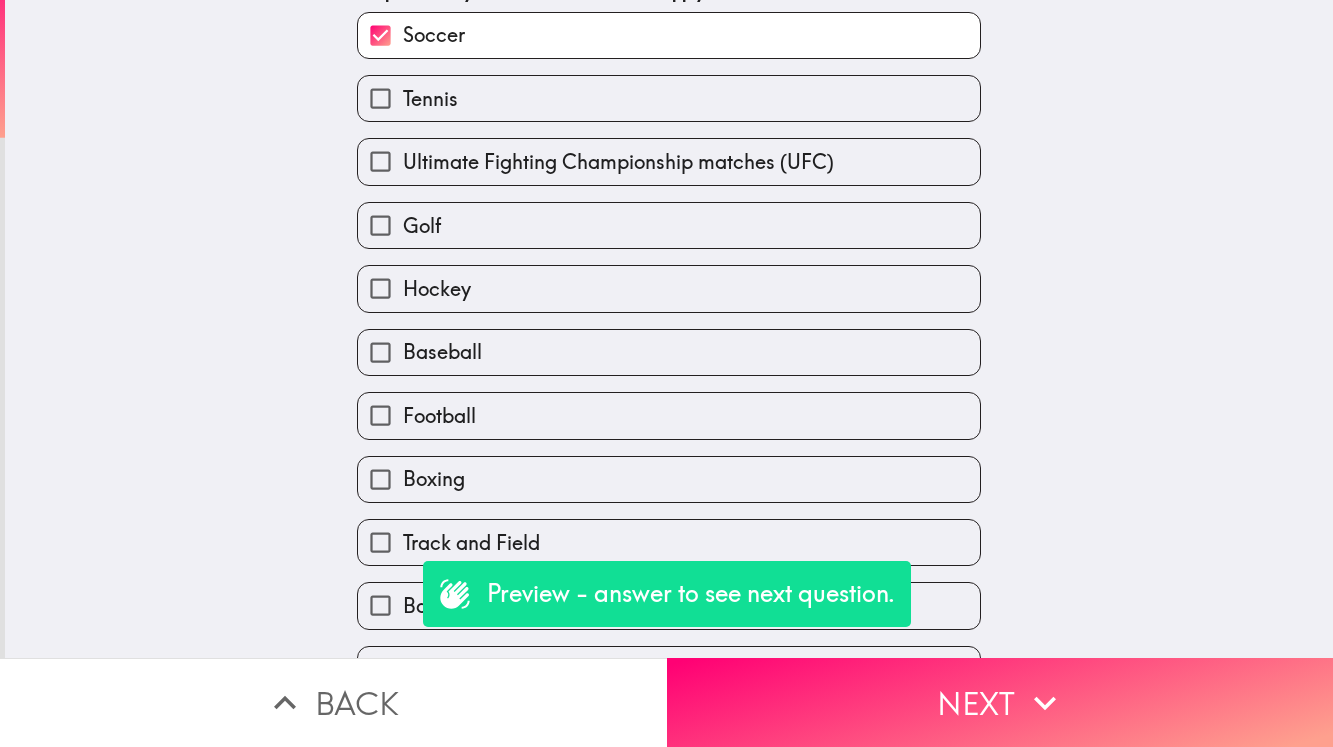 scroll, scrollTop: 174, scrollLeft: 0, axis: vertical 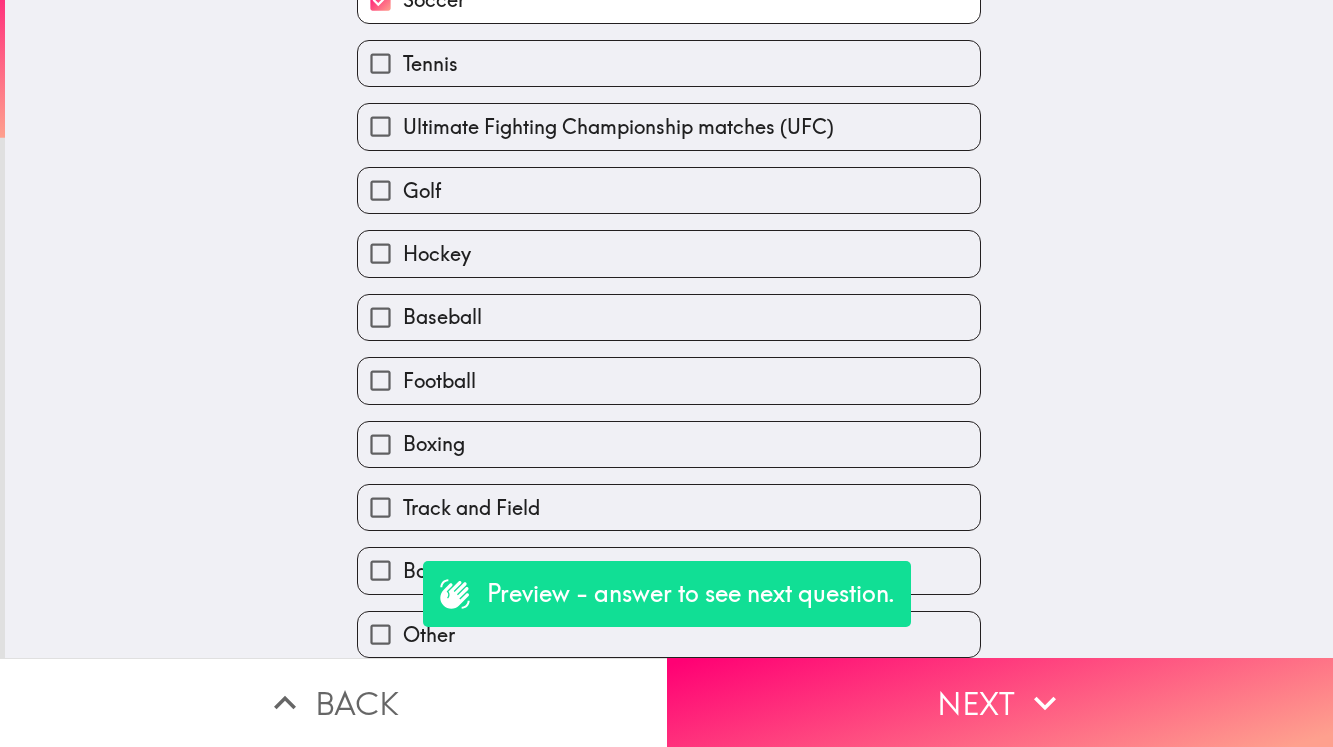click on "Basketball" at bounding box center (669, 570) 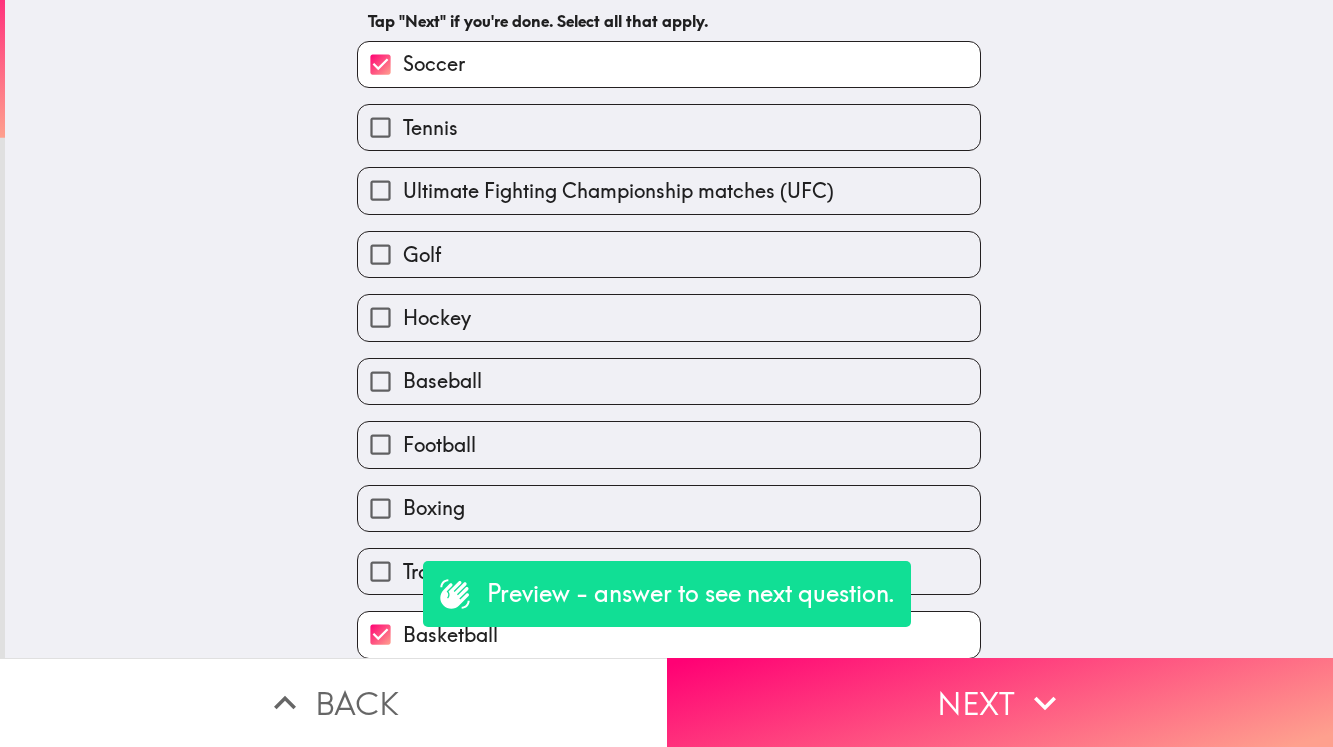 scroll, scrollTop: 112, scrollLeft: 0, axis: vertical 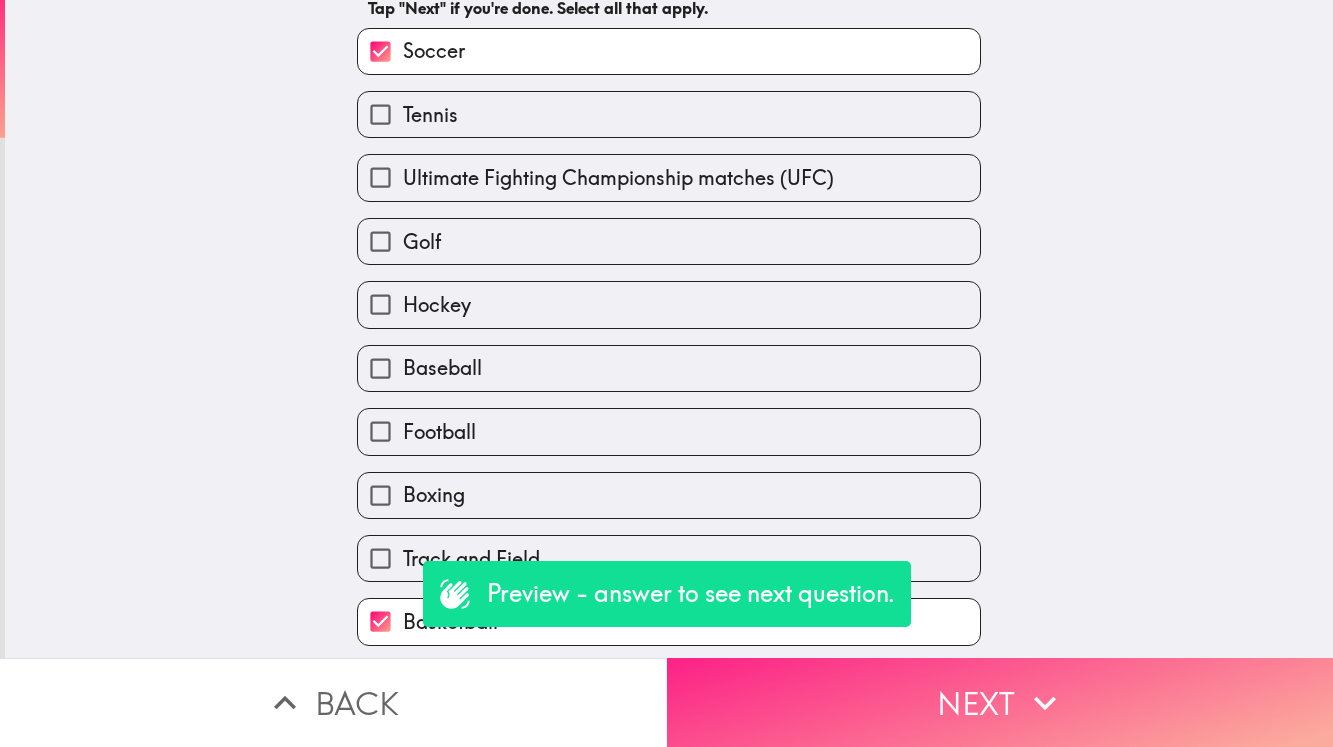 click 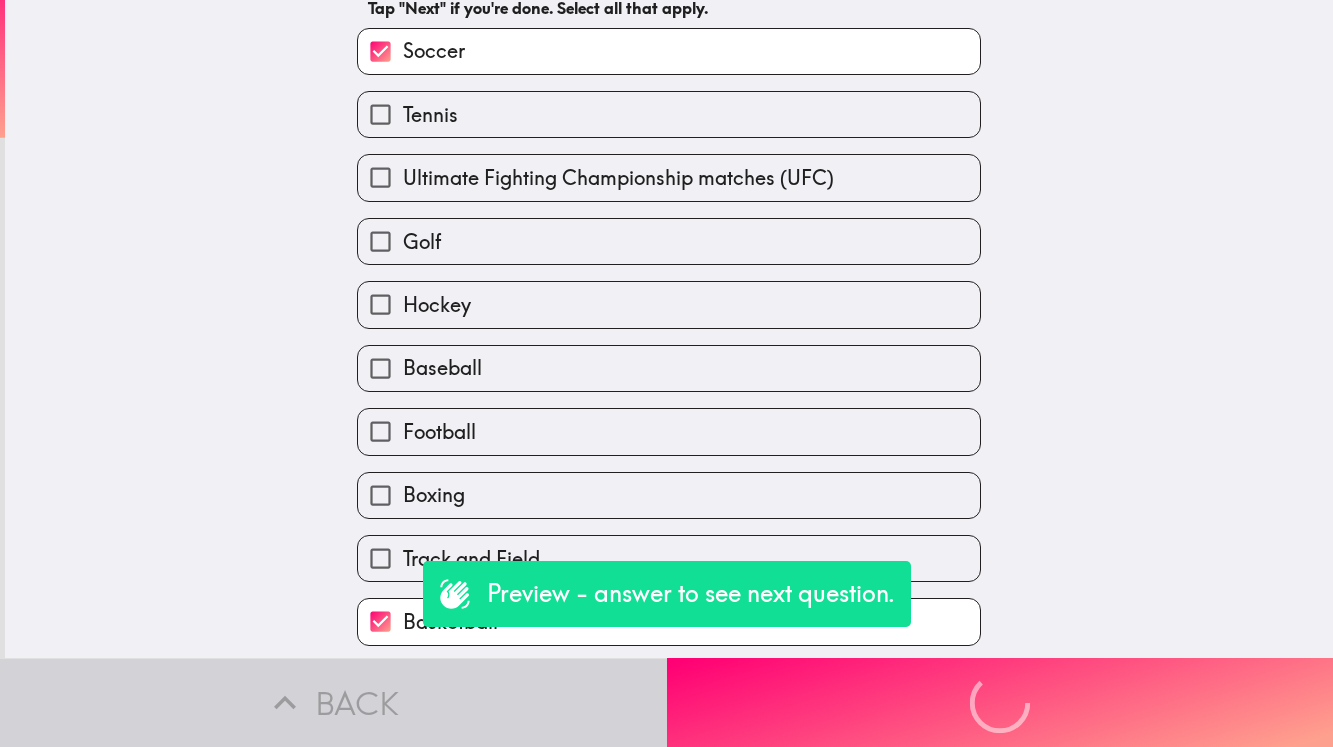 scroll, scrollTop: 0, scrollLeft: 0, axis: both 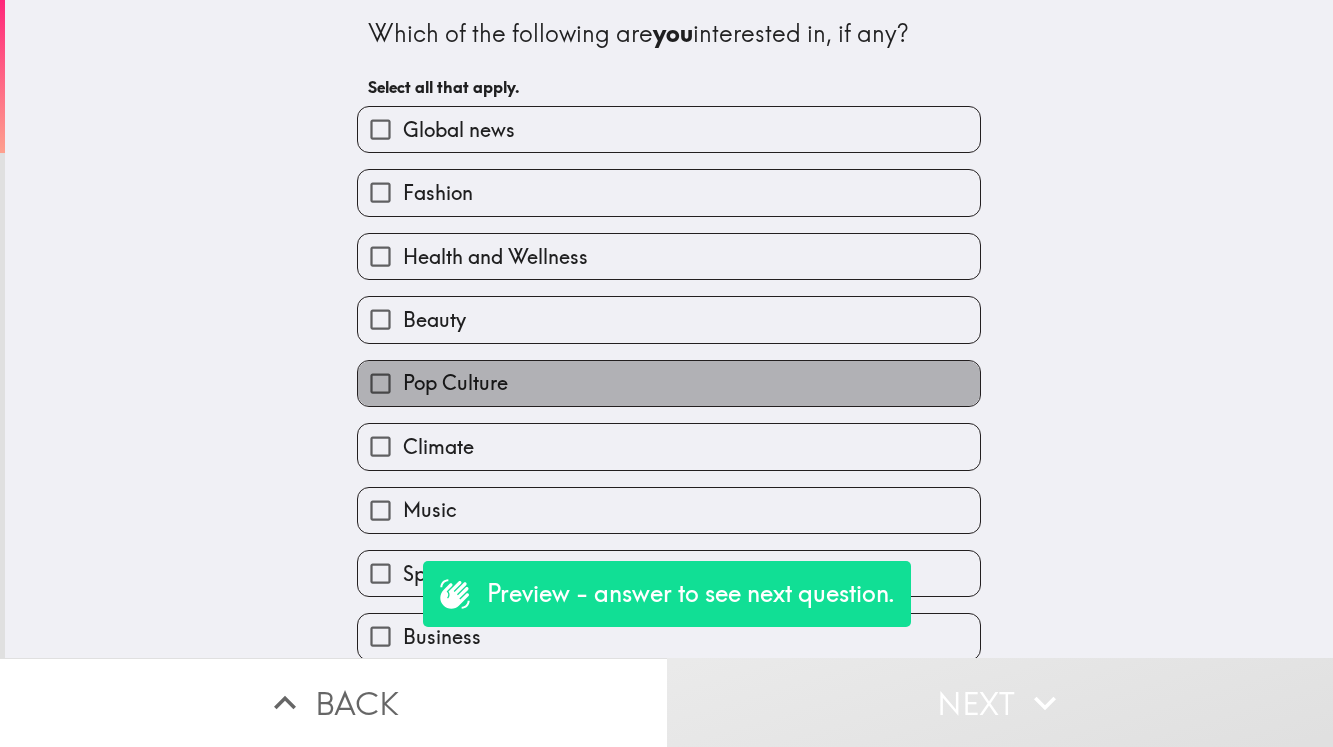 drag, startPoint x: 749, startPoint y: 379, endPoint x: 822, endPoint y: 428, distance: 87.92042 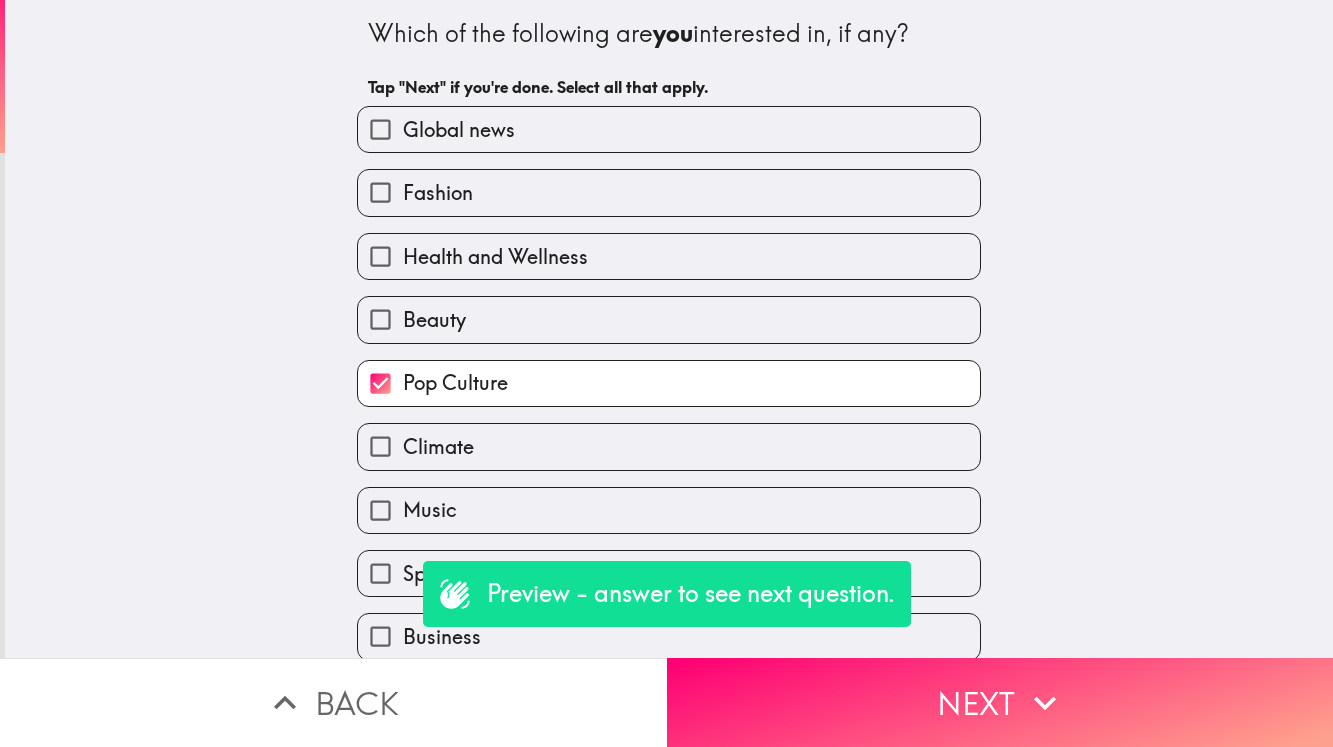 click on "Next" at bounding box center [1000, 702] 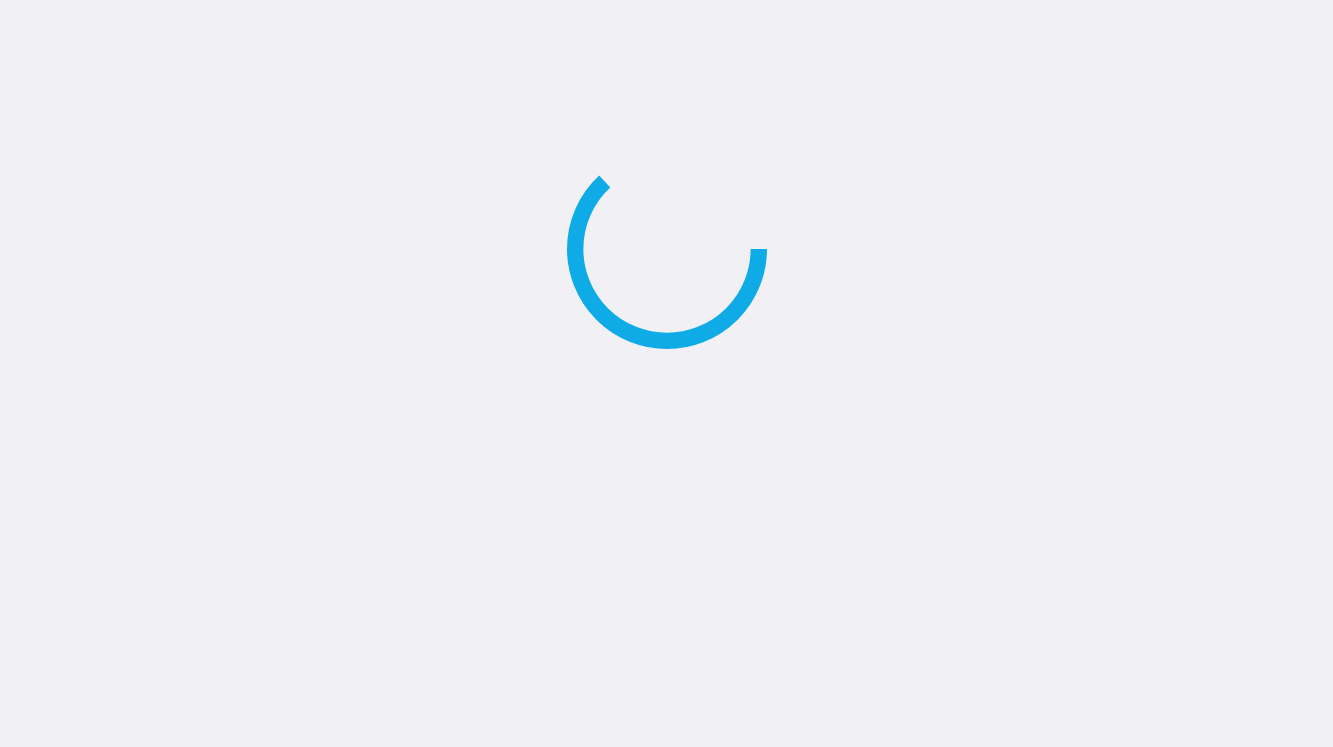 scroll, scrollTop: 0, scrollLeft: 0, axis: both 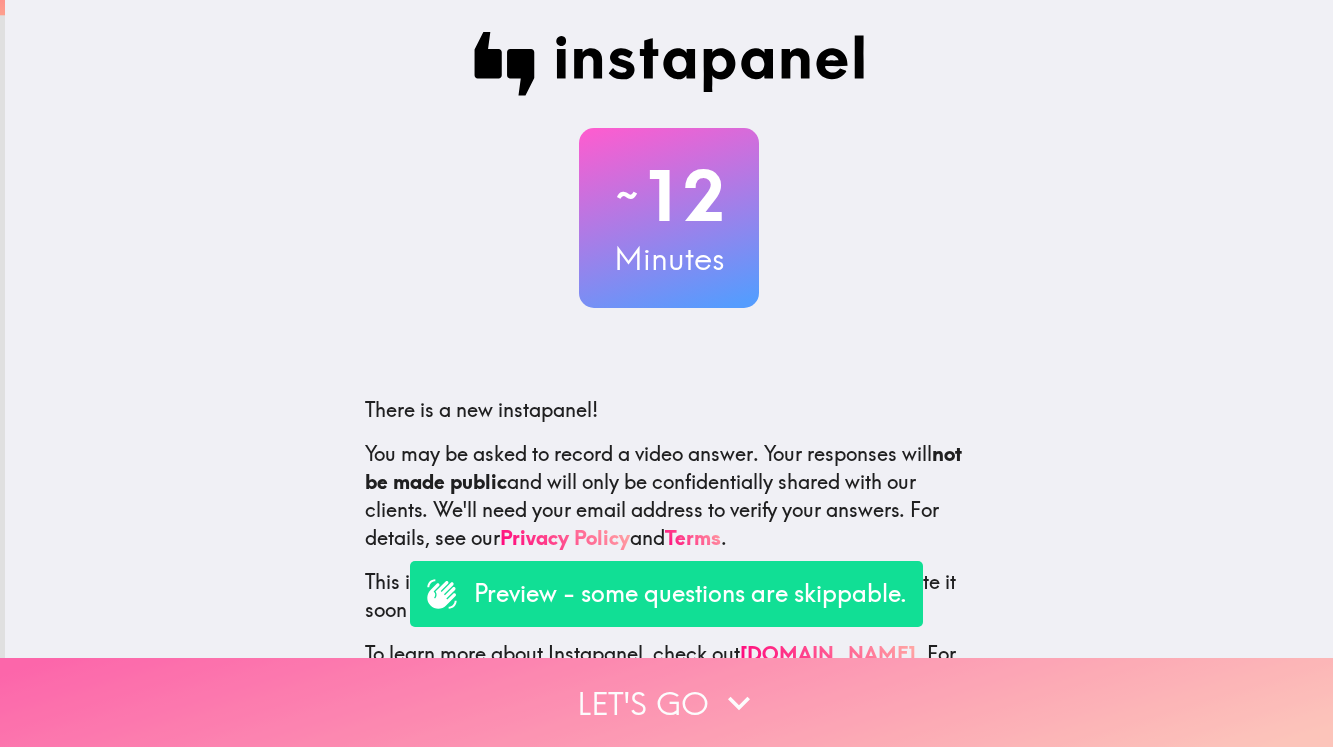 click on "Let's go" at bounding box center (666, 702) 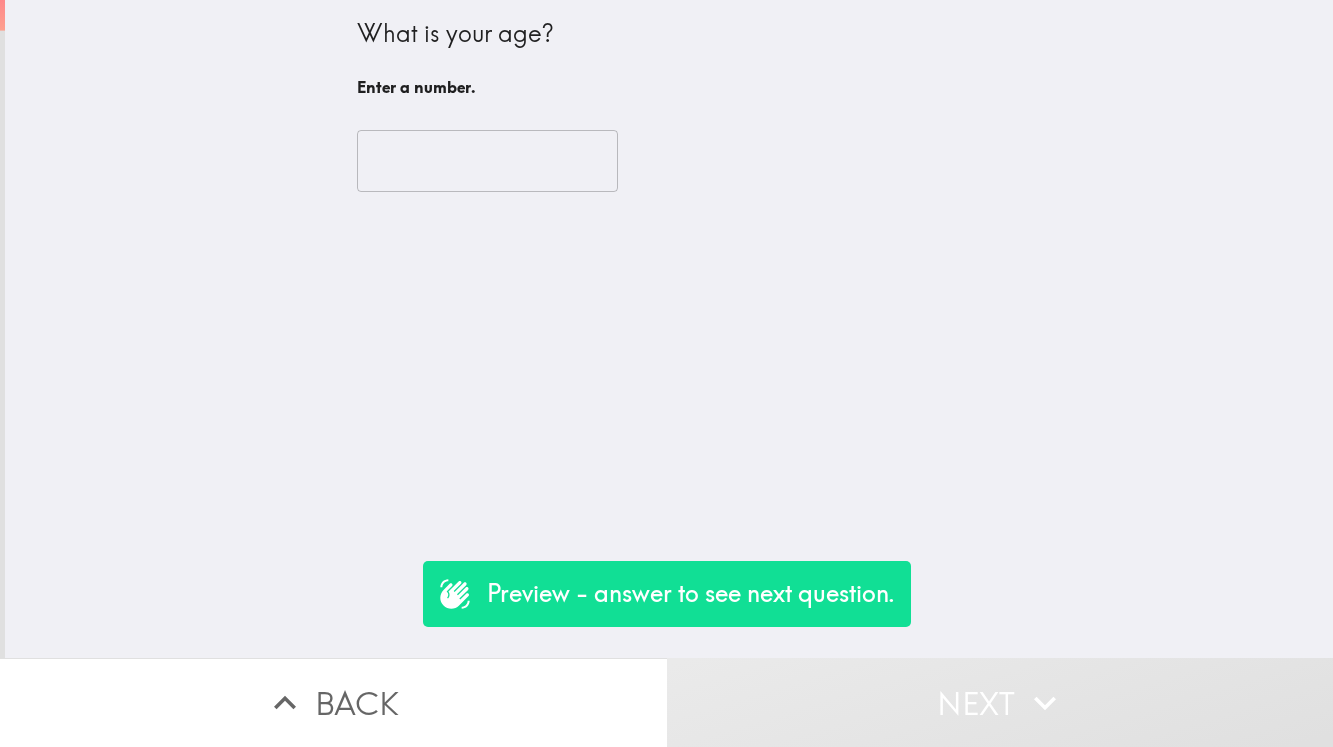 click at bounding box center [487, 161] 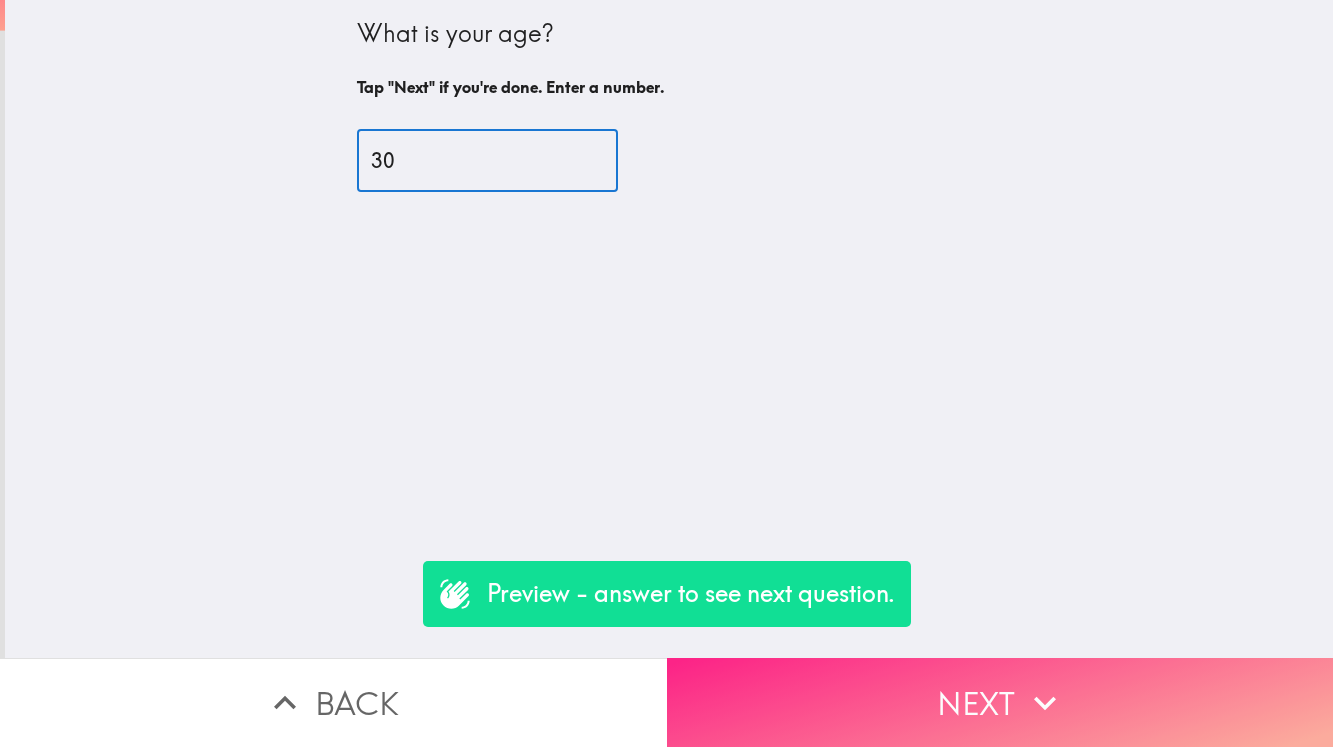 type on "30" 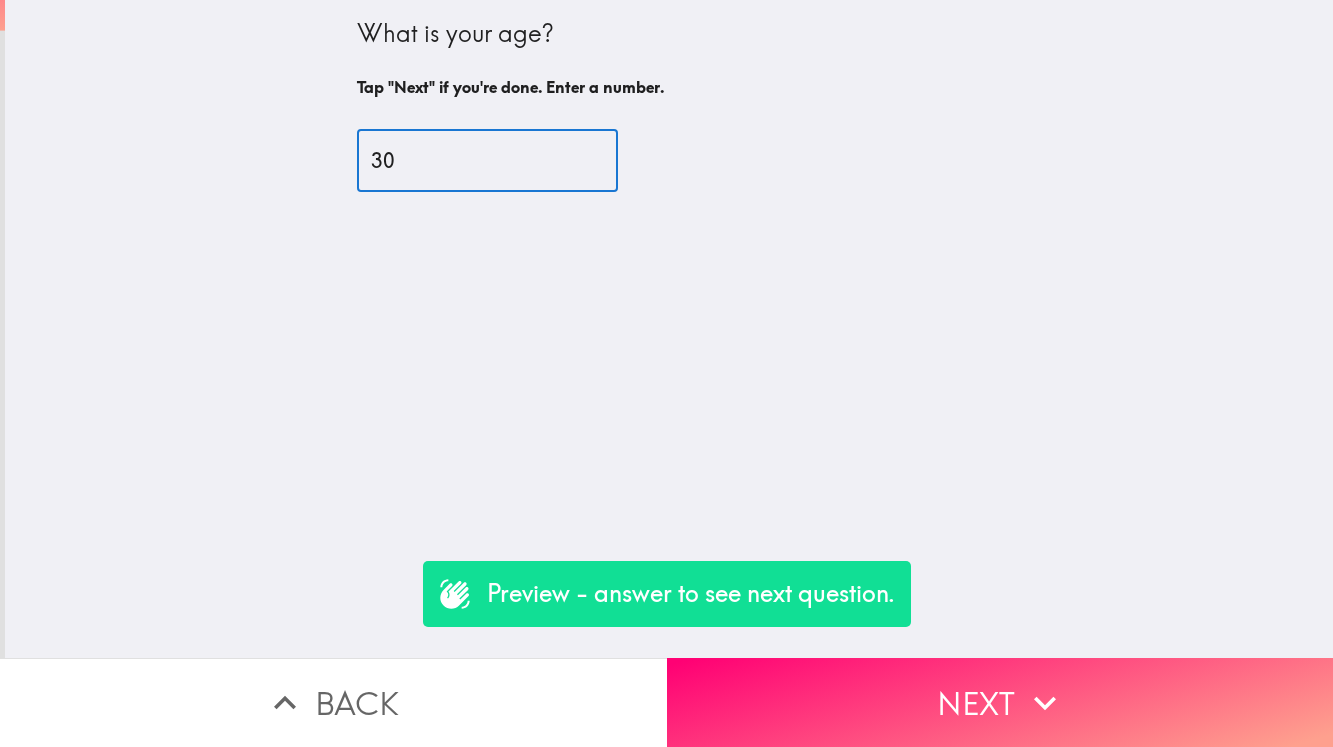 click on "Next" at bounding box center (1000, 702) 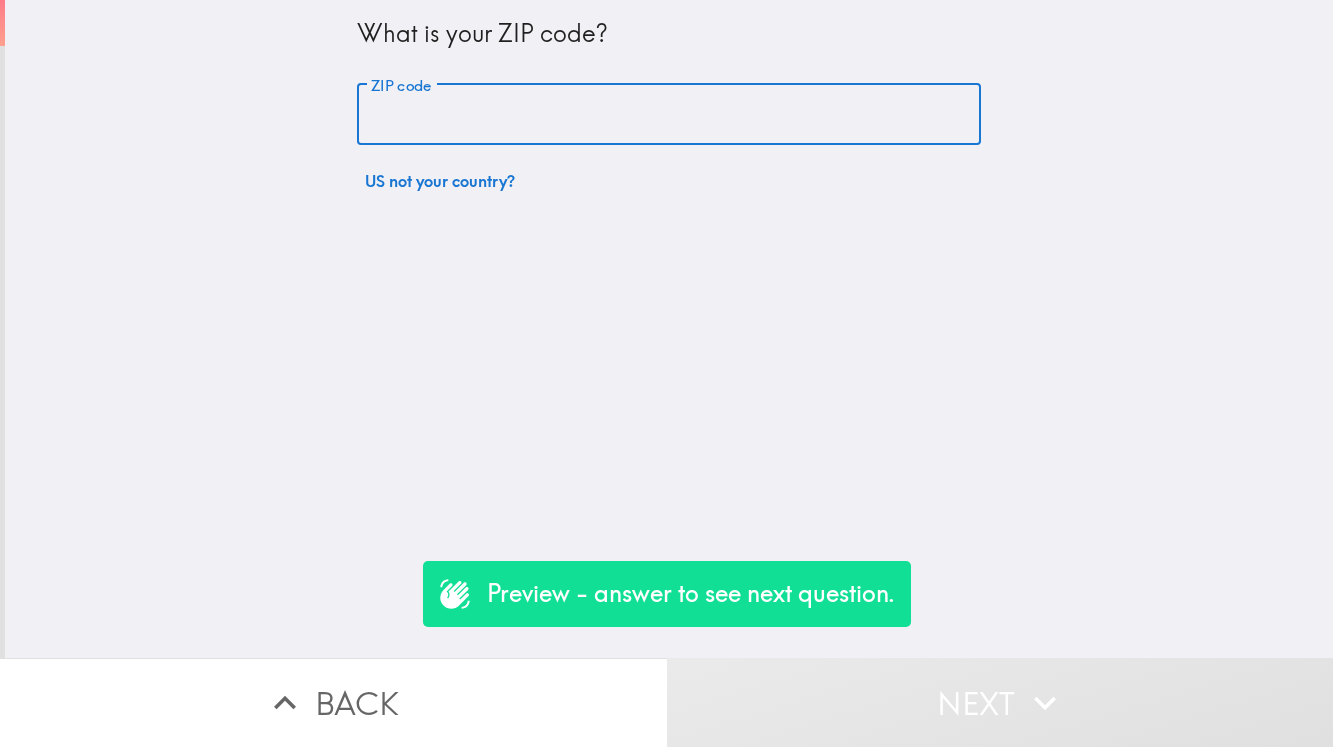 click on "ZIP code" at bounding box center [669, 115] 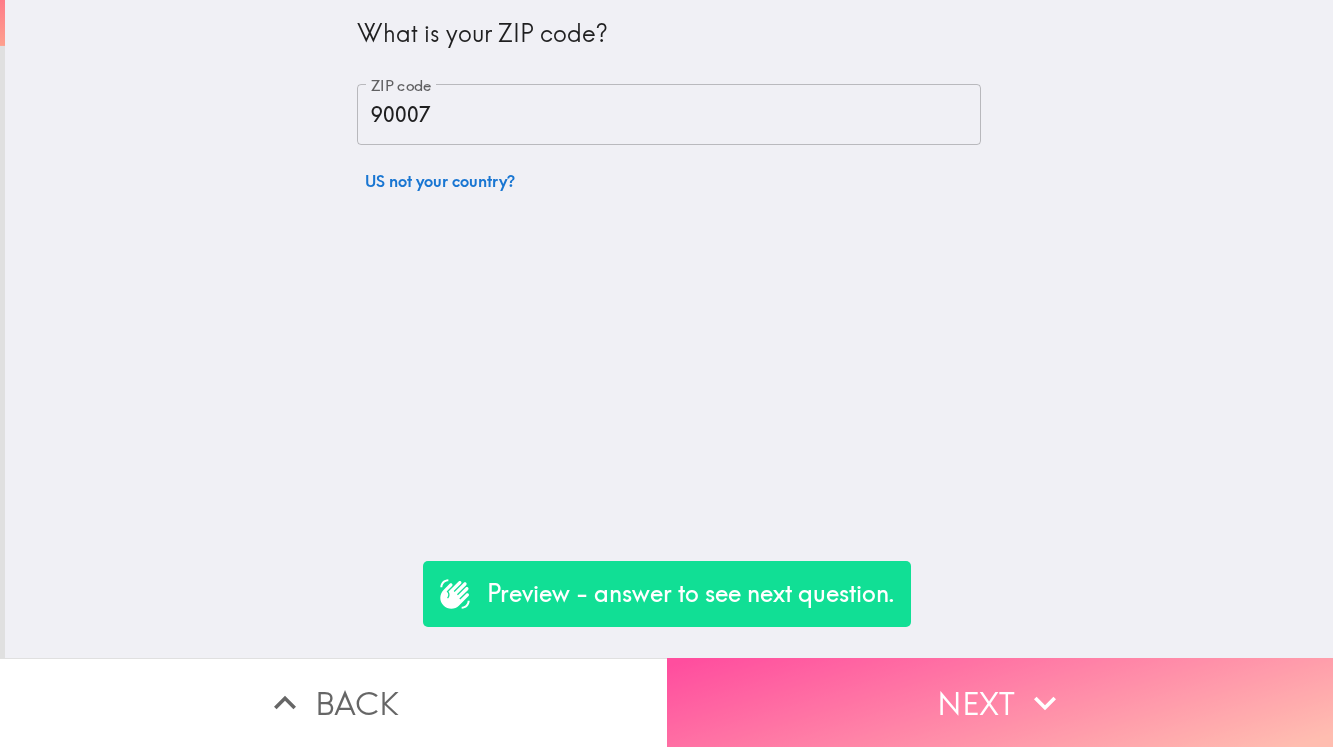 click on "Next" at bounding box center (1000, 702) 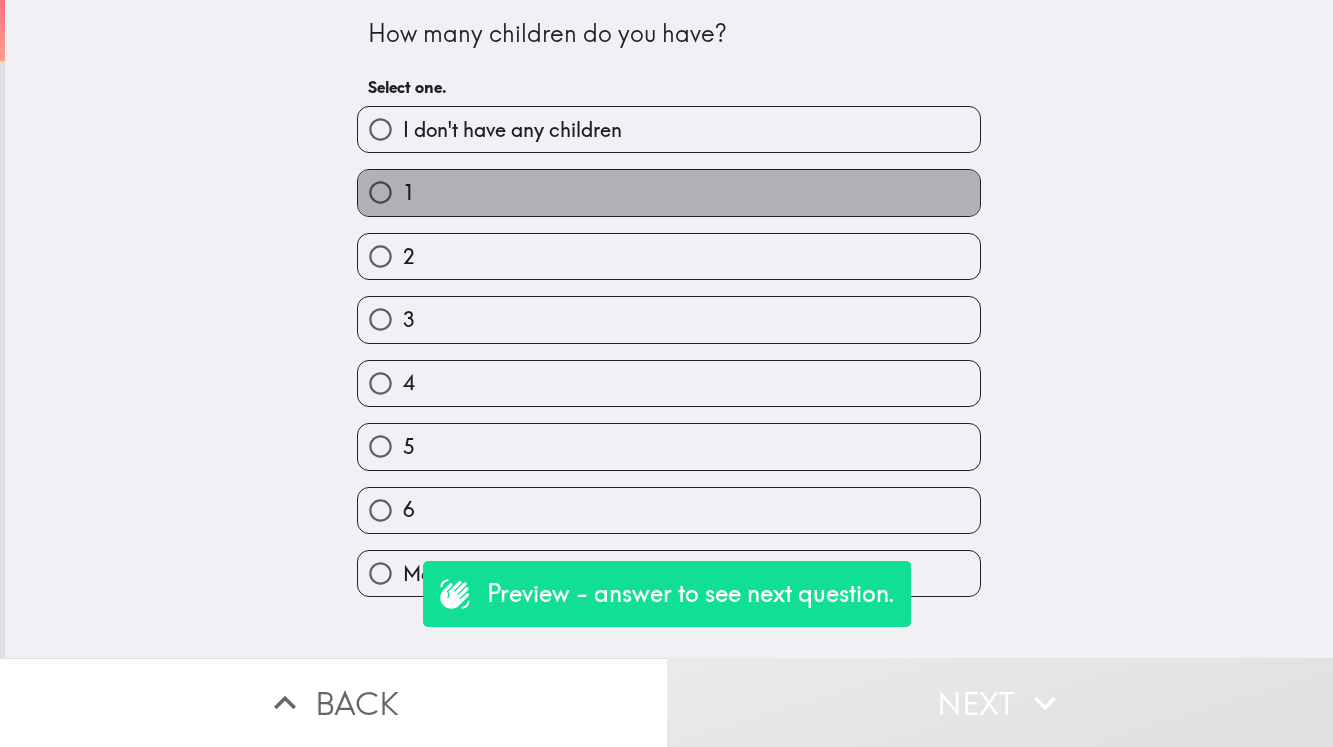 click on "1" at bounding box center (669, 192) 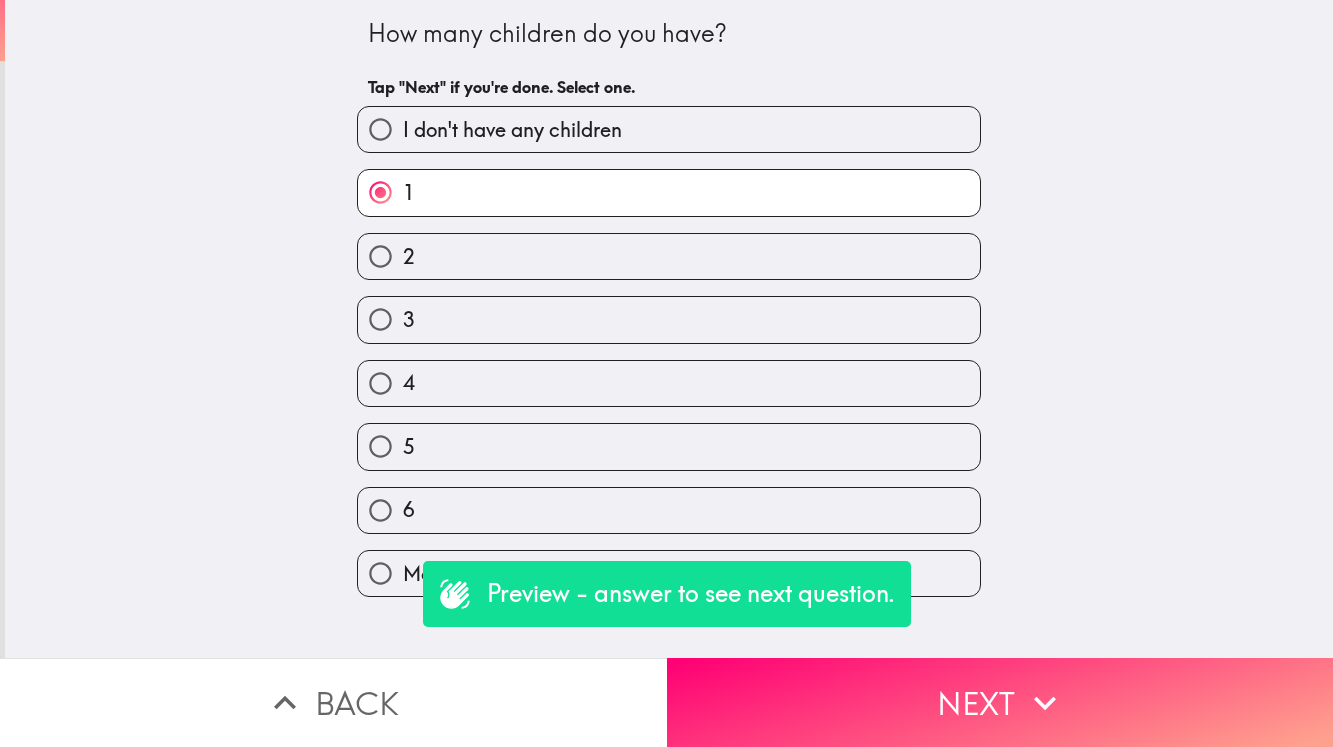 click on "Next" at bounding box center [1000, 702] 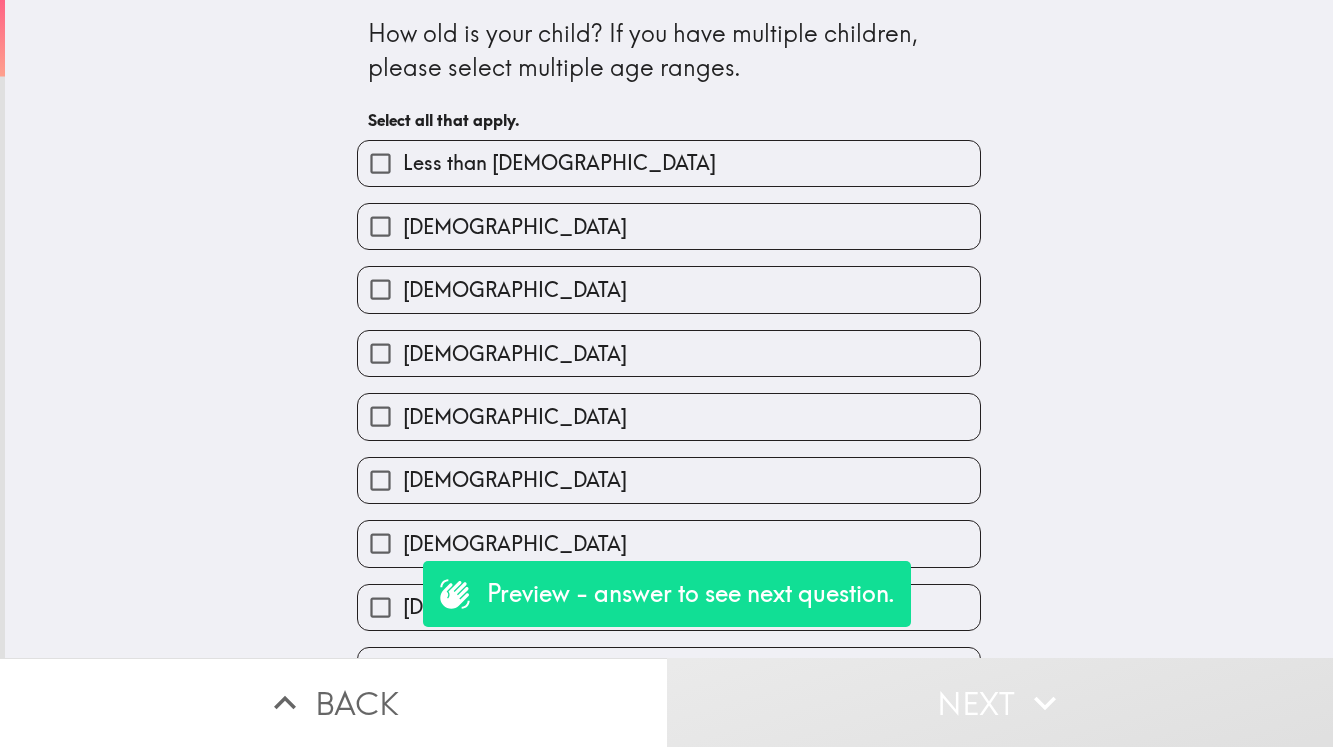 drag, startPoint x: 568, startPoint y: 346, endPoint x: 590, endPoint y: 354, distance: 23.409399 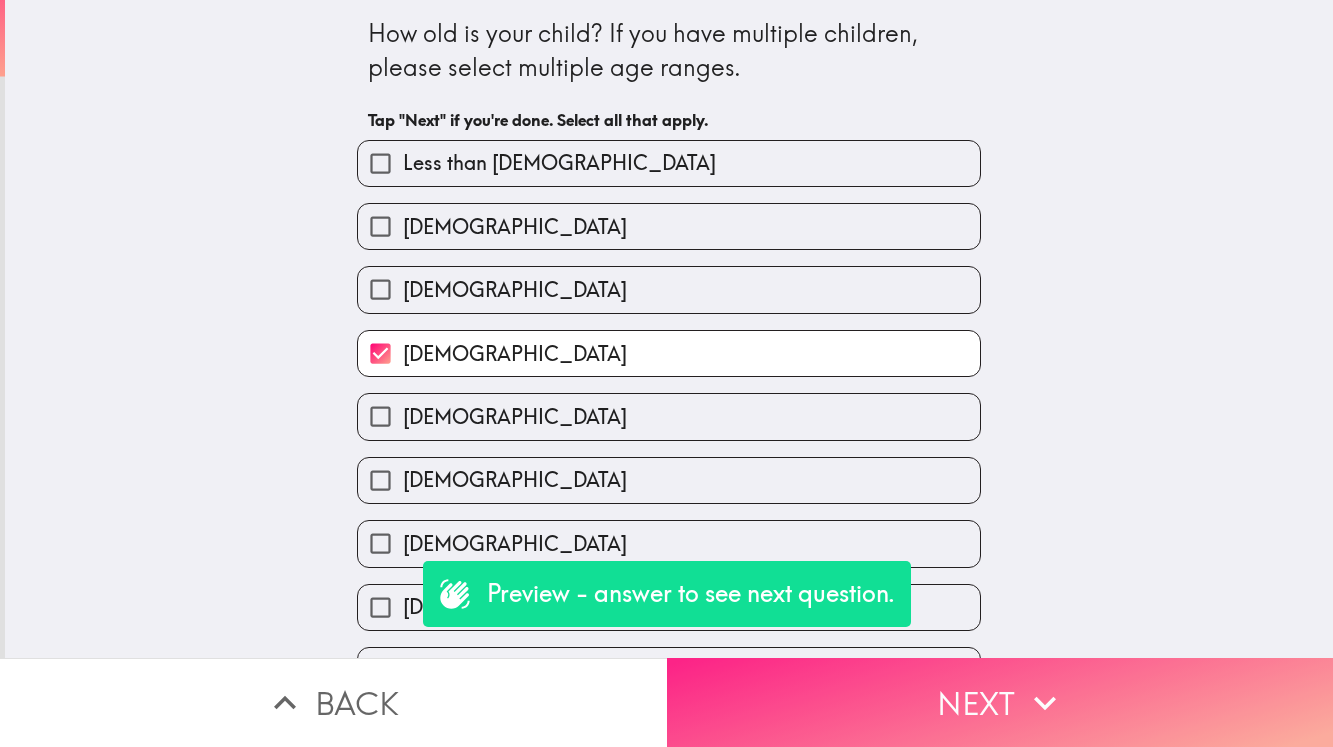 click on "Next" at bounding box center (1000, 702) 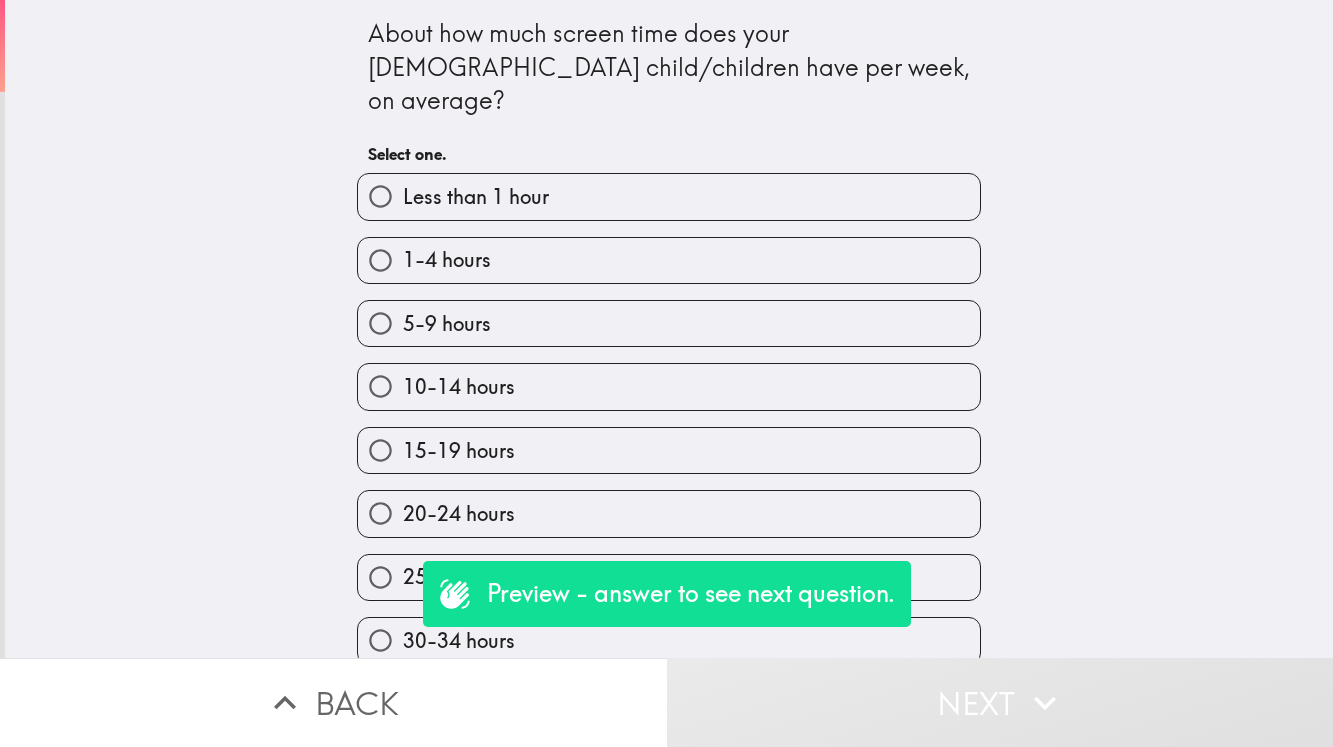click on "15-19 hours" at bounding box center [669, 450] 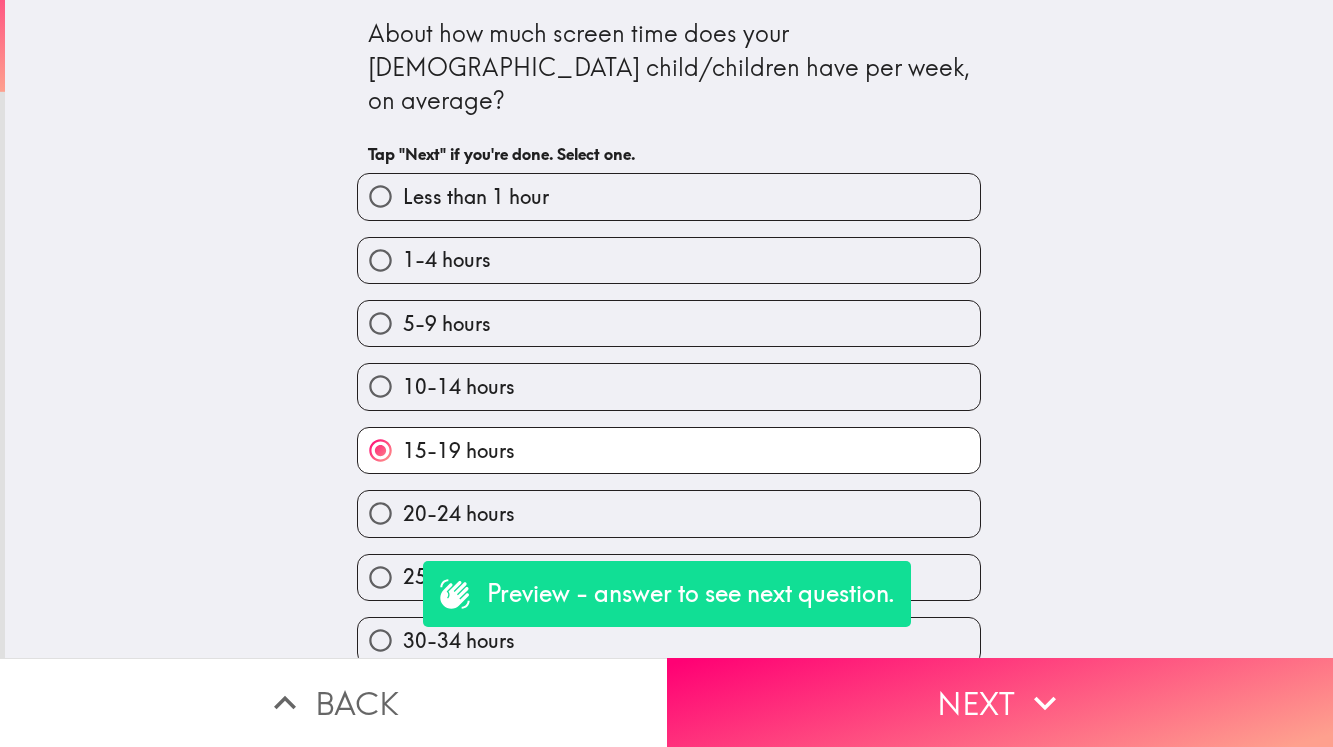 click on "Next" at bounding box center [1000, 702] 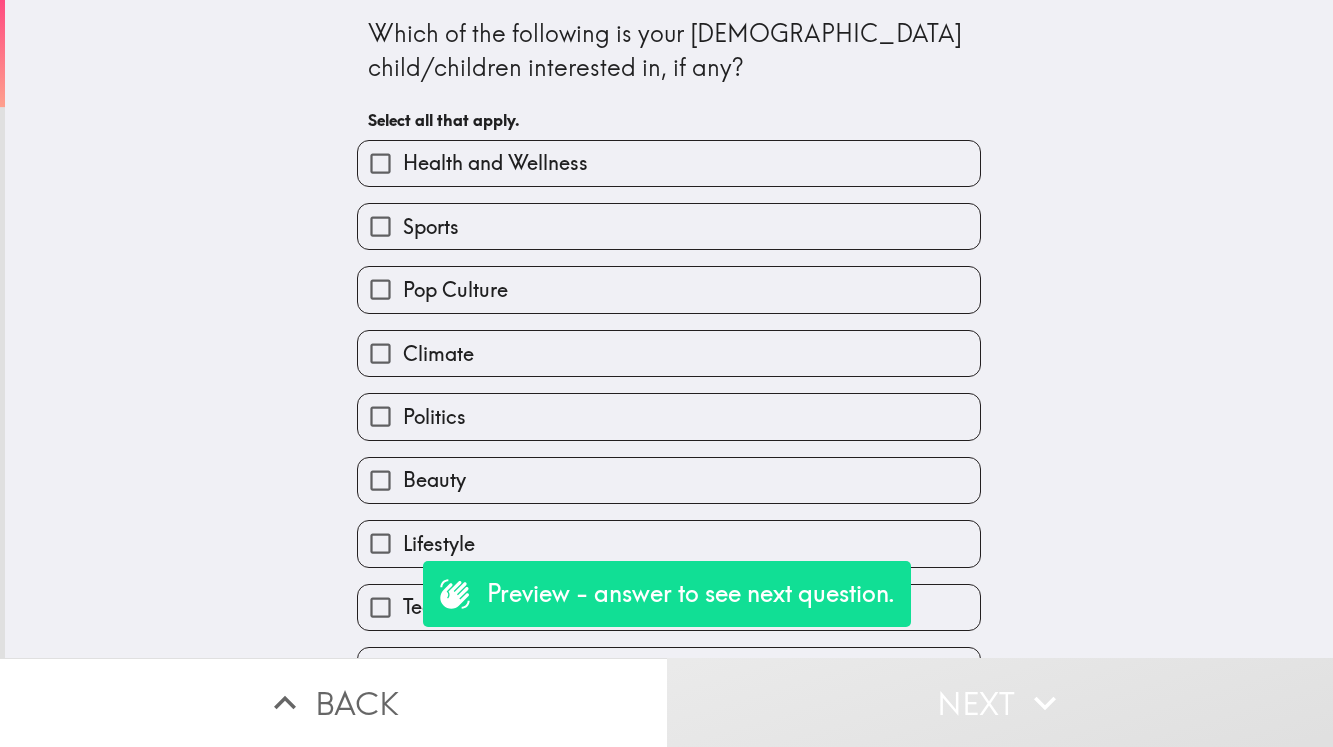 drag, startPoint x: 771, startPoint y: 225, endPoint x: 783, endPoint y: 239, distance: 18.439089 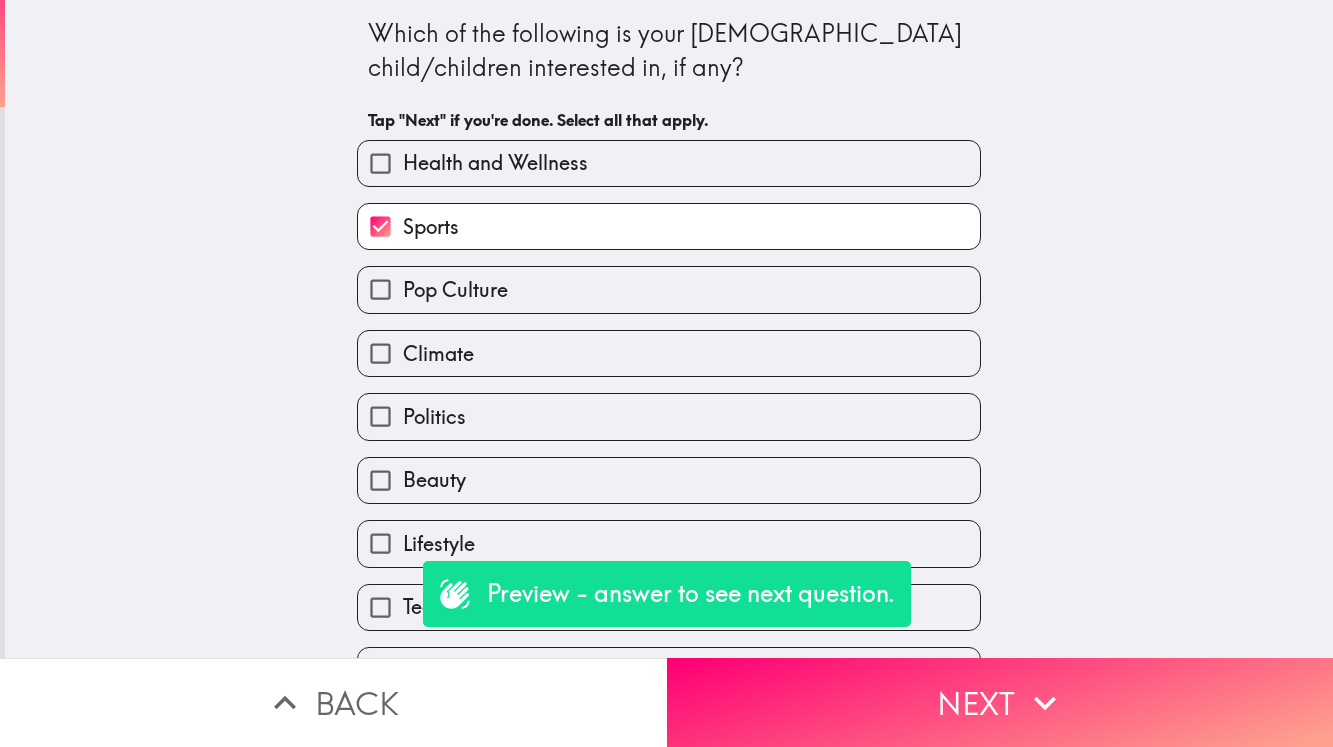 click on "Next" at bounding box center [1000, 702] 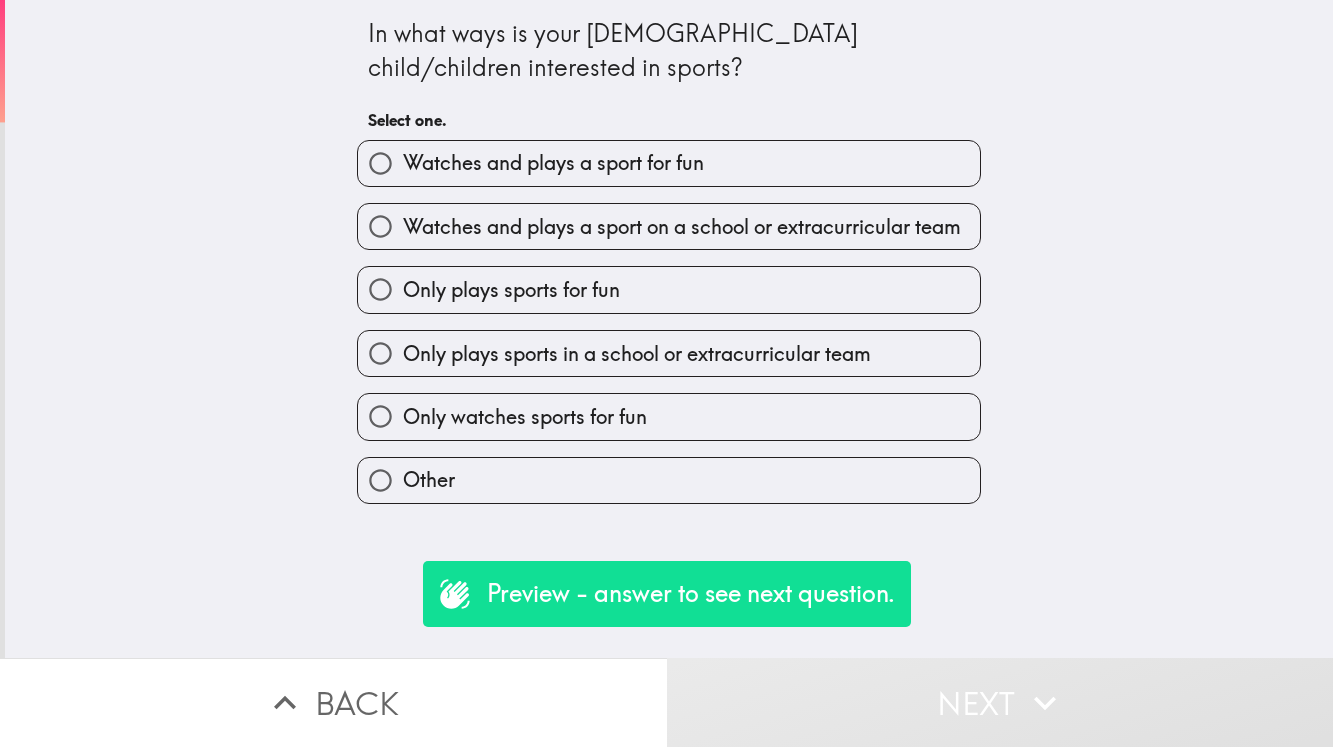 drag, startPoint x: 660, startPoint y: 166, endPoint x: 664, endPoint y: 183, distance: 17.464249 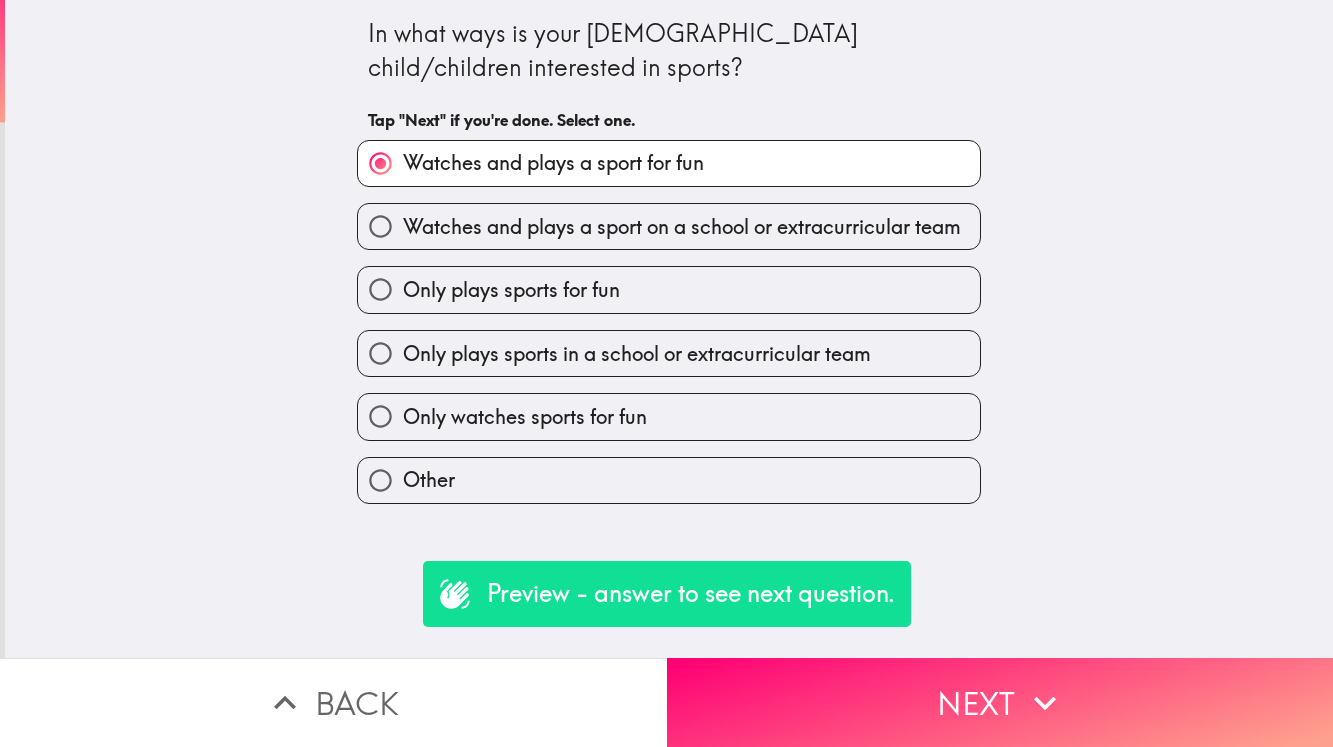 click on "Next" at bounding box center [1000, 702] 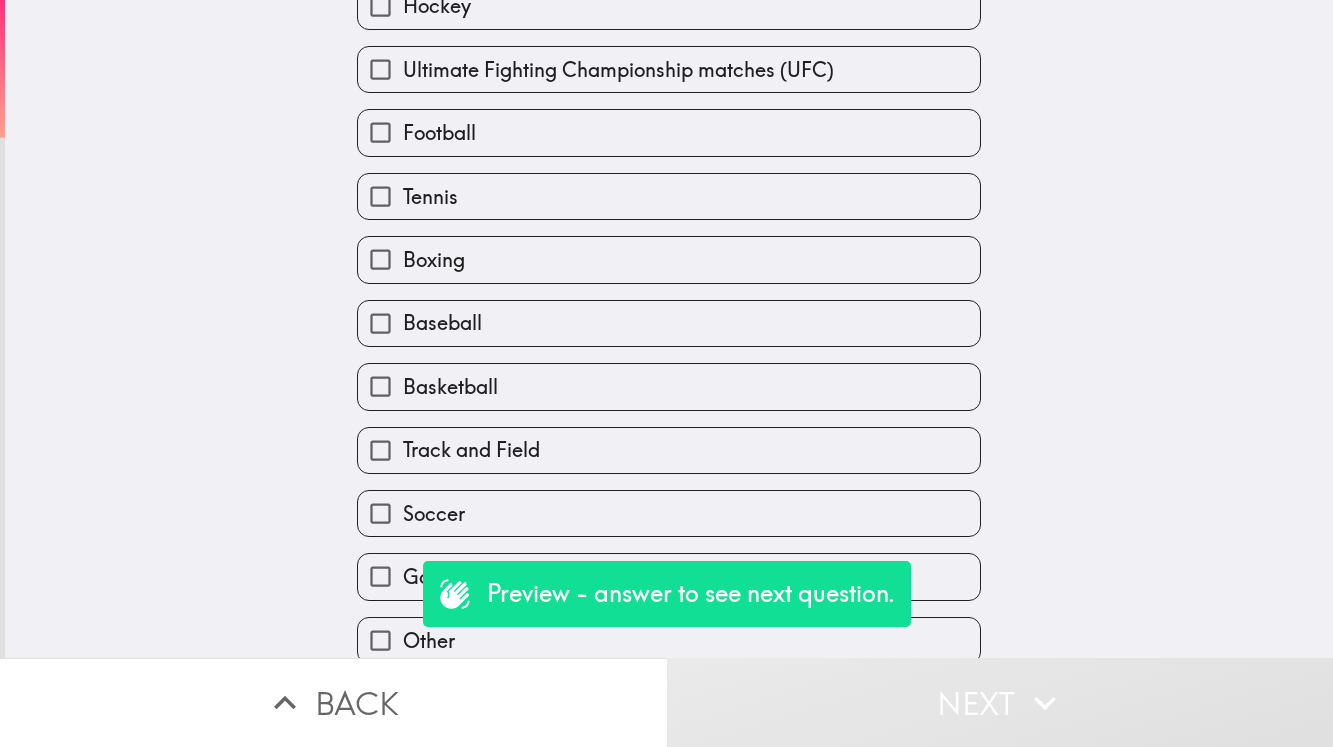 scroll, scrollTop: 174, scrollLeft: 0, axis: vertical 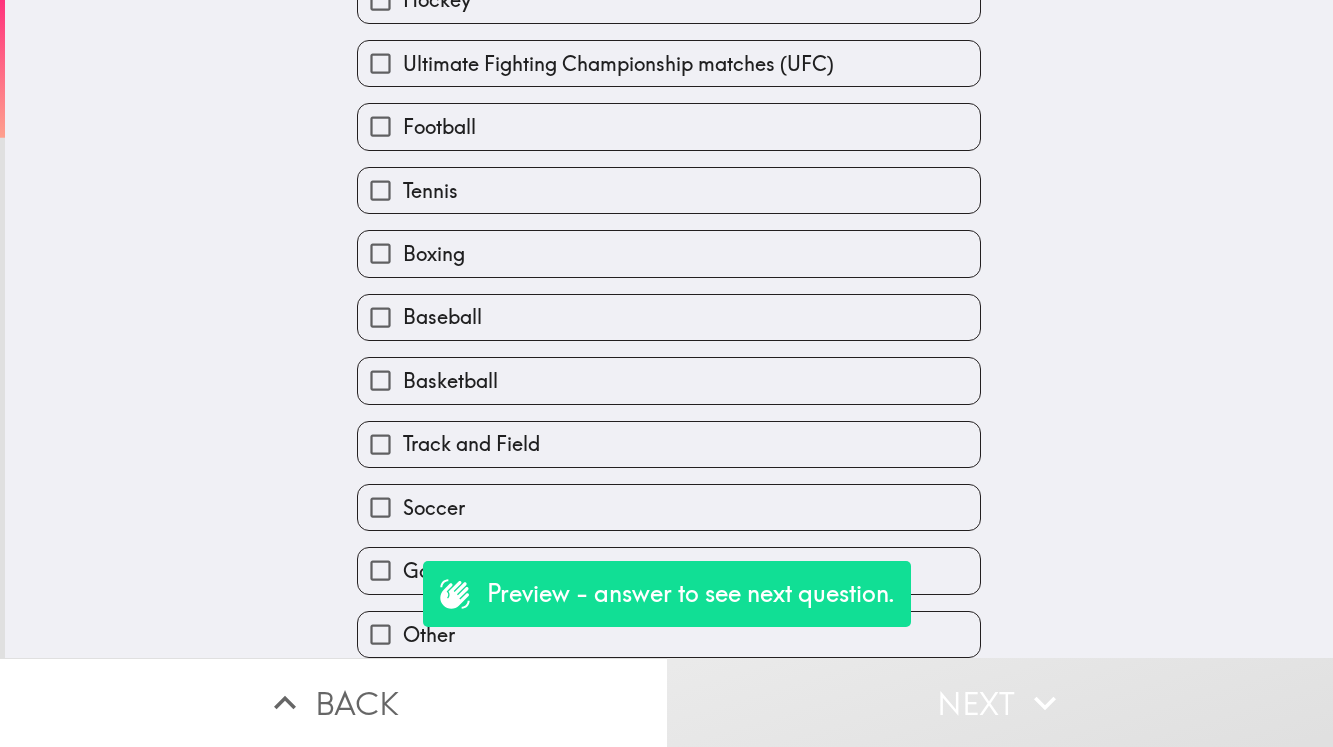 click on "Soccer" at bounding box center [669, 507] 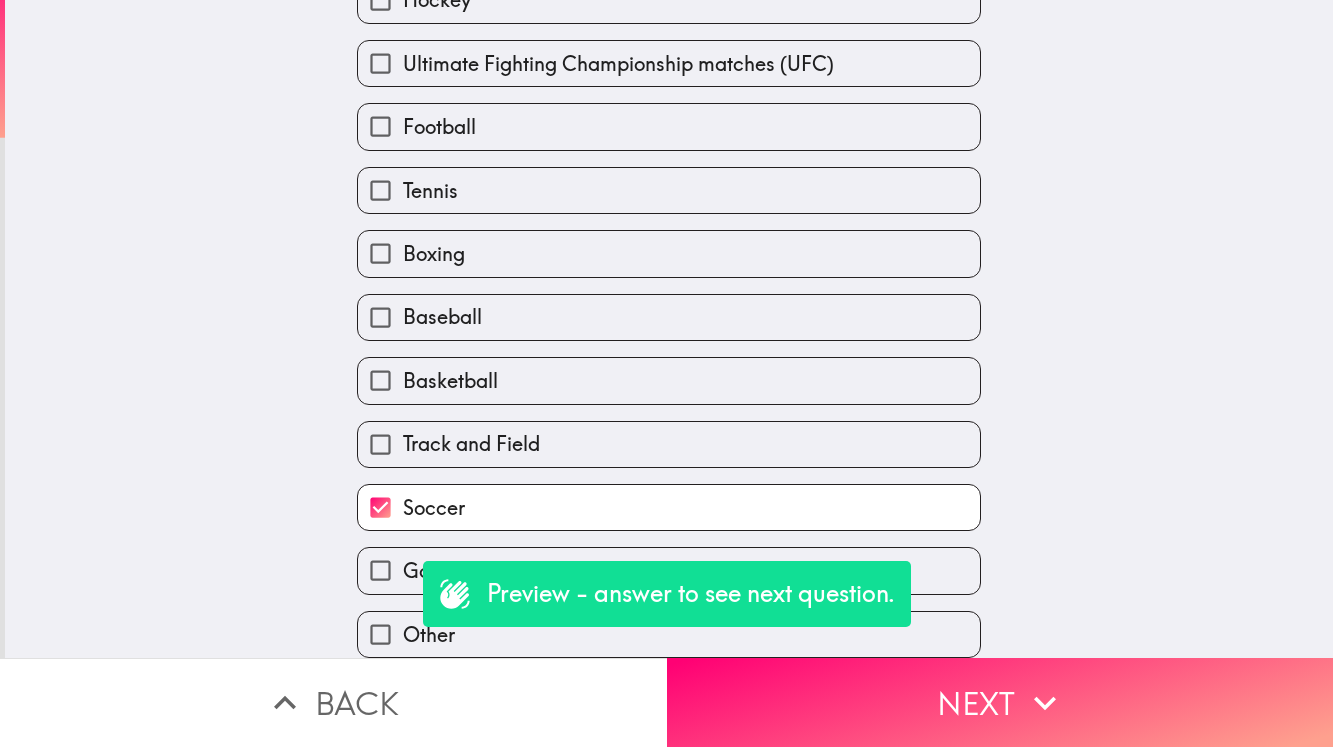 click on "Basketball" at bounding box center (669, 380) 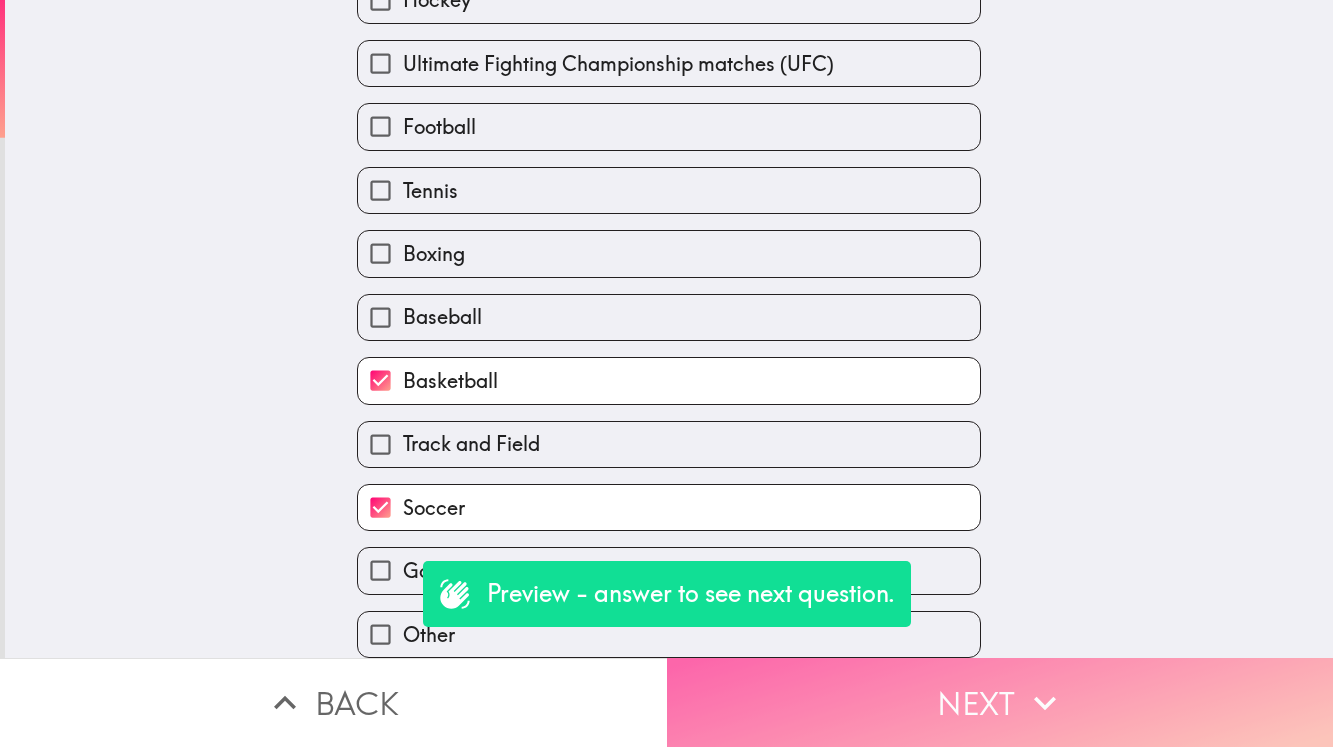 click on "Next" at bounding box center [1000, 702] 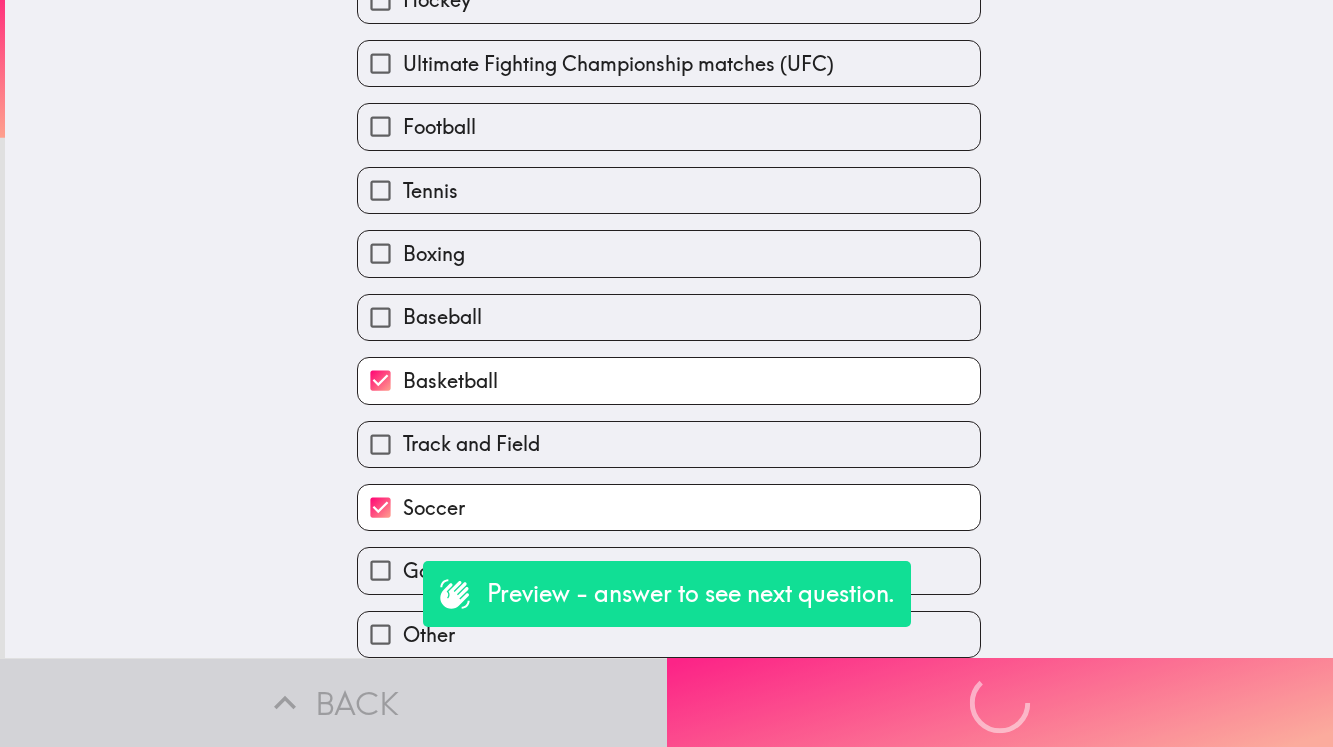 scroll, scrollTop: 0, scrollLeft: 0, axis: both 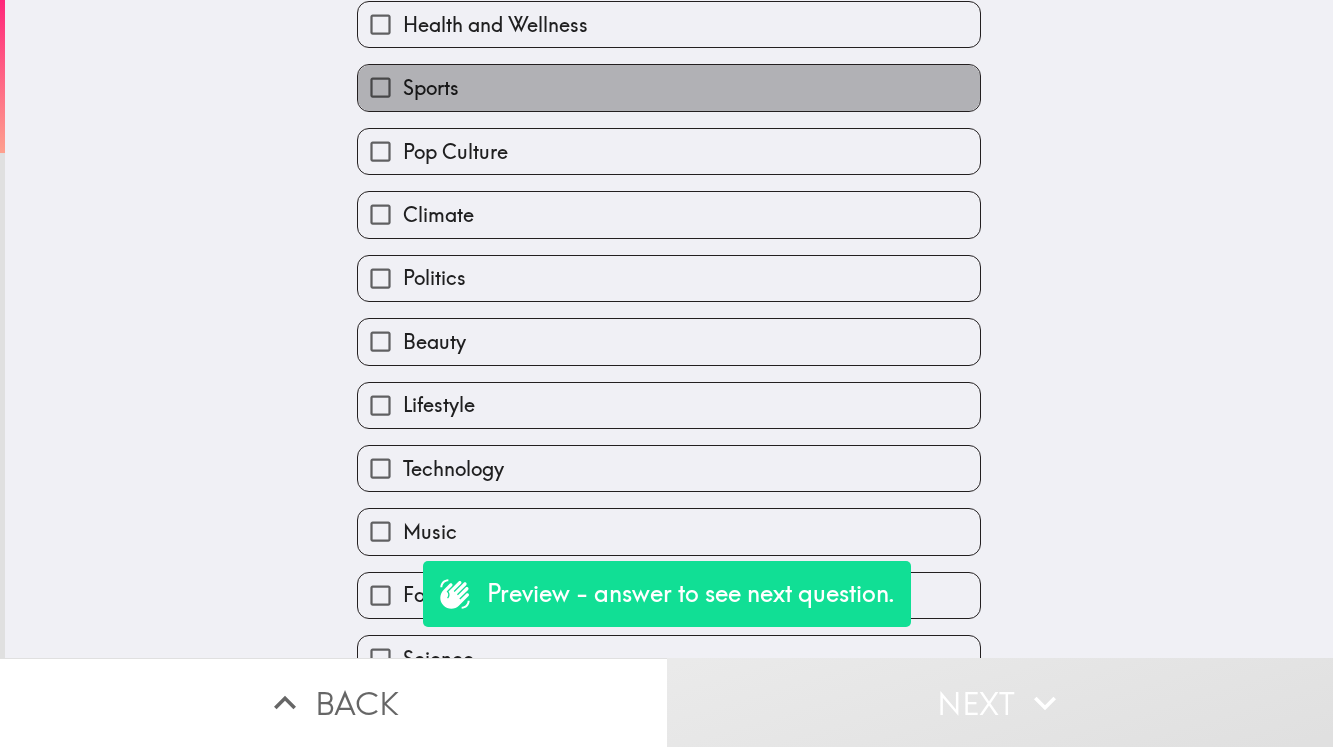 click on "Sports" at bounding box center (669, 87) 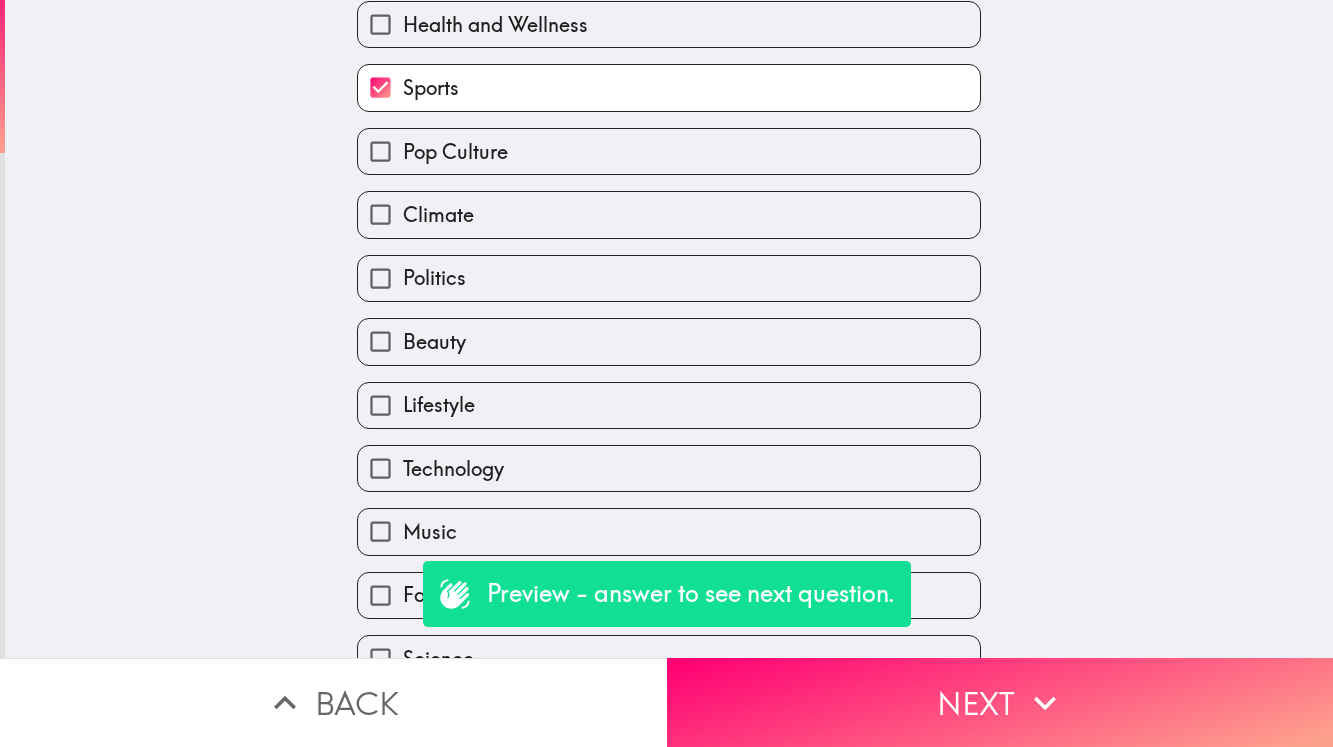 click on "Next" at bounding box center (1000, 702) 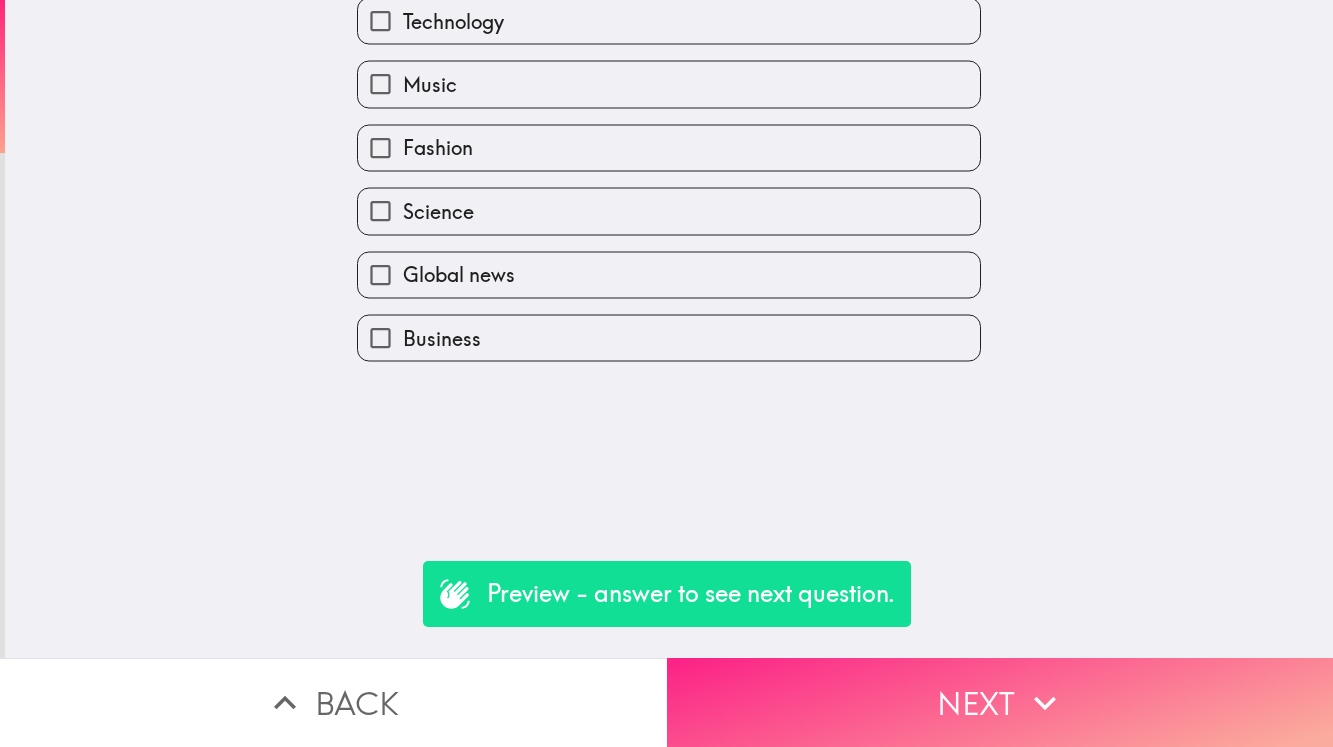 scroll, scrollTop: 0, scrollLeft: 0, axis: both 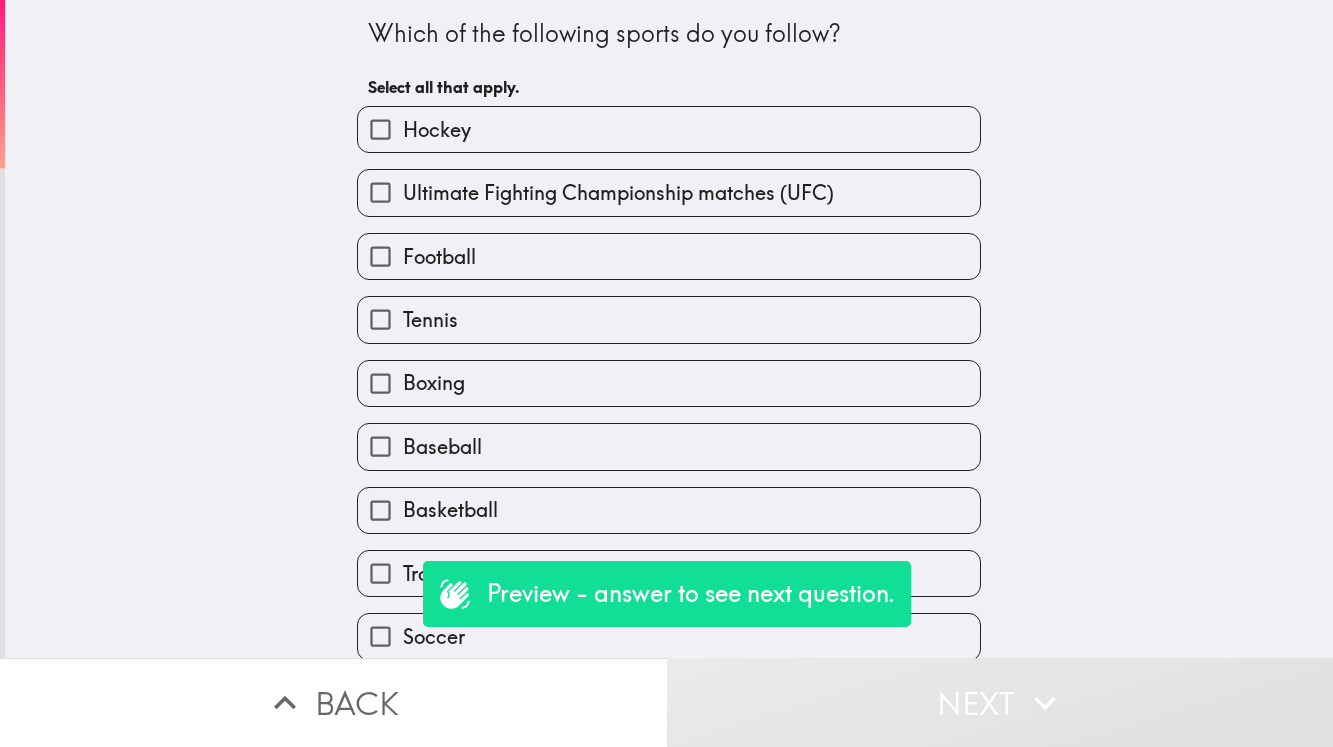click on "Basketball" at bounding box center [669, 510] 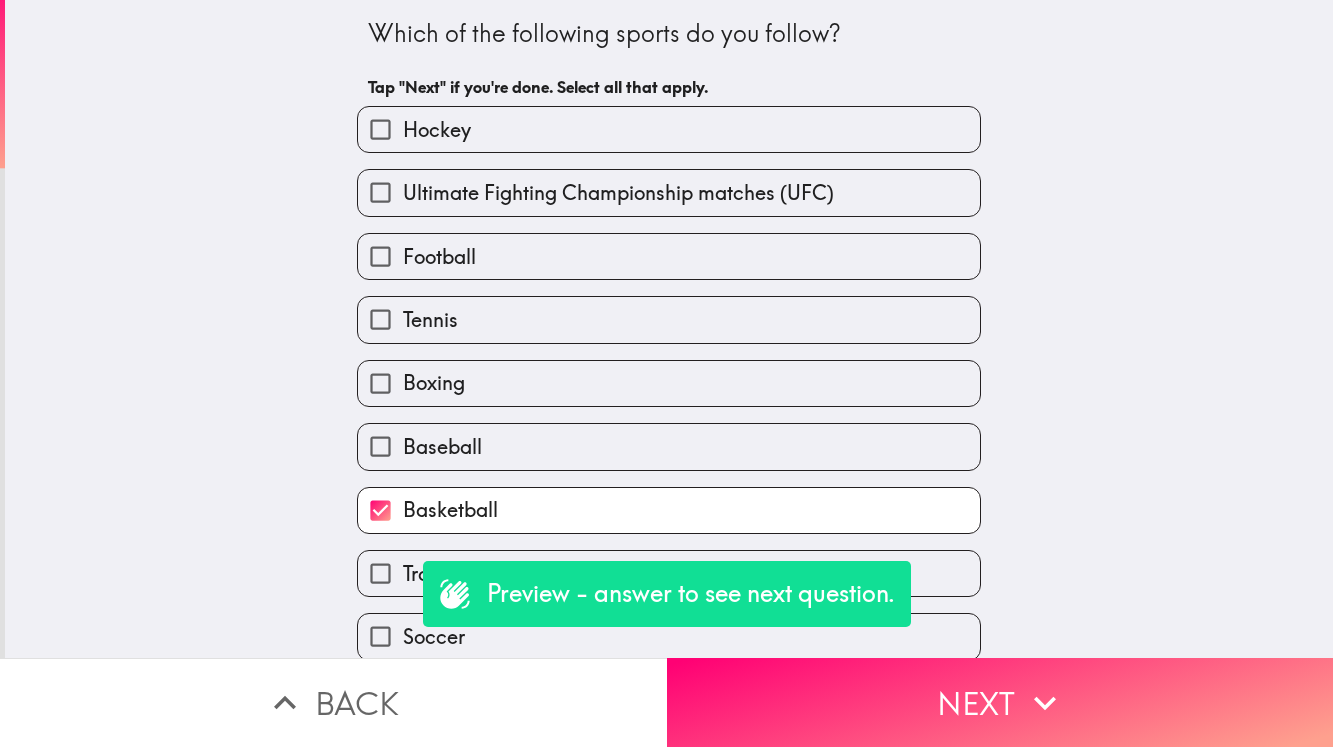 click on "Next" at bounding box center [1000, 702] 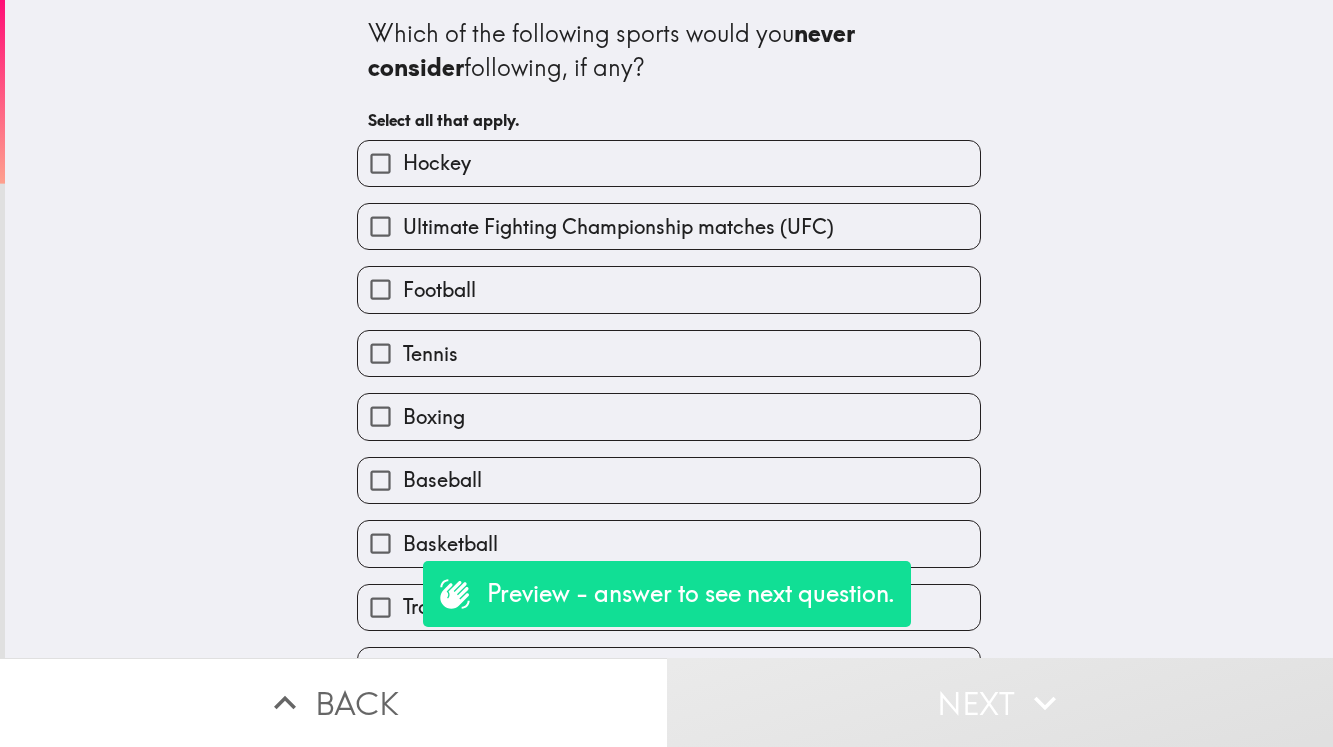 click on "Boxing" at bounding box center (669, 416) 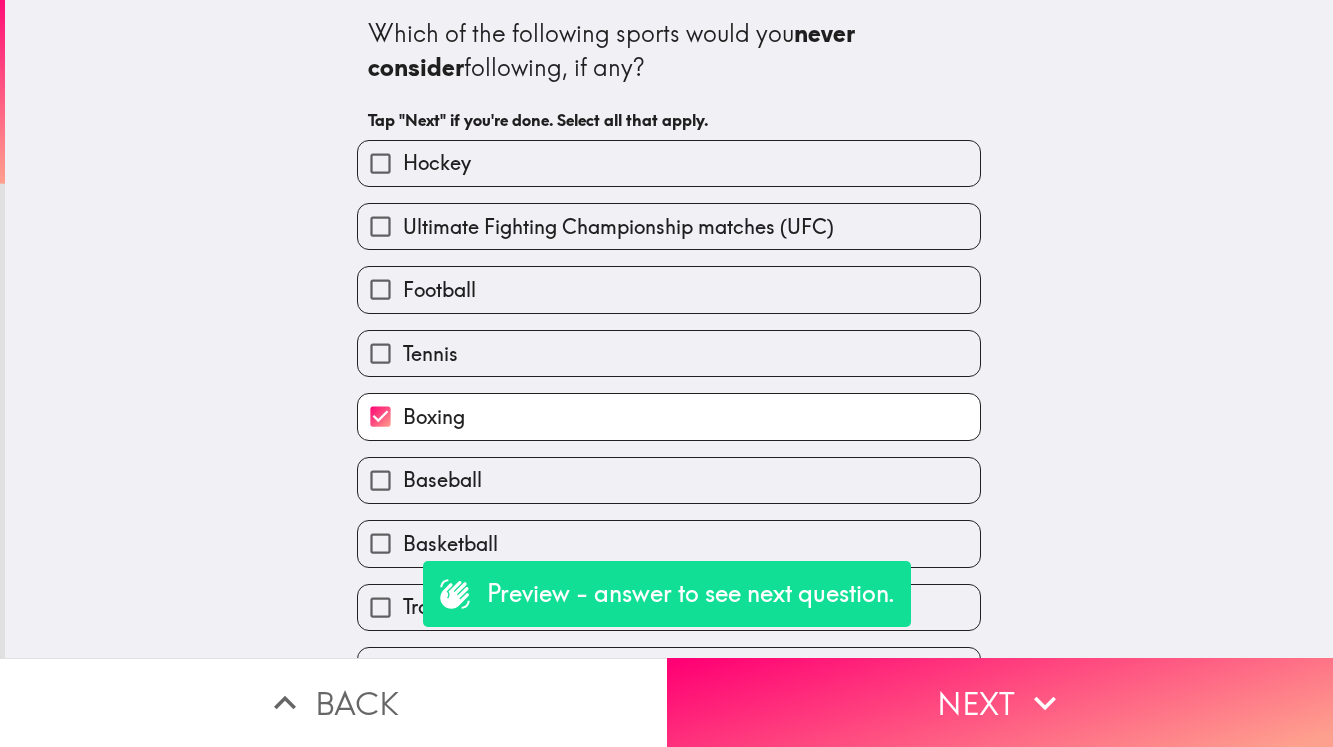 click on "Next" at bounding box center [1000, 702] 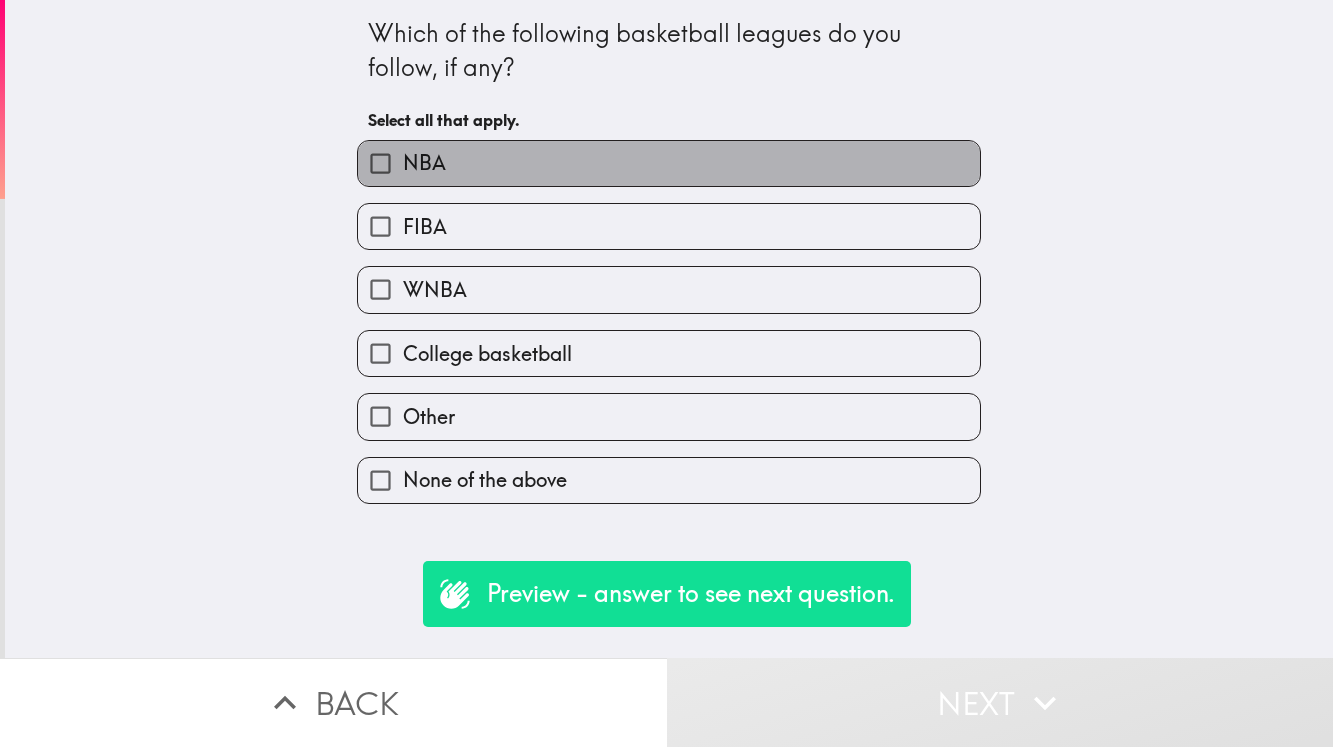 click on "NBA" at bounding box center (669, 163) 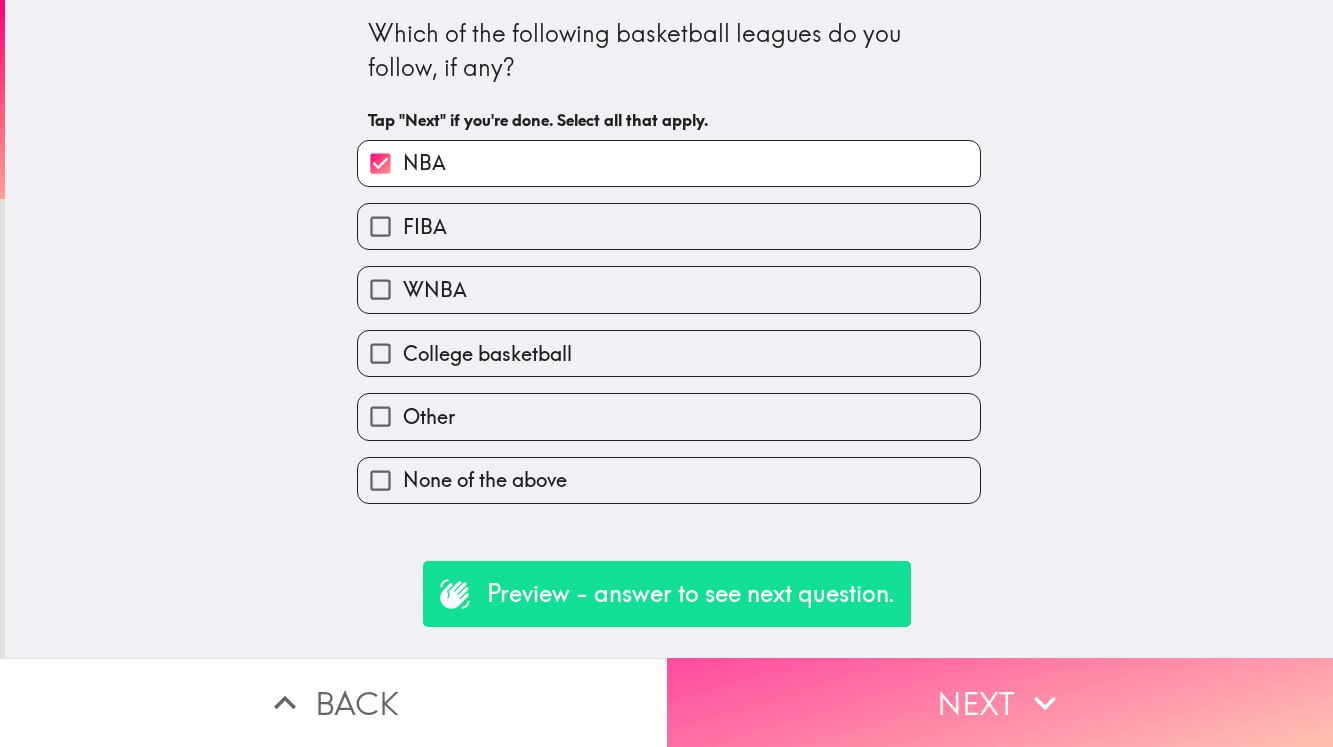 click on "Next" at bounding box center (1000, 702) 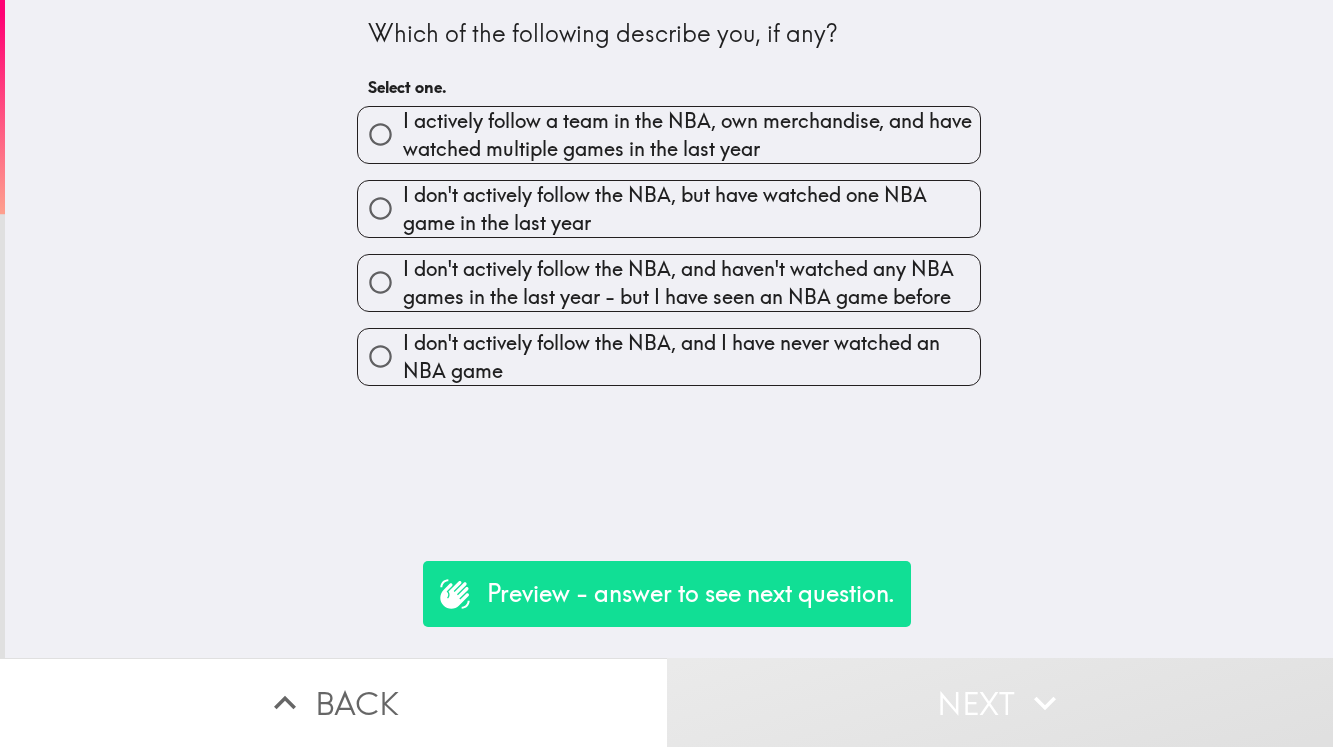 click on "I don't actively follow the NBA, but have watched one NBA game in the last year" at bounding box center [691, 209] 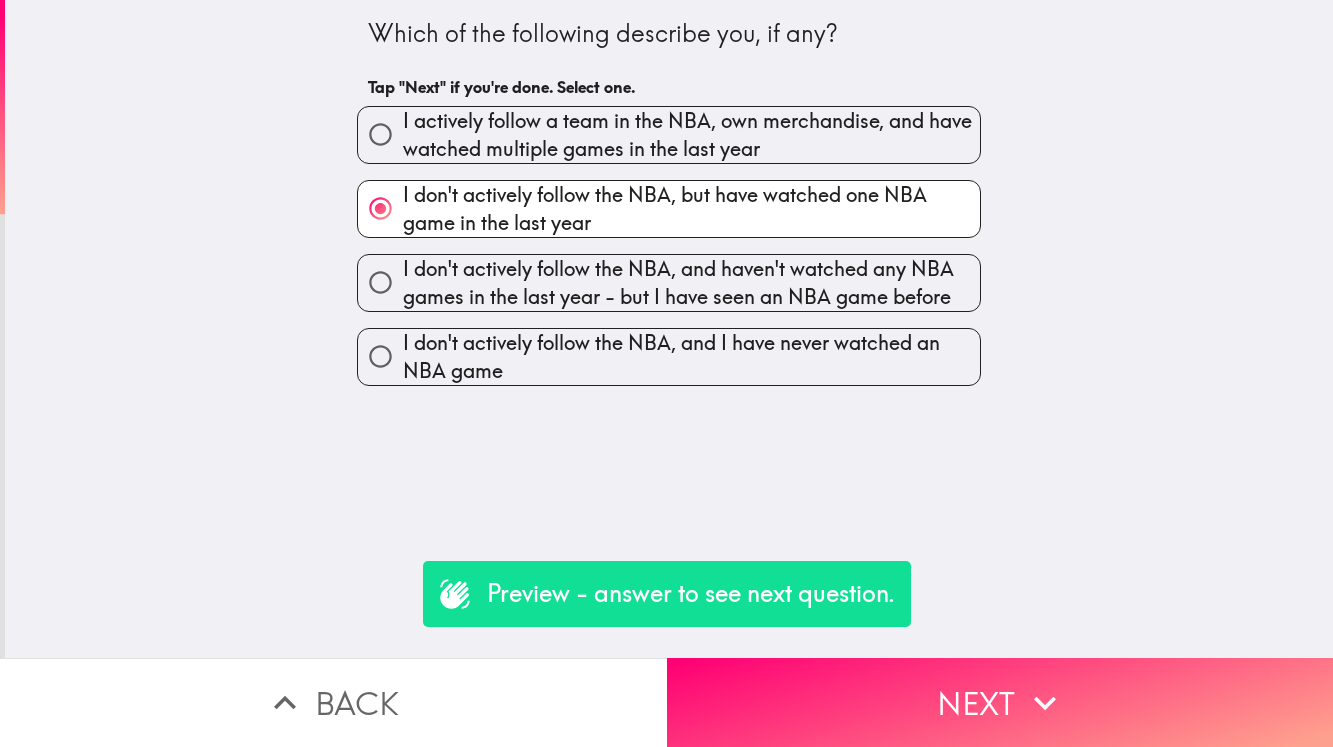 click on "Next" at bounding box center [1000, 702] 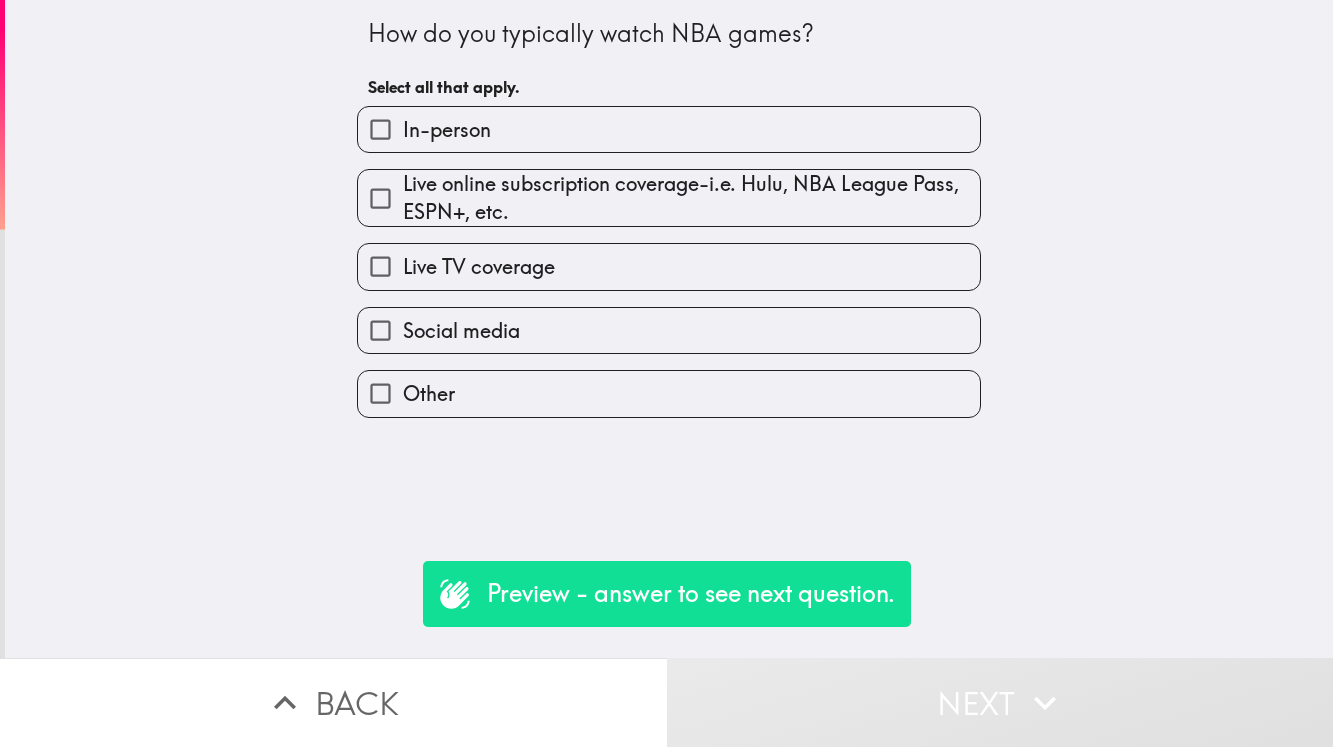 click on "Live online subscription coverage-i.e. Hulu, NBA League Pass, ESPN+, etc." at bounding box center [691, 198] 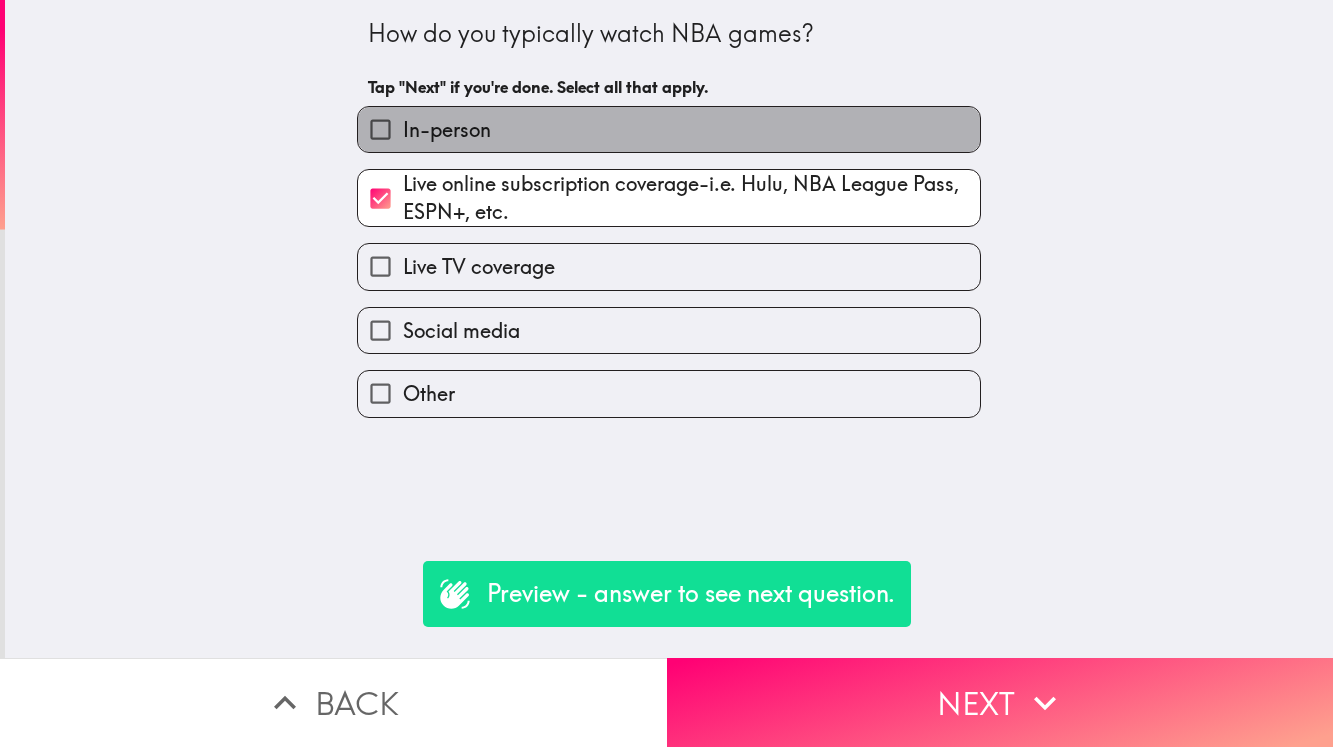click on "In-person" at bounding box center [669, 129] 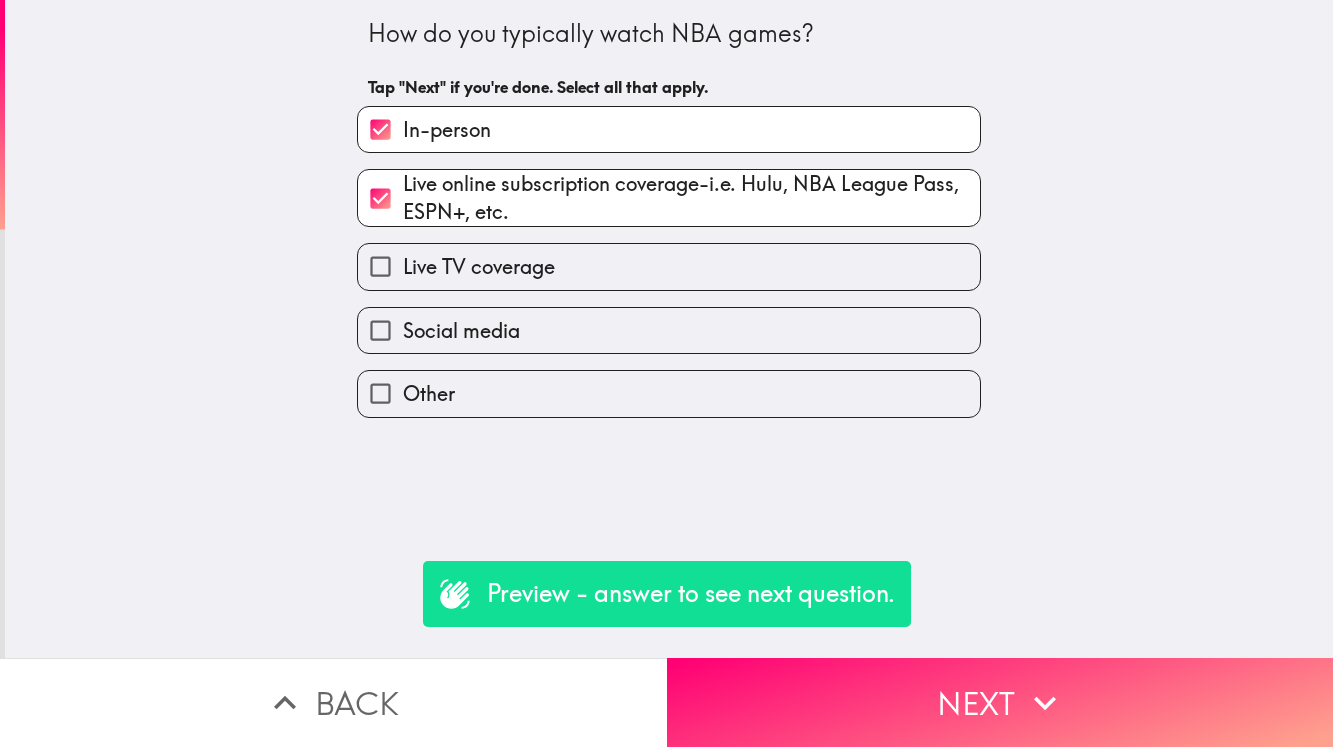 click on "Live TV coverage" at bounding box center (669, 266) 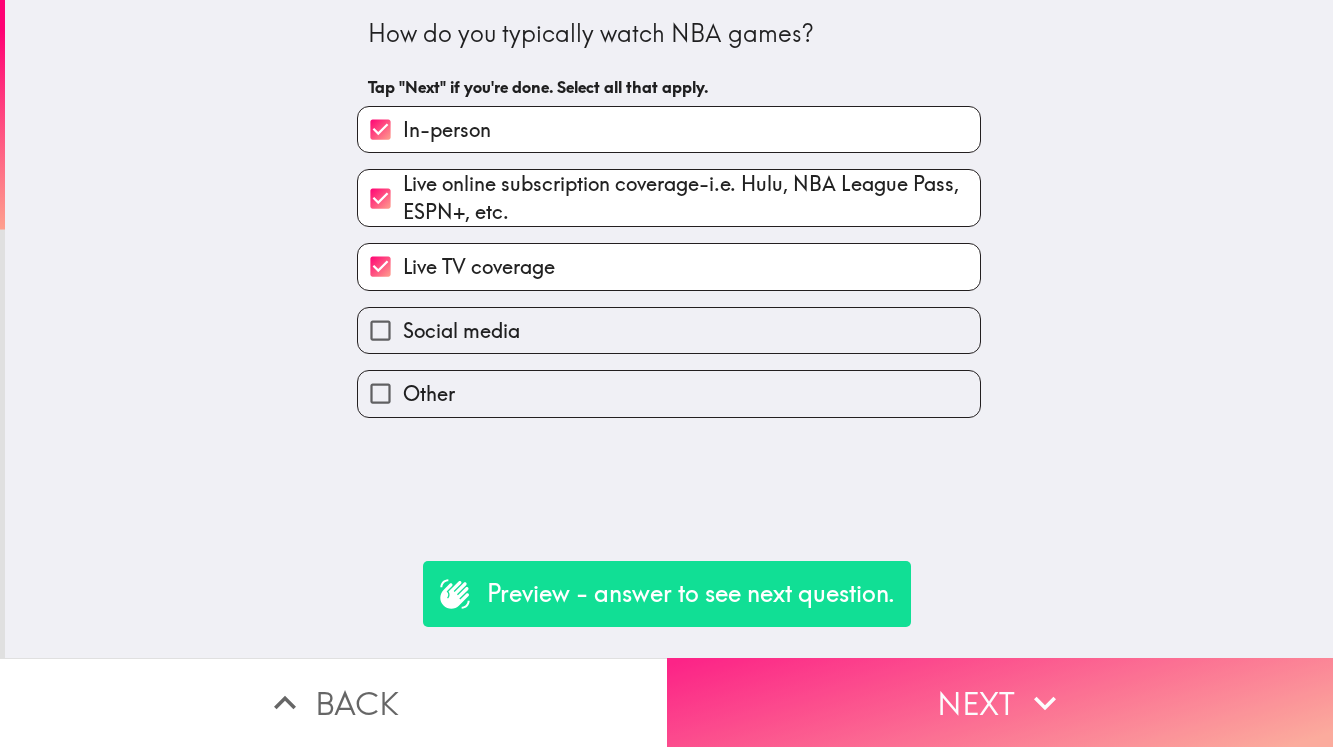 click on "Next" at bounding box center [1000, 702] 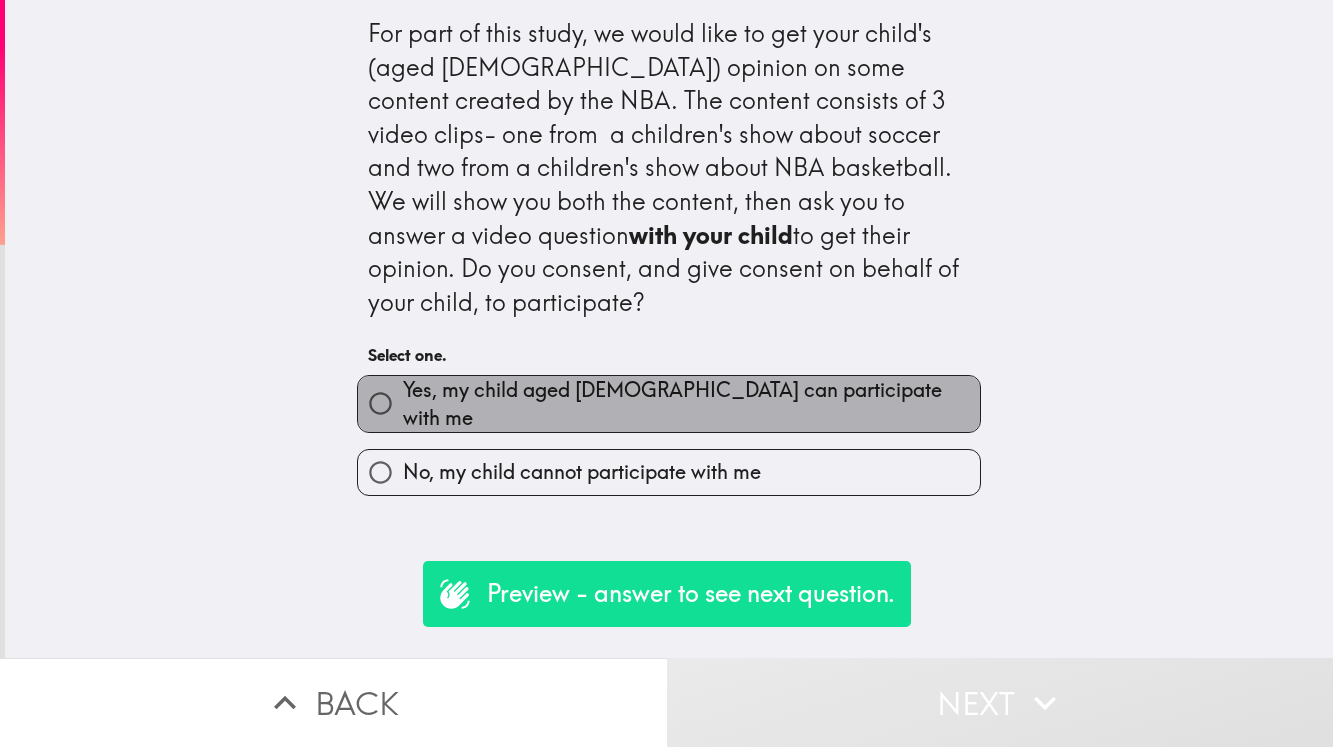 click on "Yes, my child aged [DEMOGRAPHIC_DATA] can participate with me" at bounding box center [691, 404] 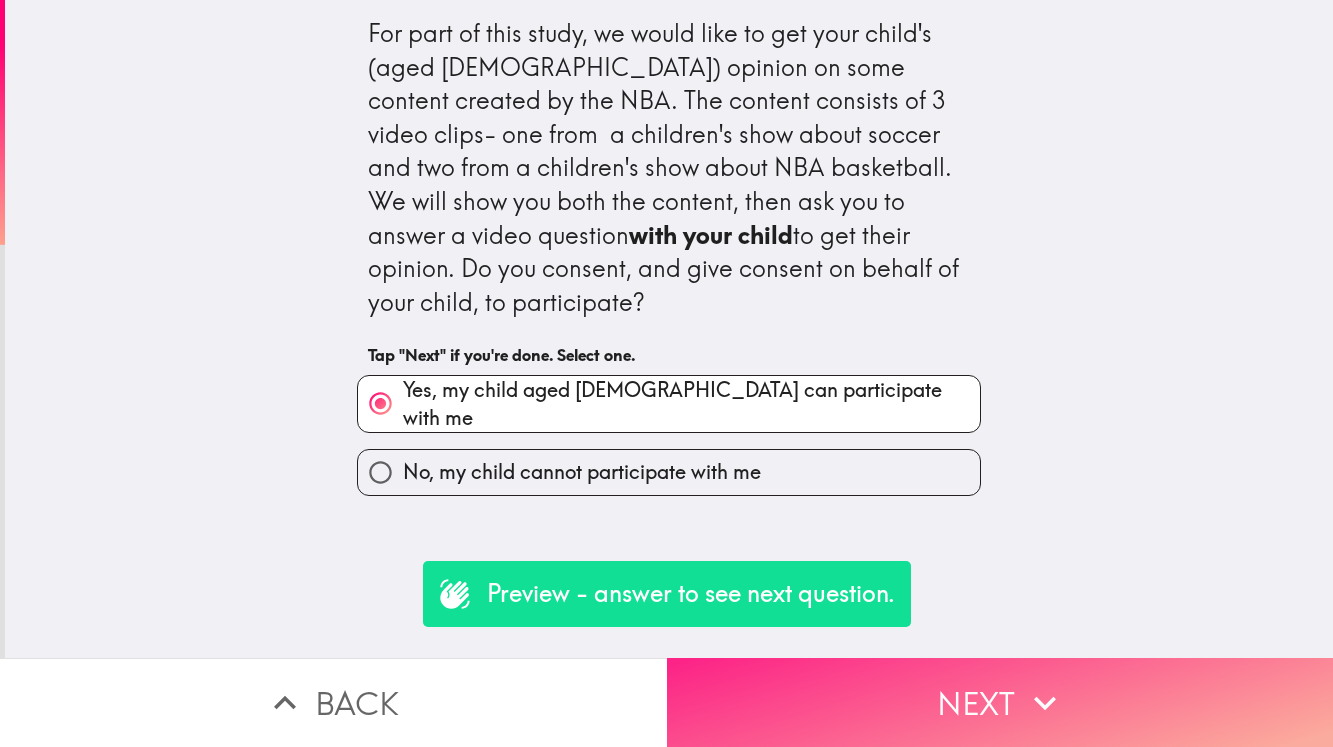 click on "Next" at bounding box center (1000, 702) 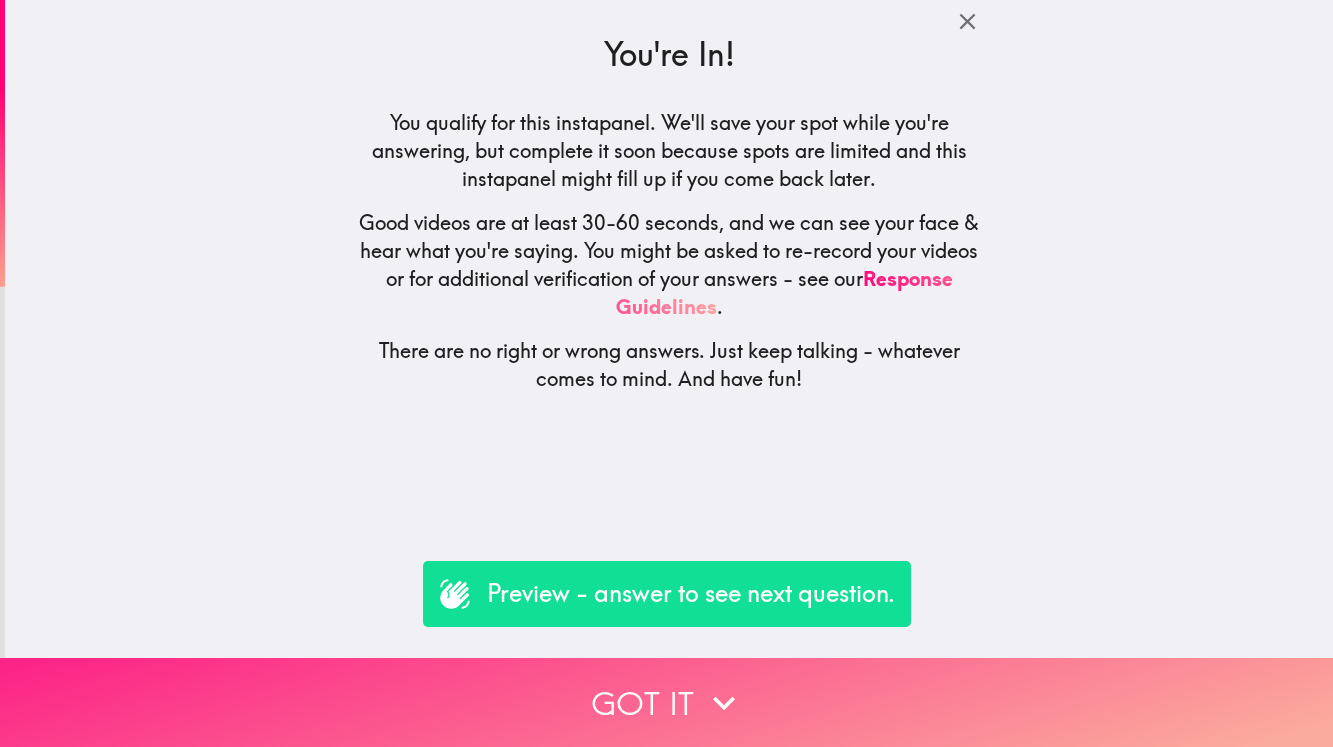 click on "Got it" at bounding box center [666, 702] 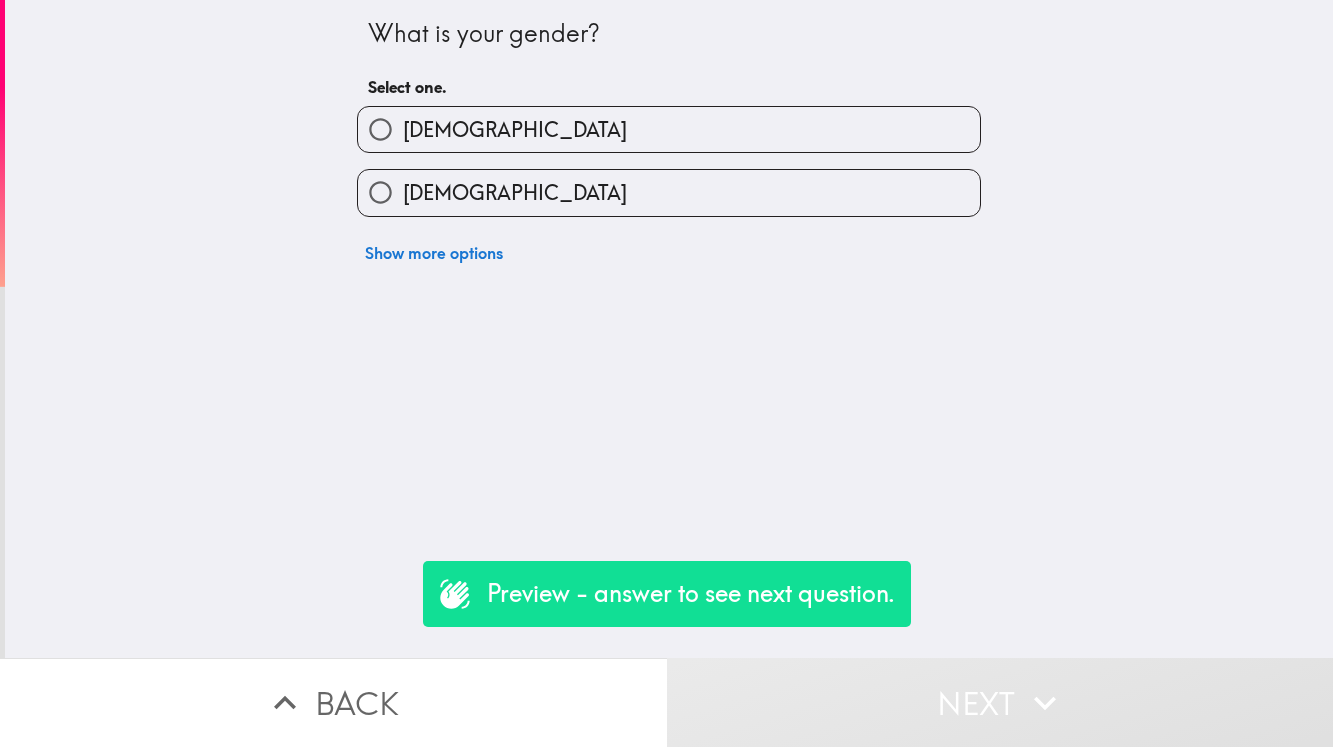 click on "[DEMOGRAPHIC_DATA]" at bounding box center [669, 192] 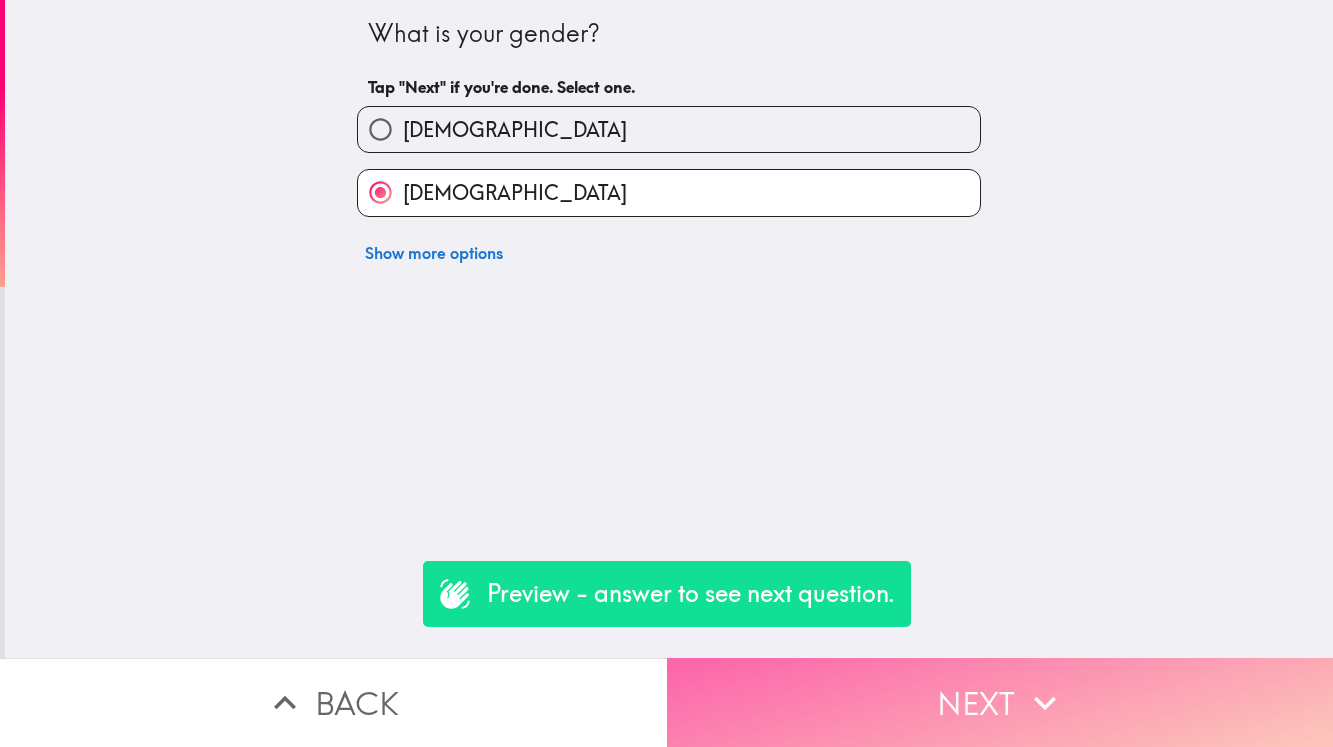 click on "Next" at bounding box center [1000, 702] 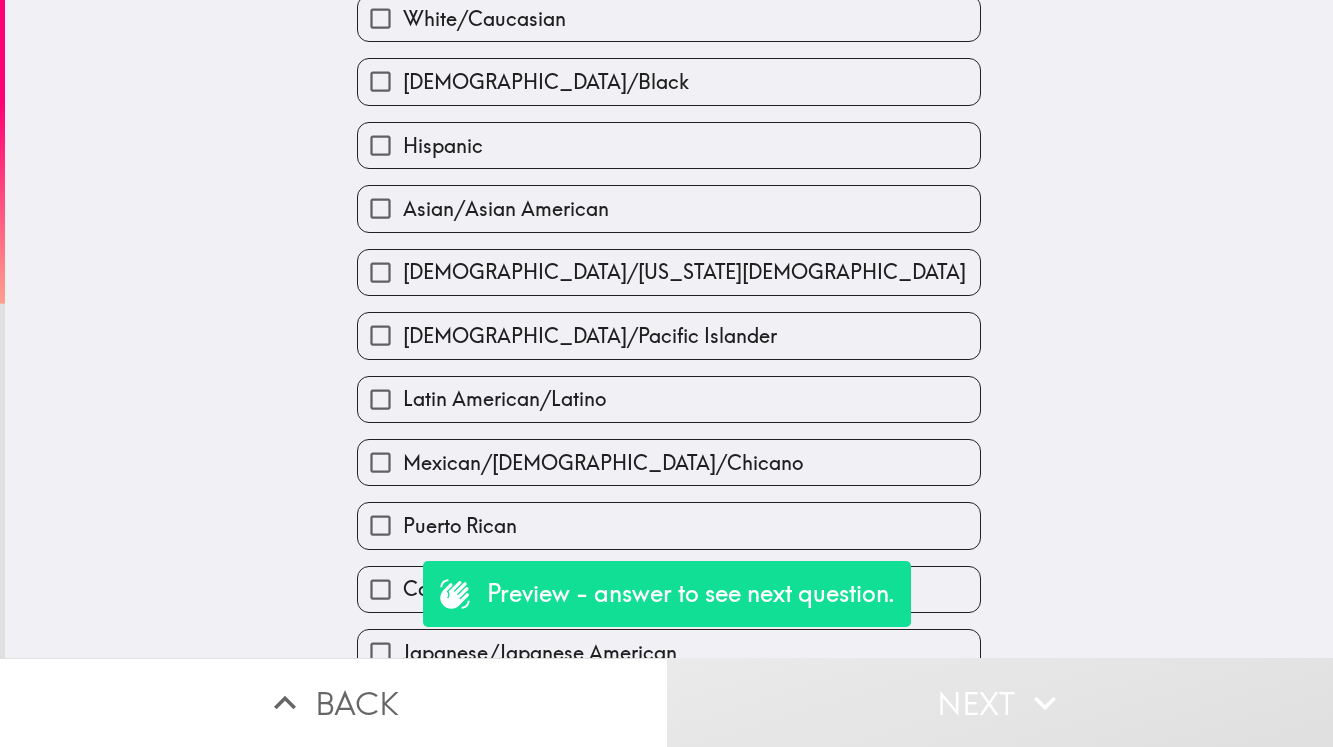 scroll, scrollTop: 0, scrollLeft: 0, axis: both 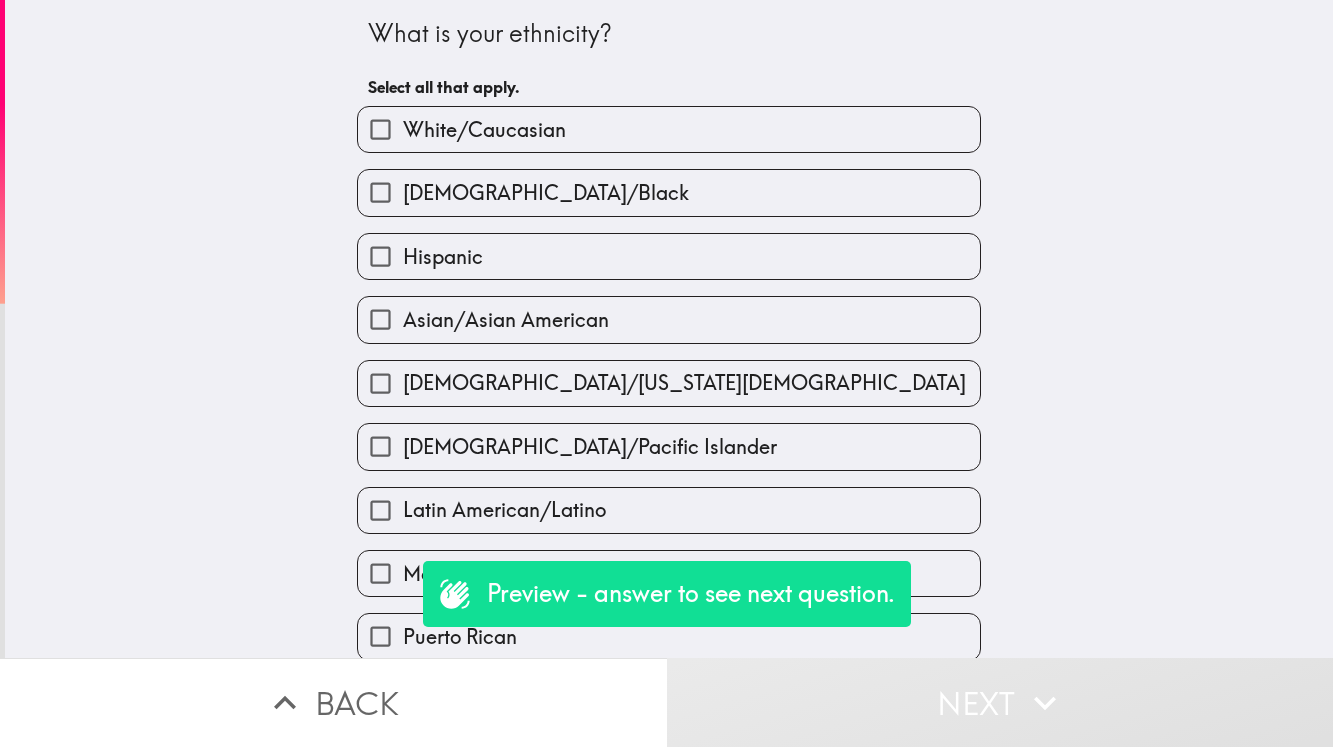 click on "White/Caucasian" at bounding box center (669, 129) 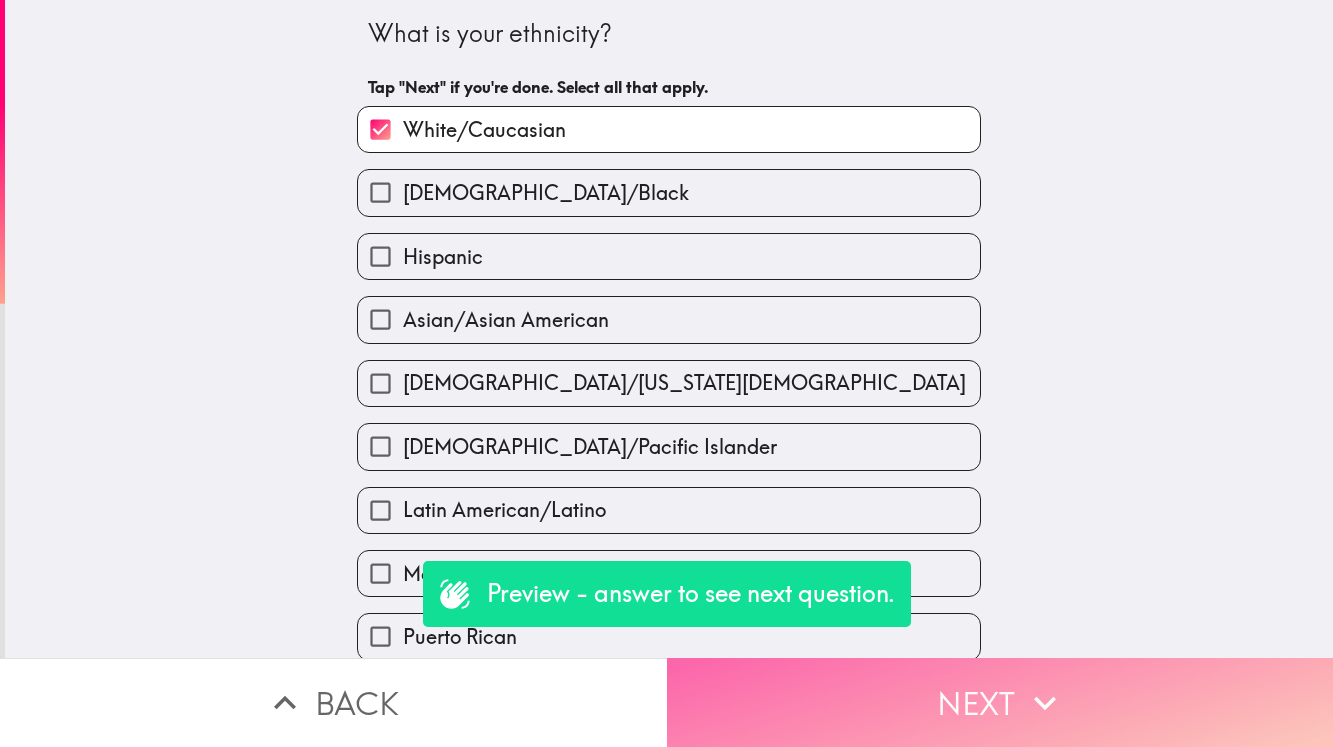 click on "Next" at bounding box center (1000, 702) 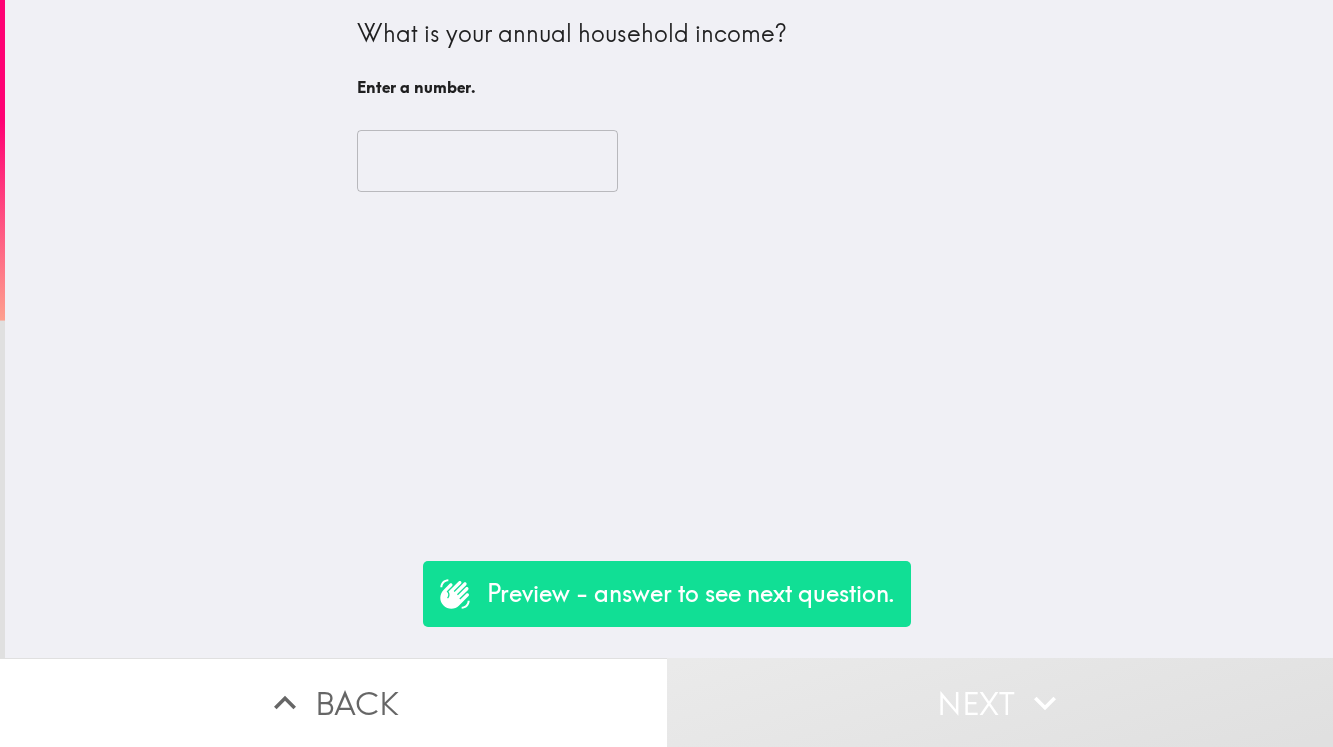 click at bounding box center [487, 161] 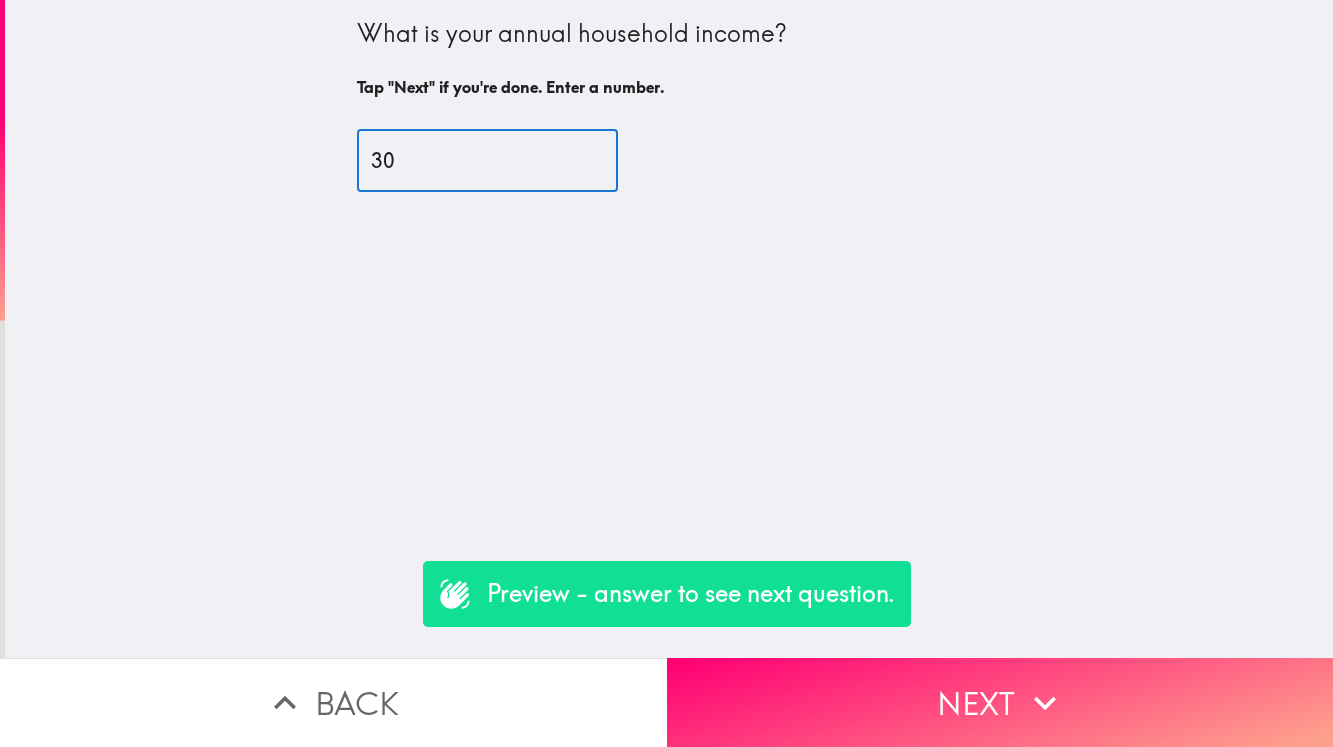 type on "3" 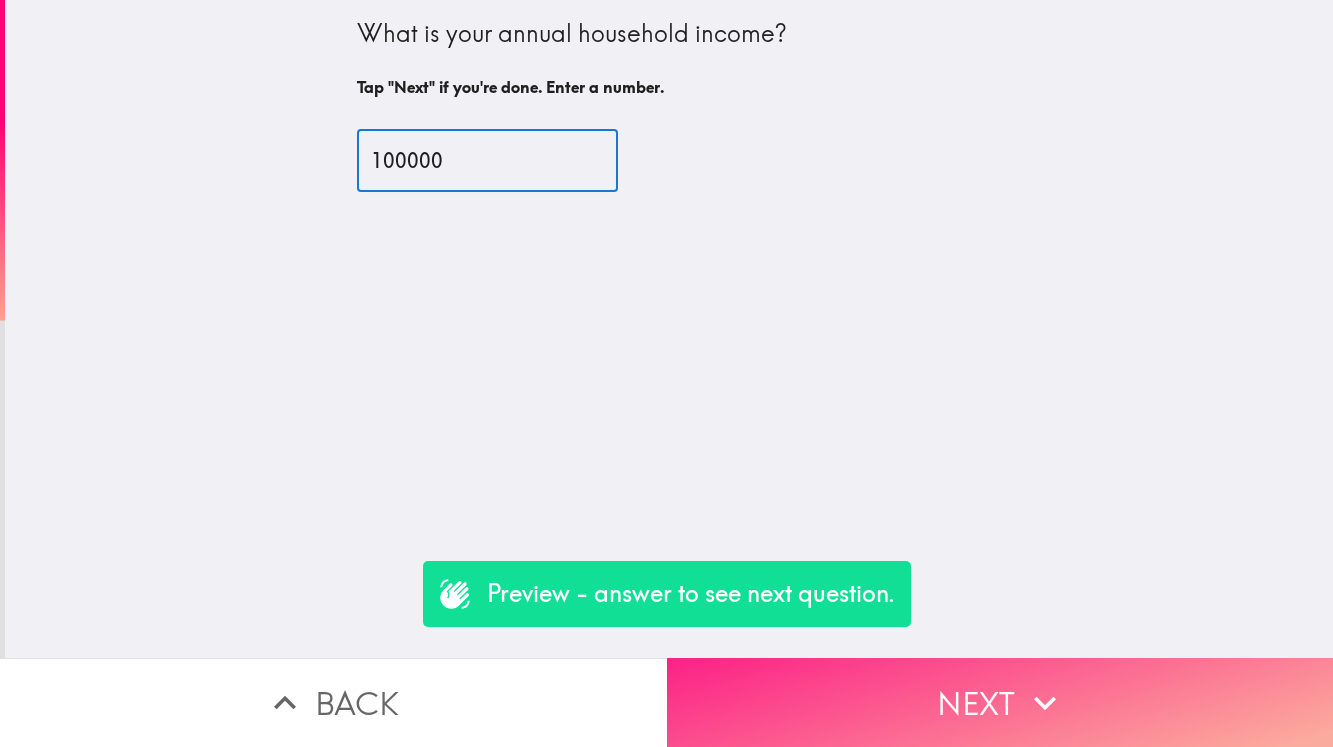 type on "100000" 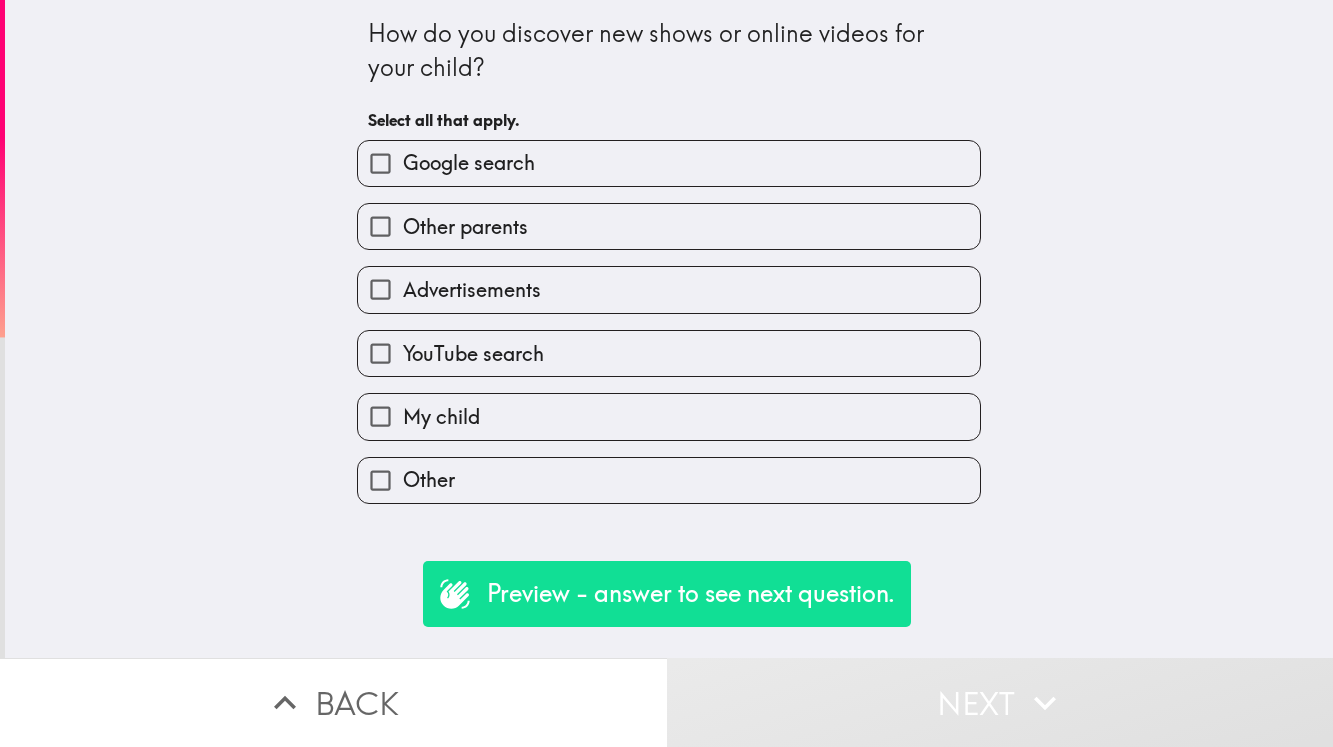 click on "Google search" at bounding box center (669, 163) 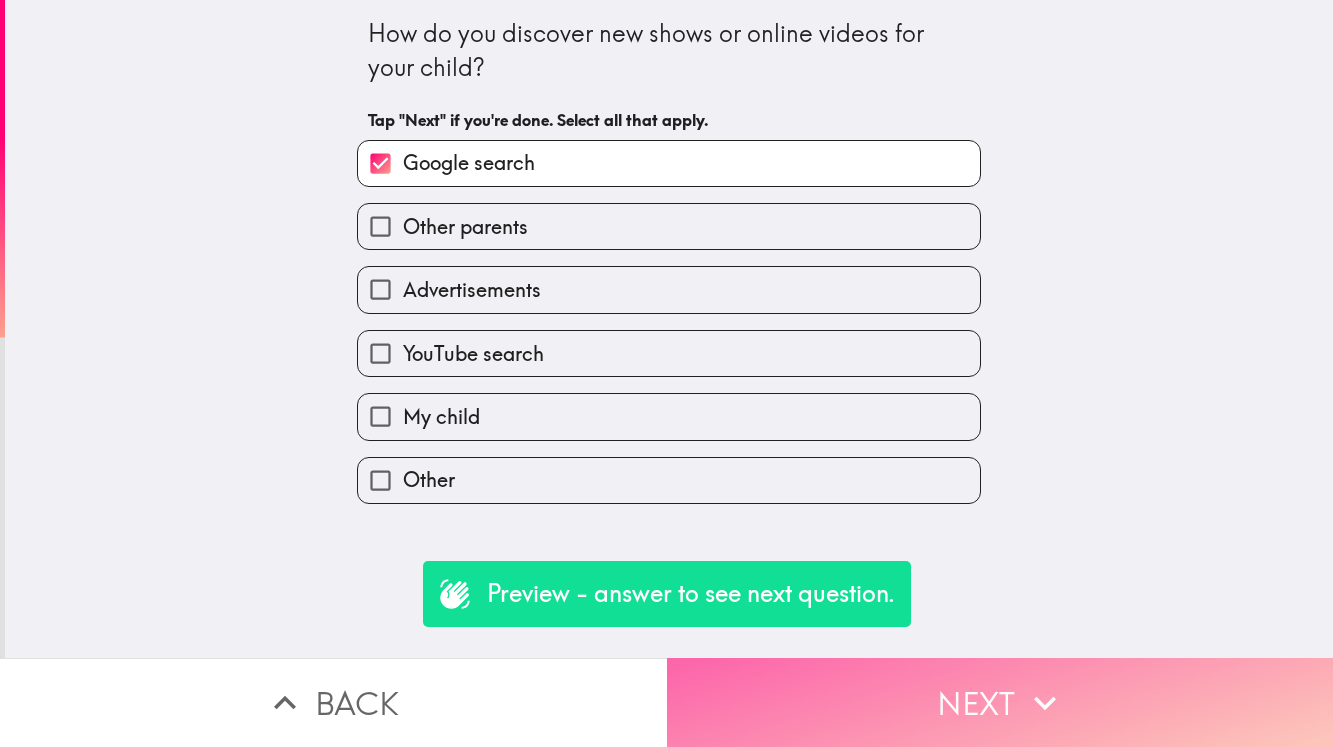 click on "Next" at bounding box center [1000, 702] 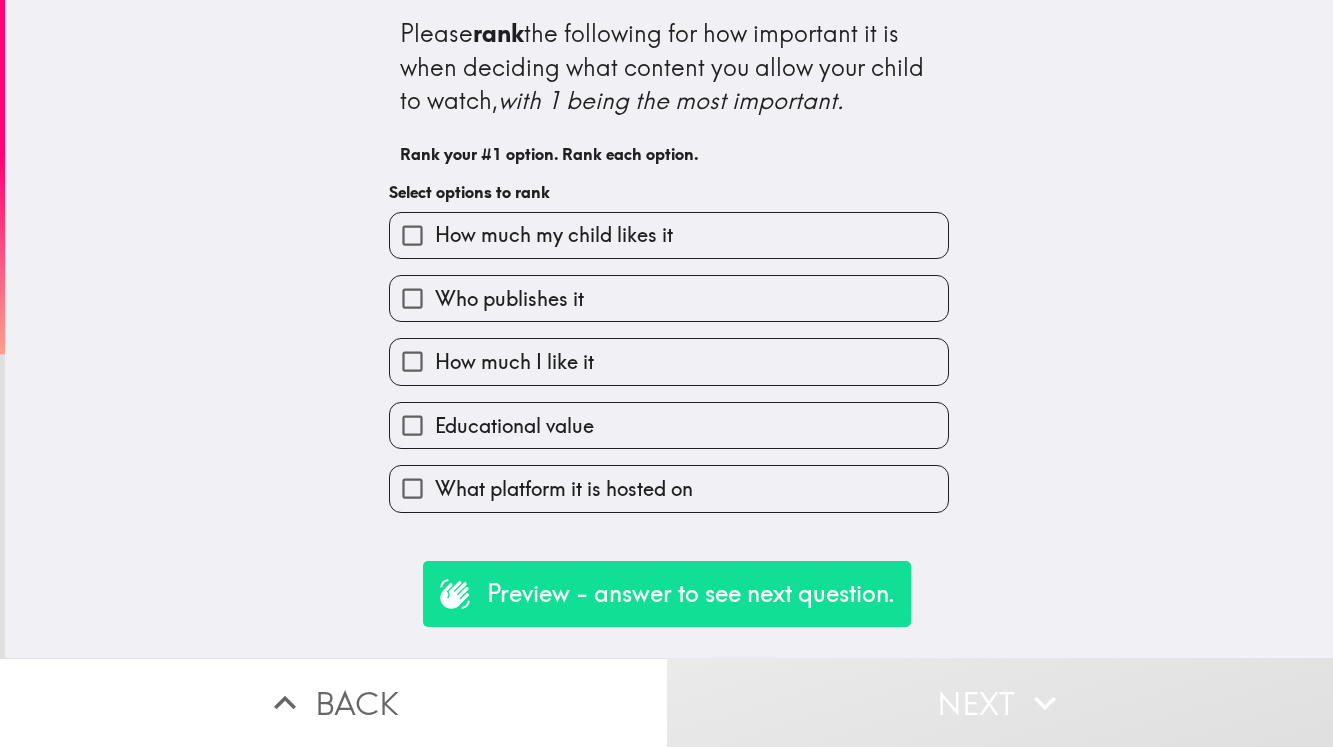 click on "Who publishes it" at bounding box center [661, 290] 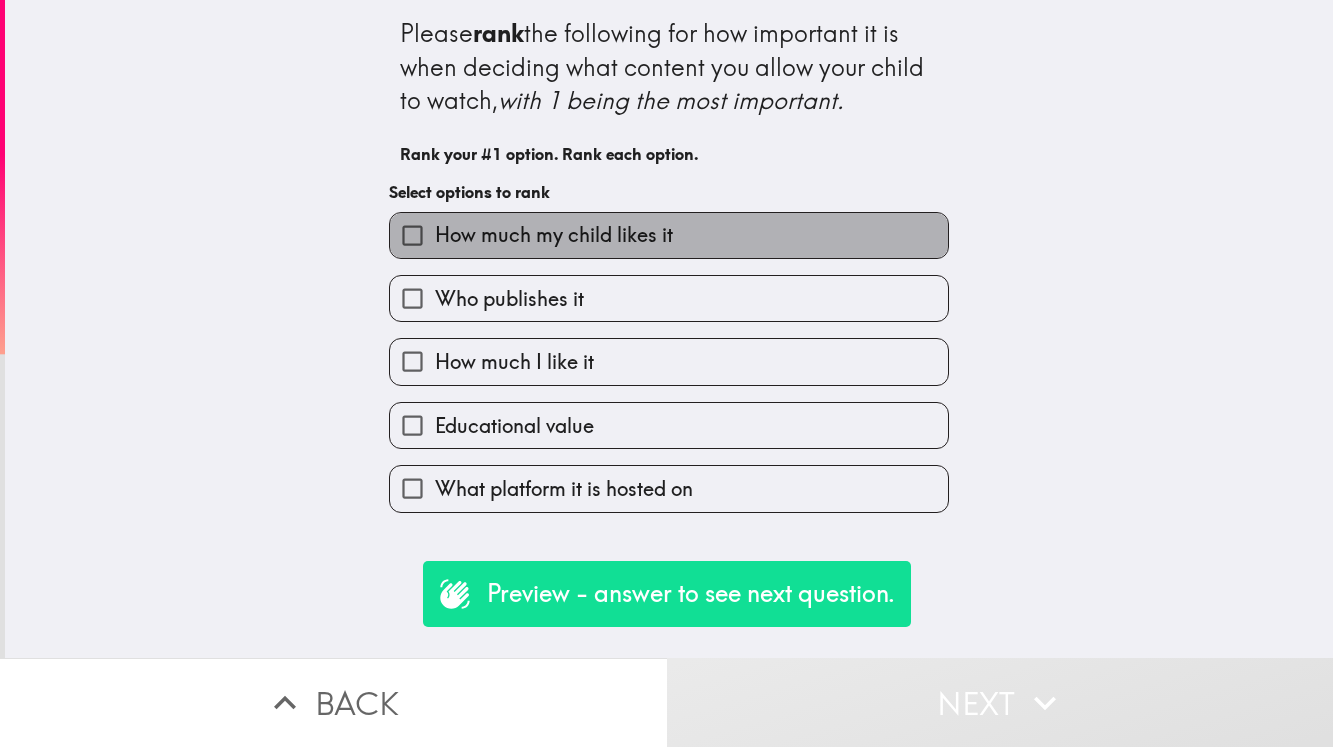 click on "How much my child likes it" at bounding box center [669, 235] 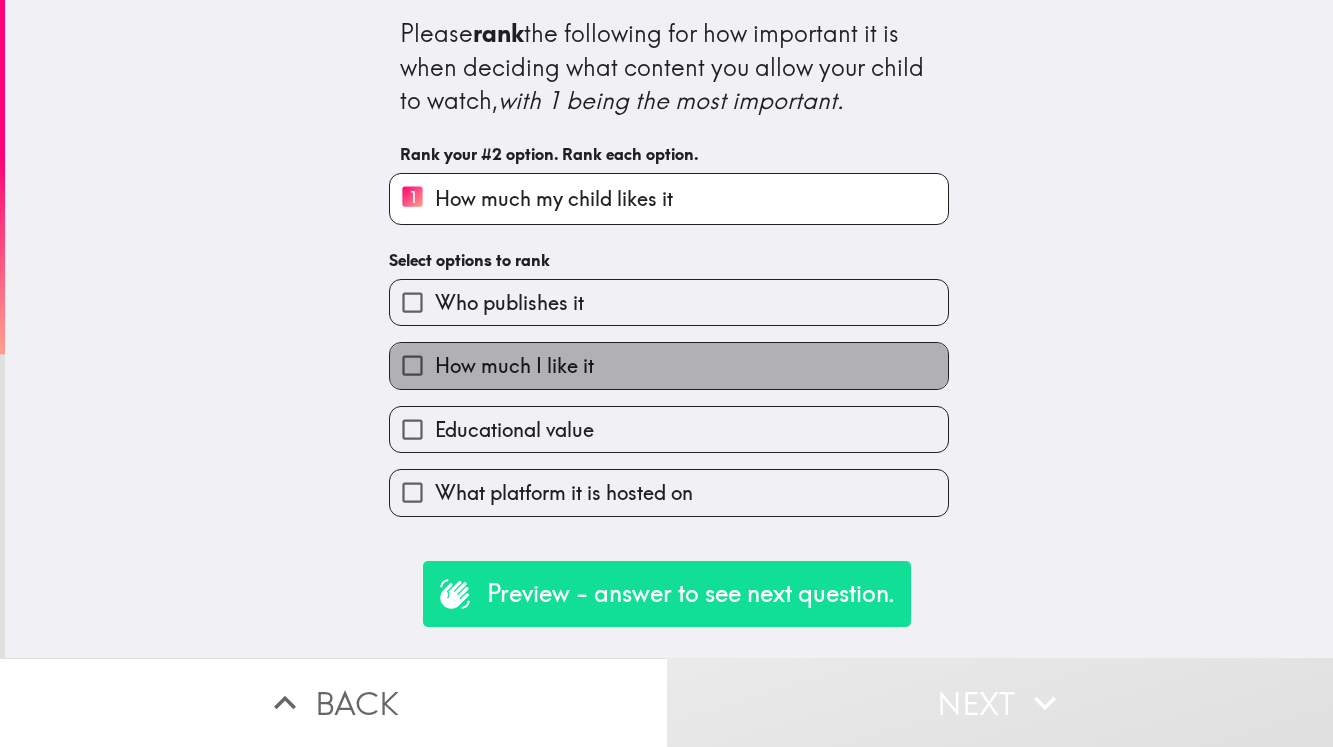 click on "How much I like it" at bounding box center (669, 365) 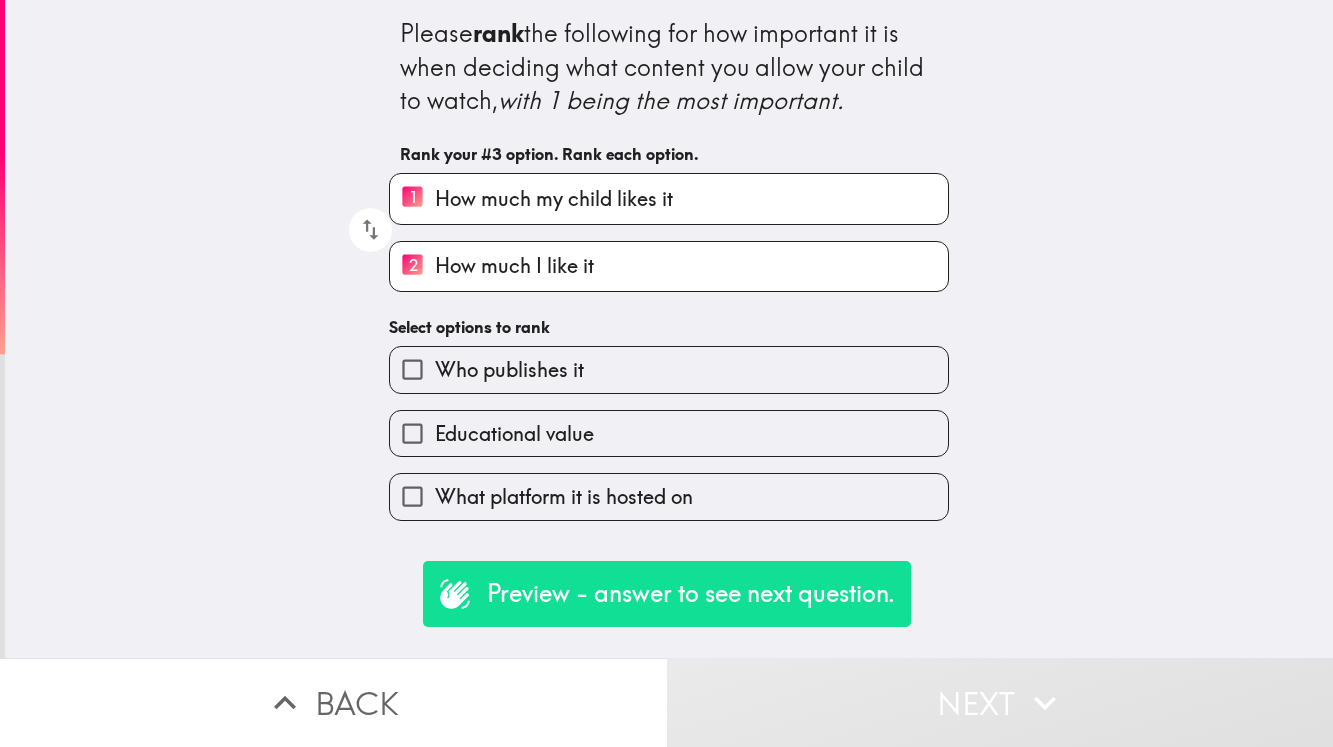 drag, startPoint x: 717, startPoint y: 390, endPoint x: 711, endPoint y: 399, distance: 10.816654 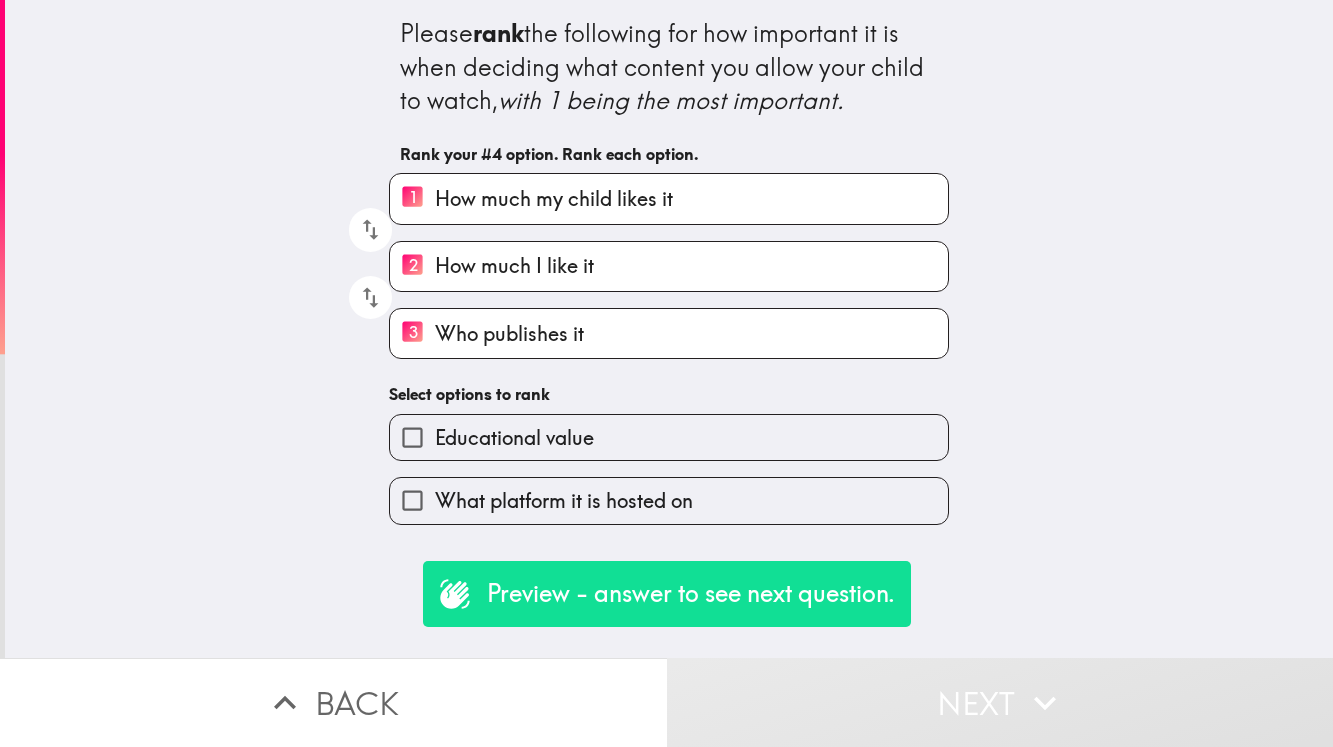 click on "Educational value" at bounding box center [669, 437] 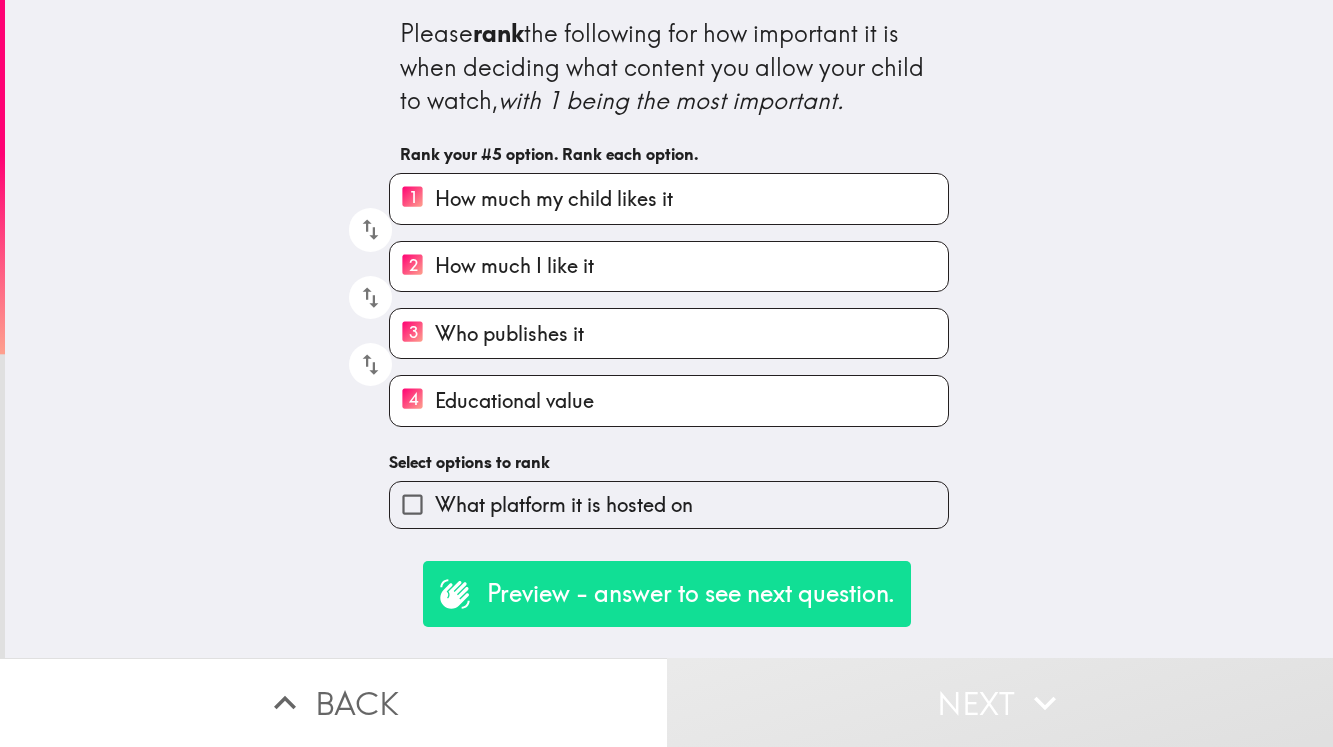 click on "What platform it is hosted on" at bounding box center (669, 504) 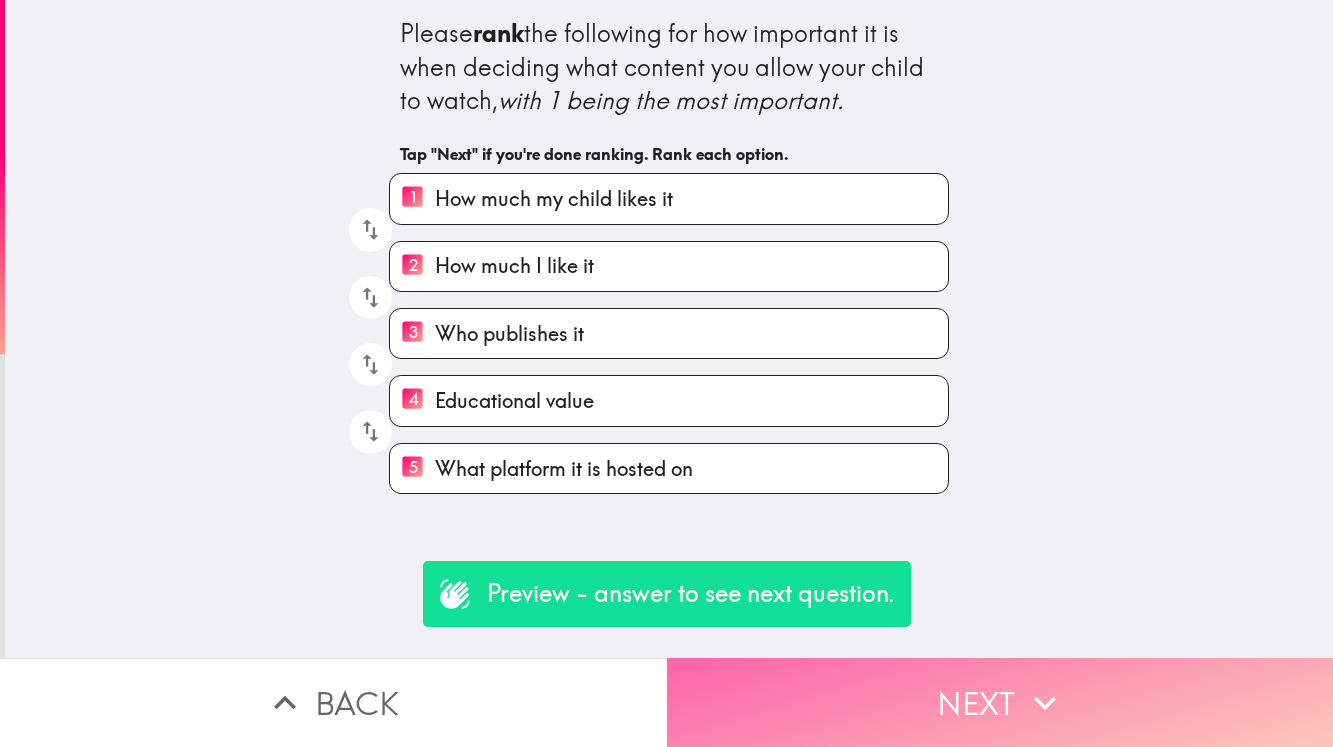 click 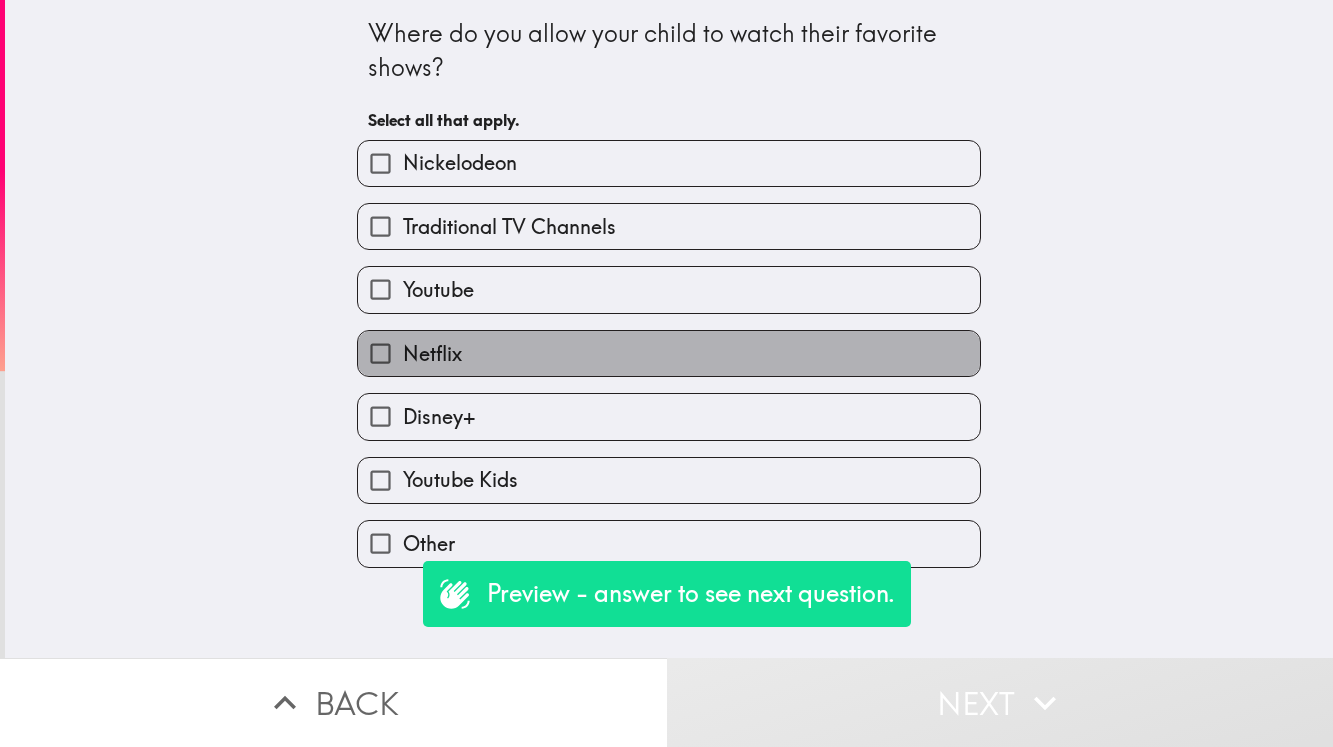 drag, startPoint x: 625, startPoint y: 344, endPoint x: 626, endPoint y: 320, distance: 24.020824 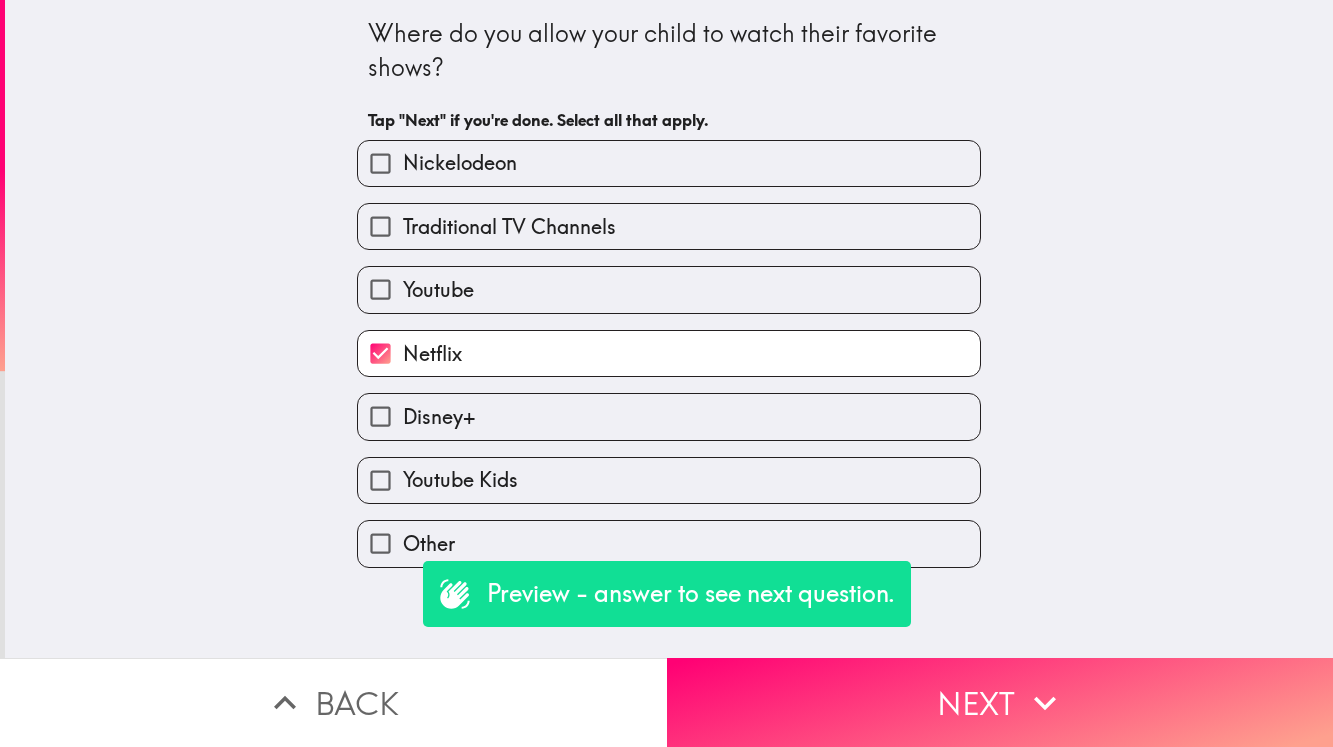 click on "Youtube" at bounding box center [669, 289] 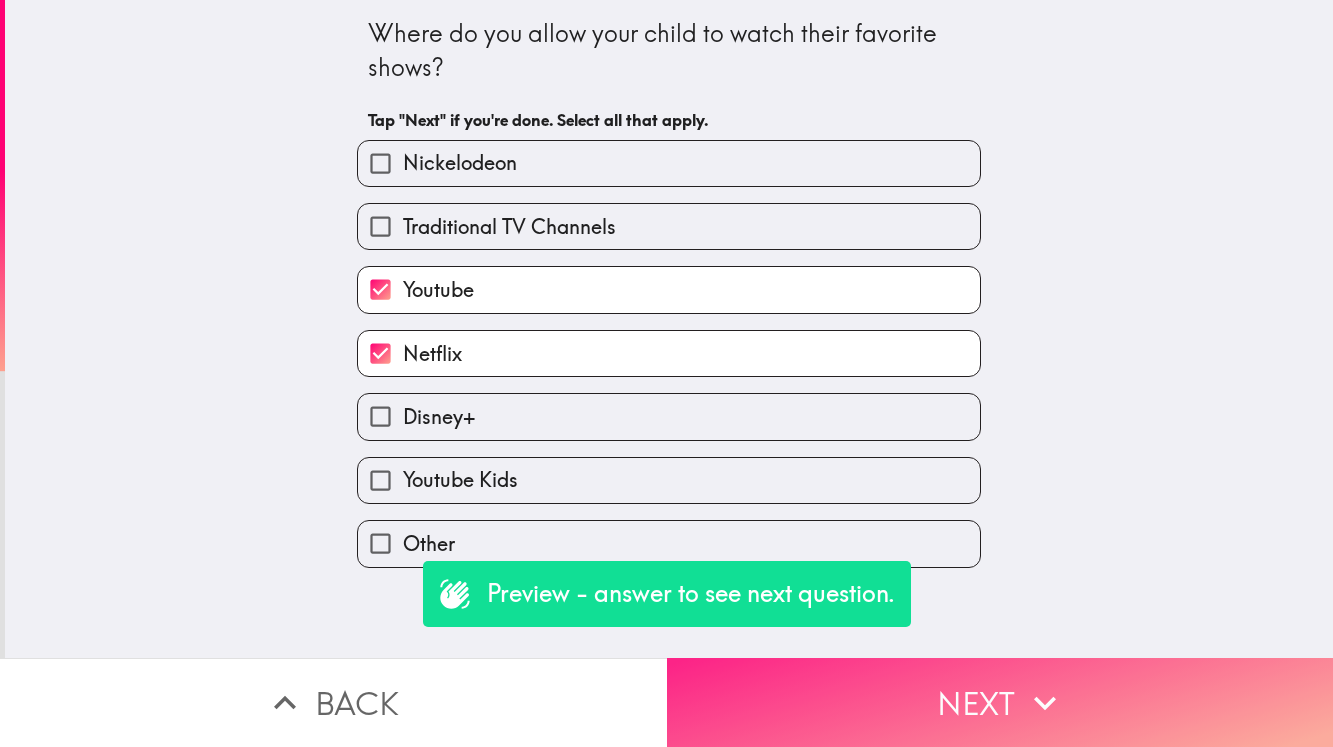 click on "Next" at bounding box center (1000, 702) 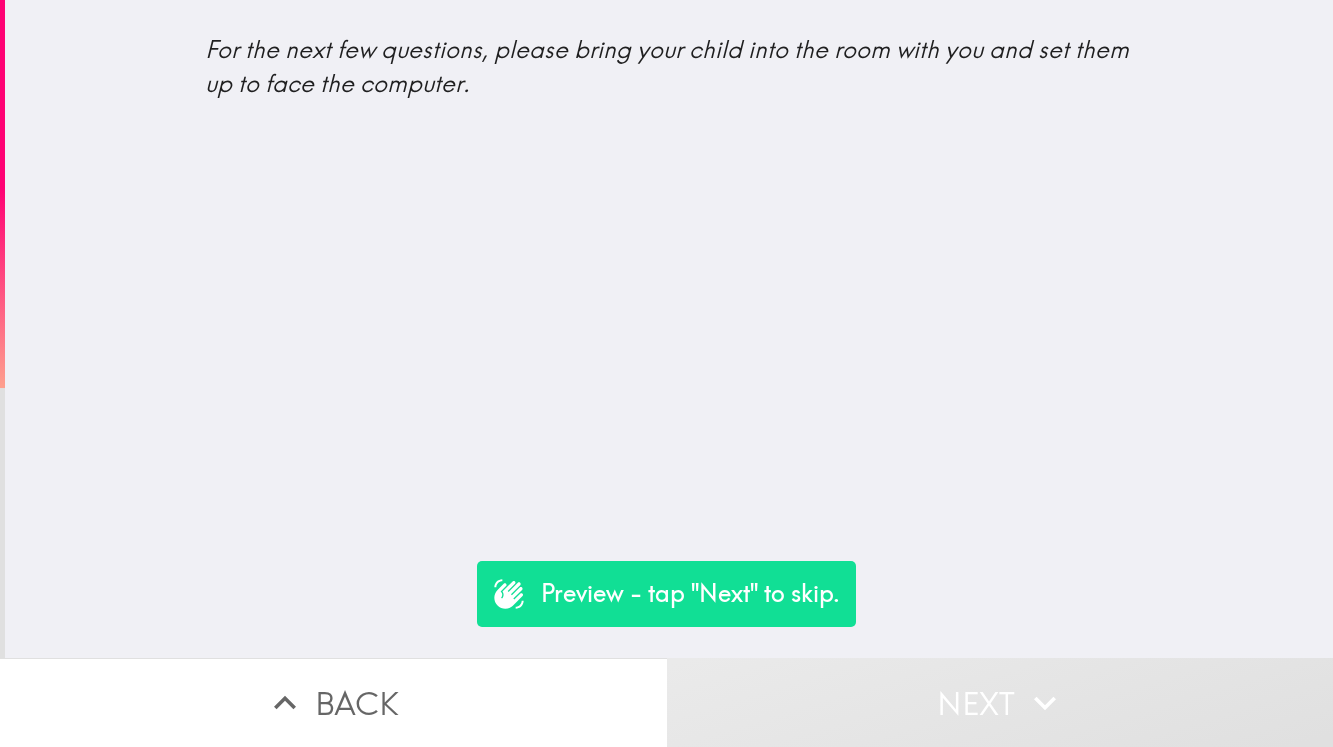 click on "Preview - tap "Next" to skip." at bounding box center [690, 594] 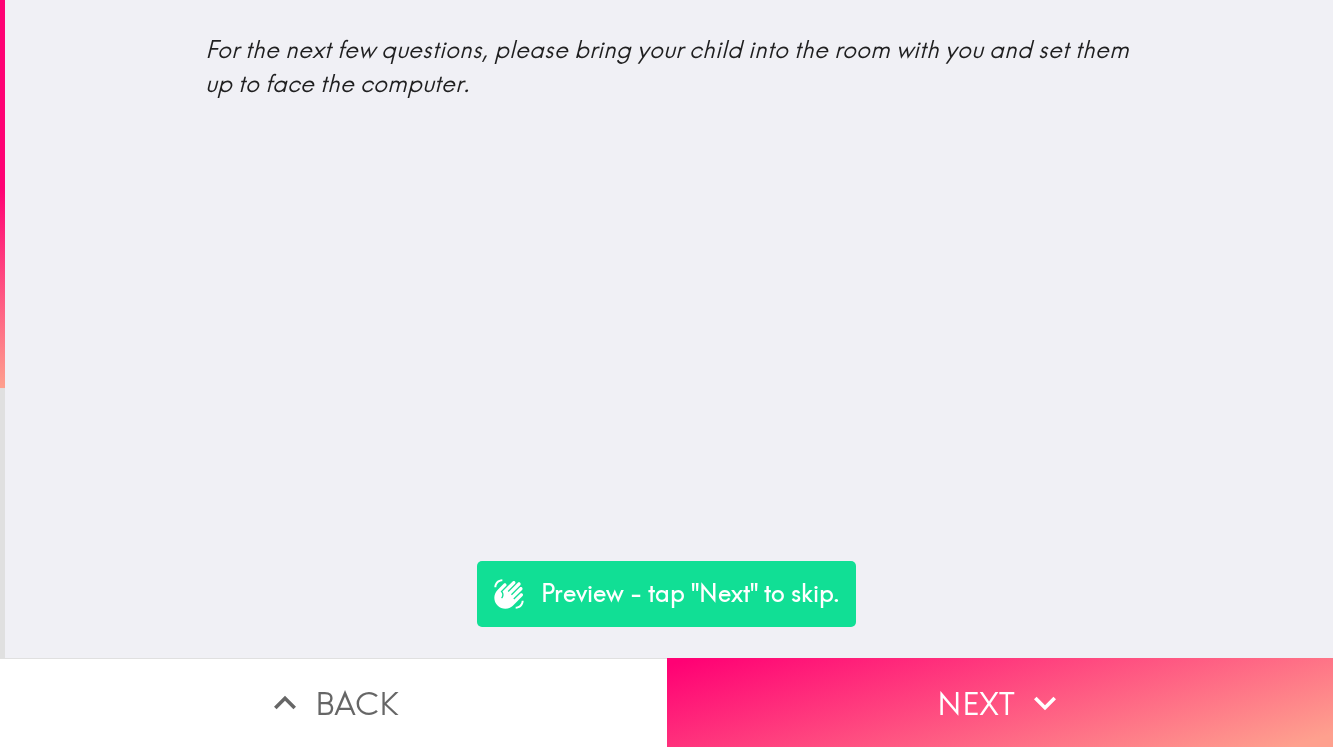 click on "Preview - tap "Next" to skip." at bounding box center [690, 594] 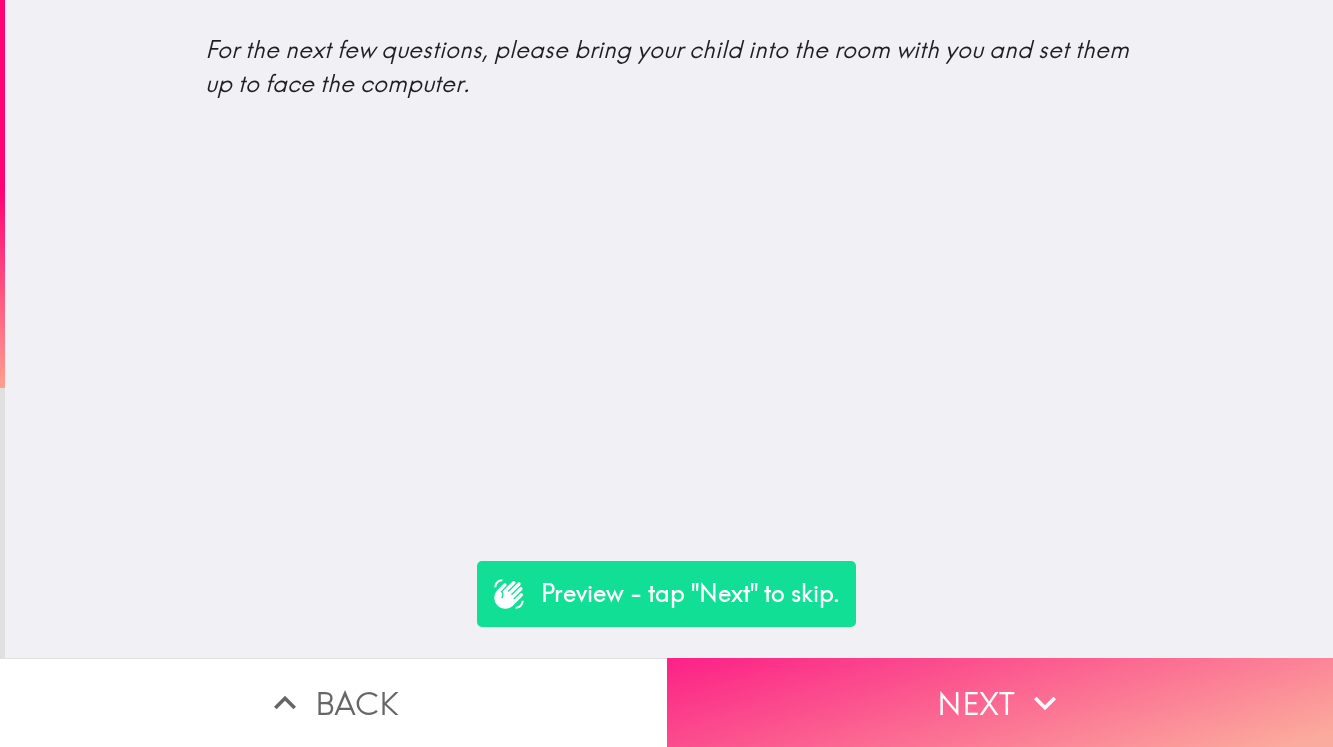 click on "Next" at bounding box center [1000, 702] 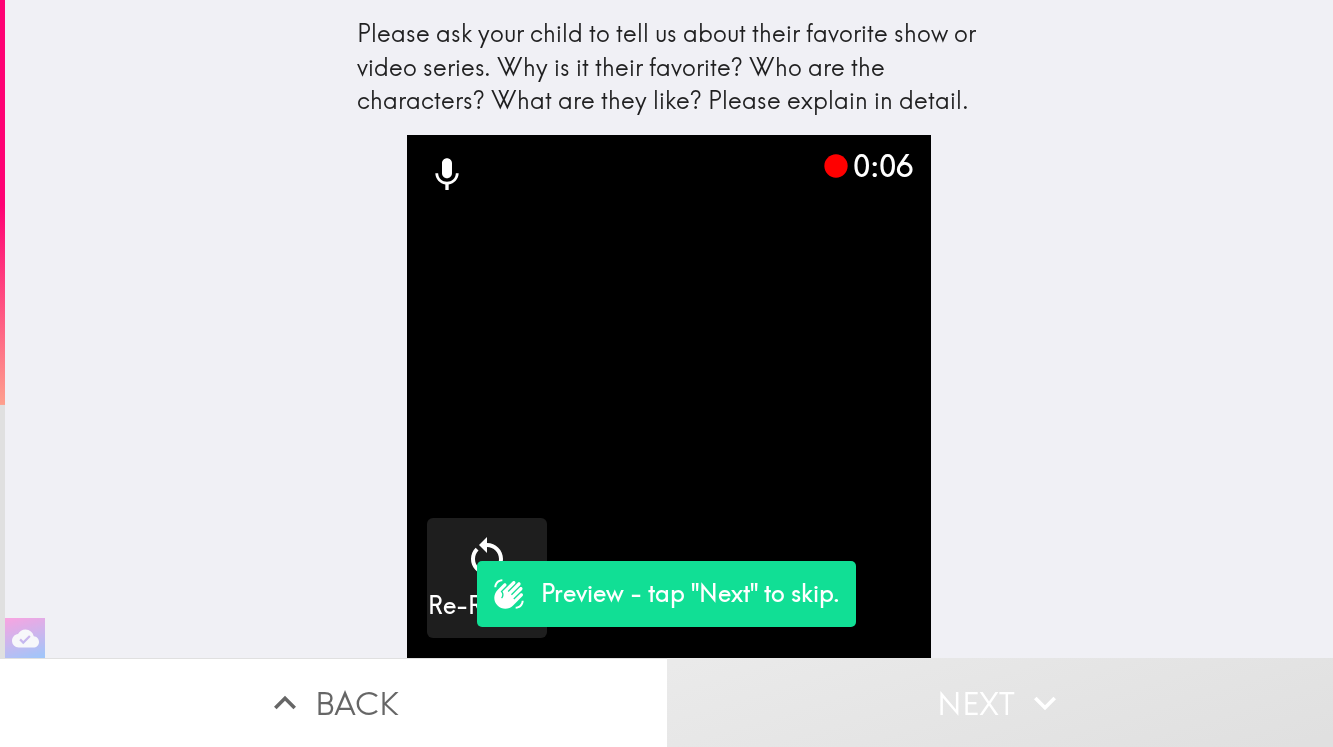drag, startPoint x: 701, startPoint y: 599, endPoint x: 718, endPoint y: 602, distance: 17.262676 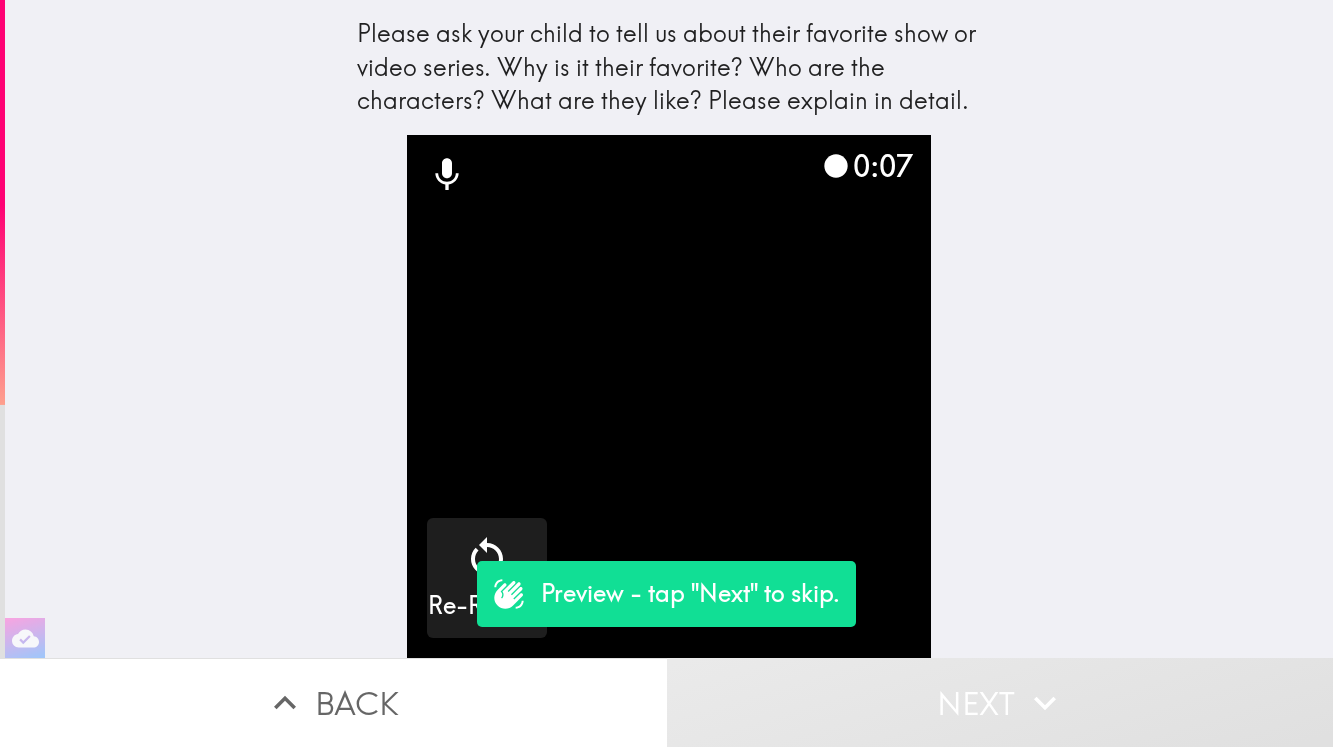 click on "Next" at bounding box center (1000, 702) 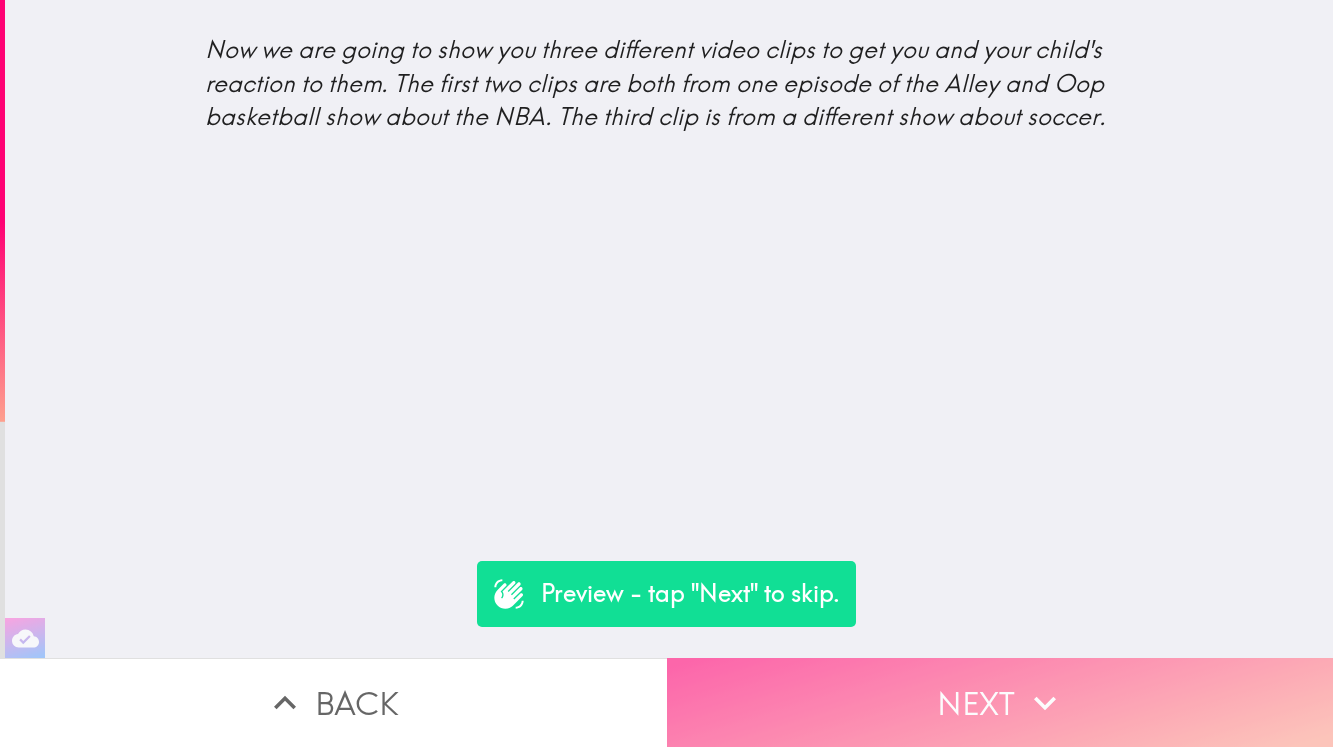 click on "Next" at bounding box center (1000, 702) 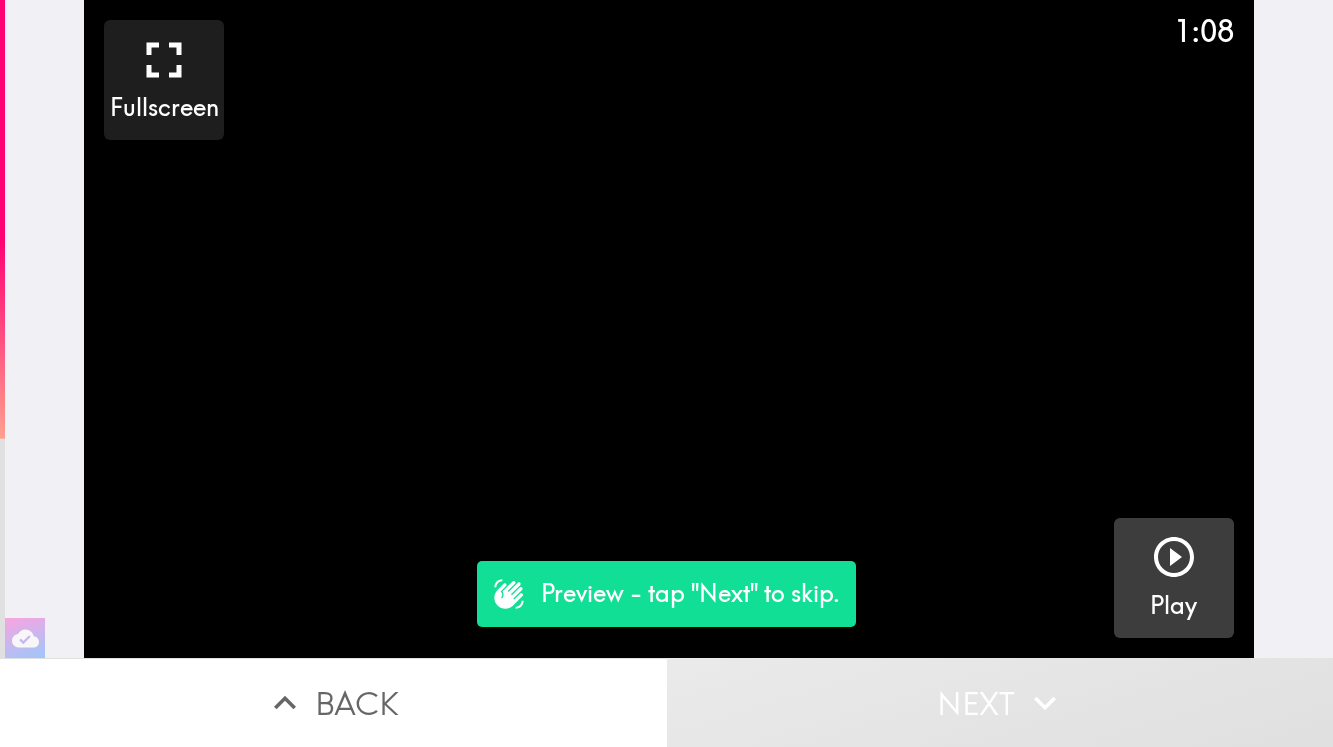 click on "Play" at bounding box center [1174, 578] 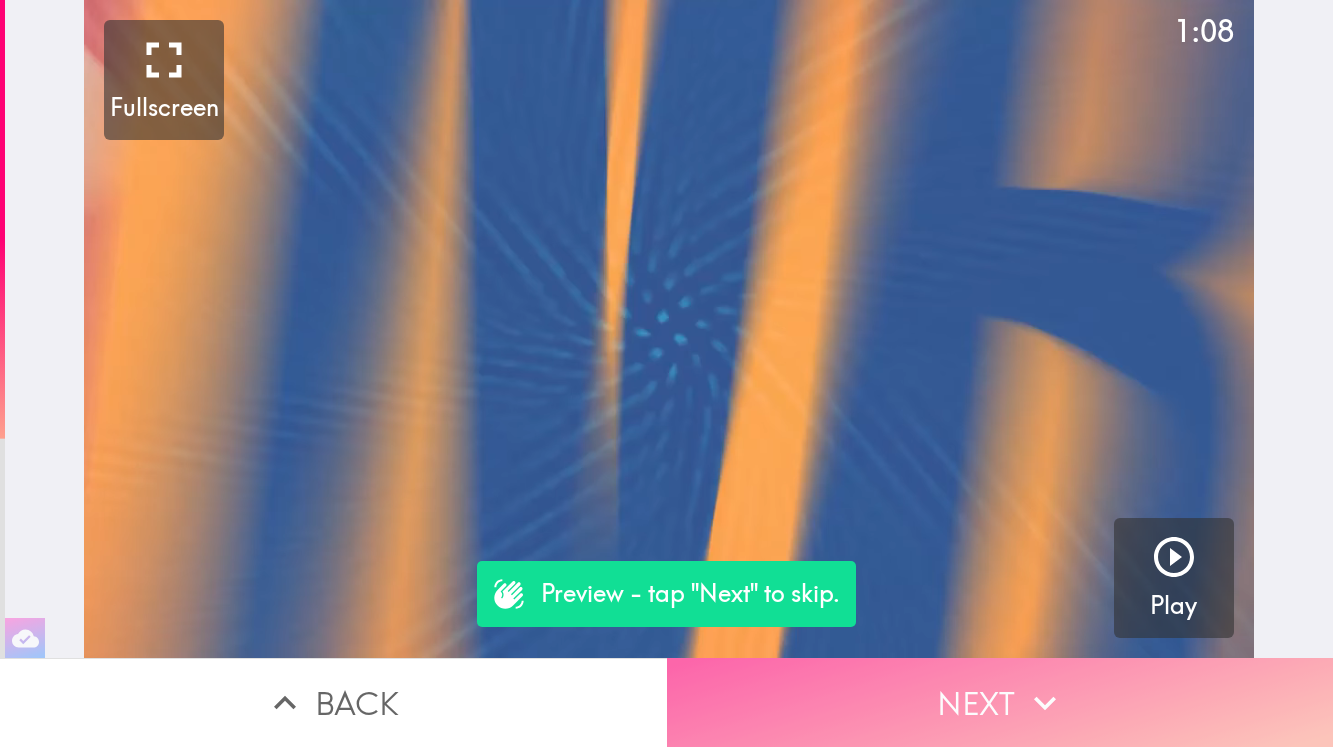 click on "Next" at bounding box center [1000, 702] 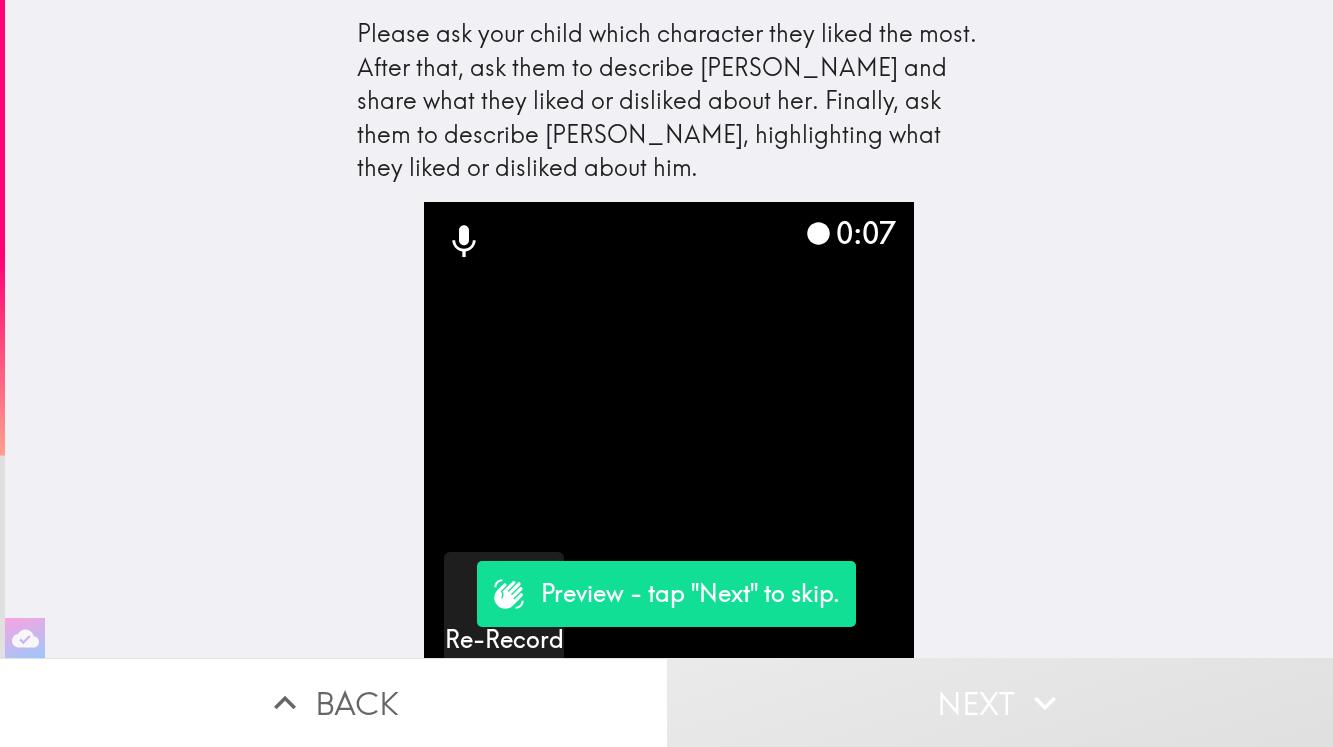 click at bounding box center (669, 447) 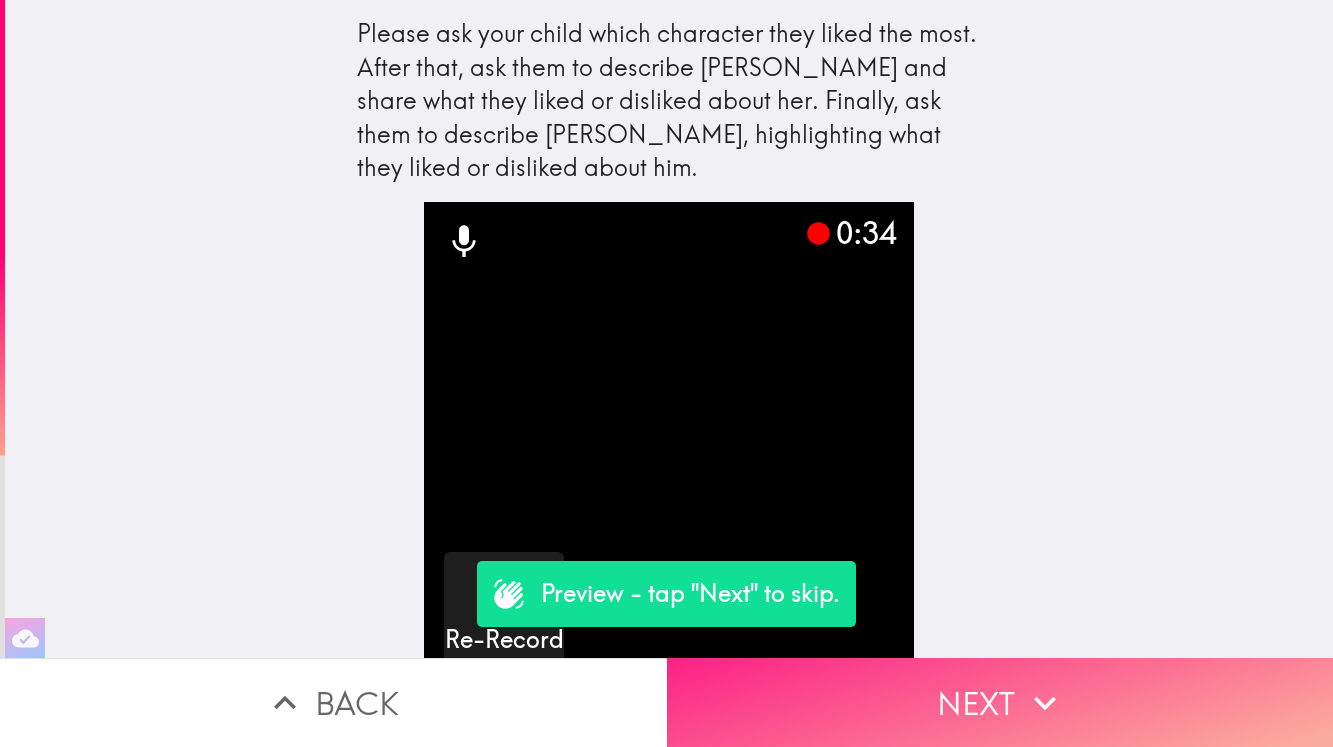 click on "Next" at bounding box center [1000, 702] 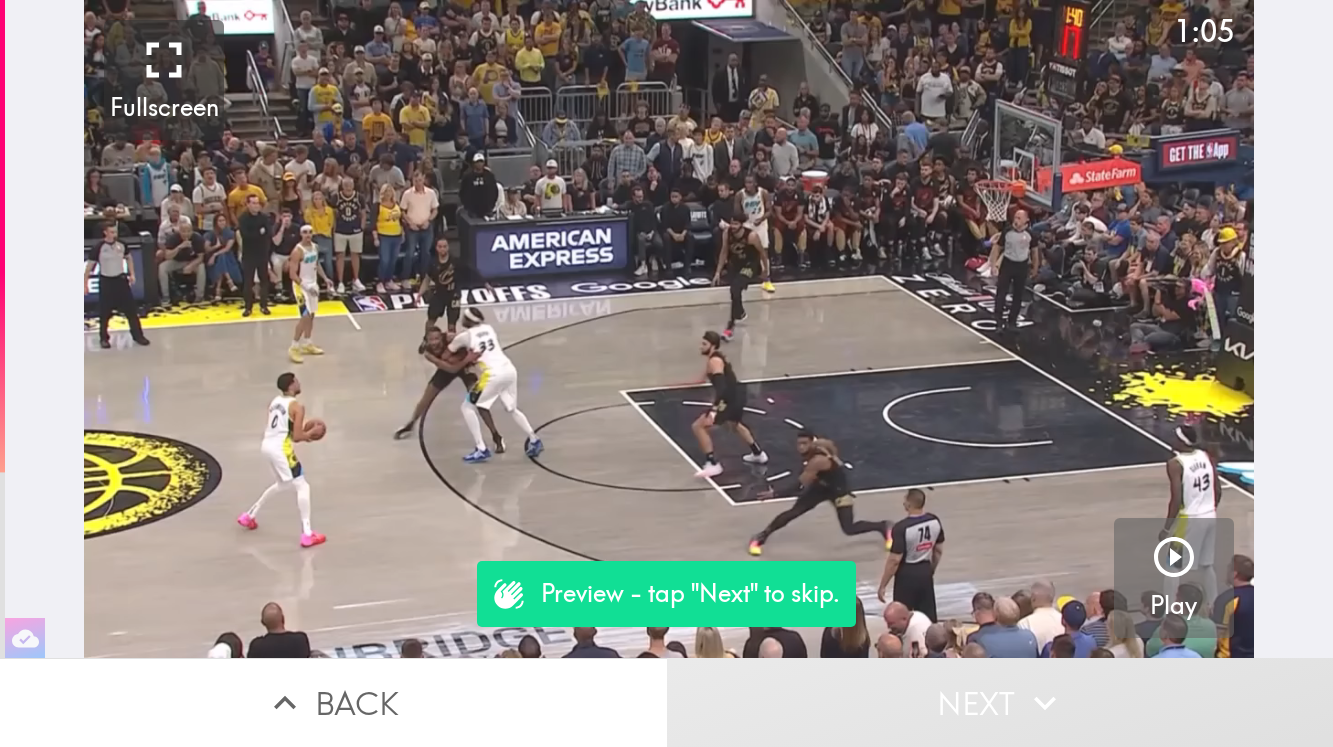 click 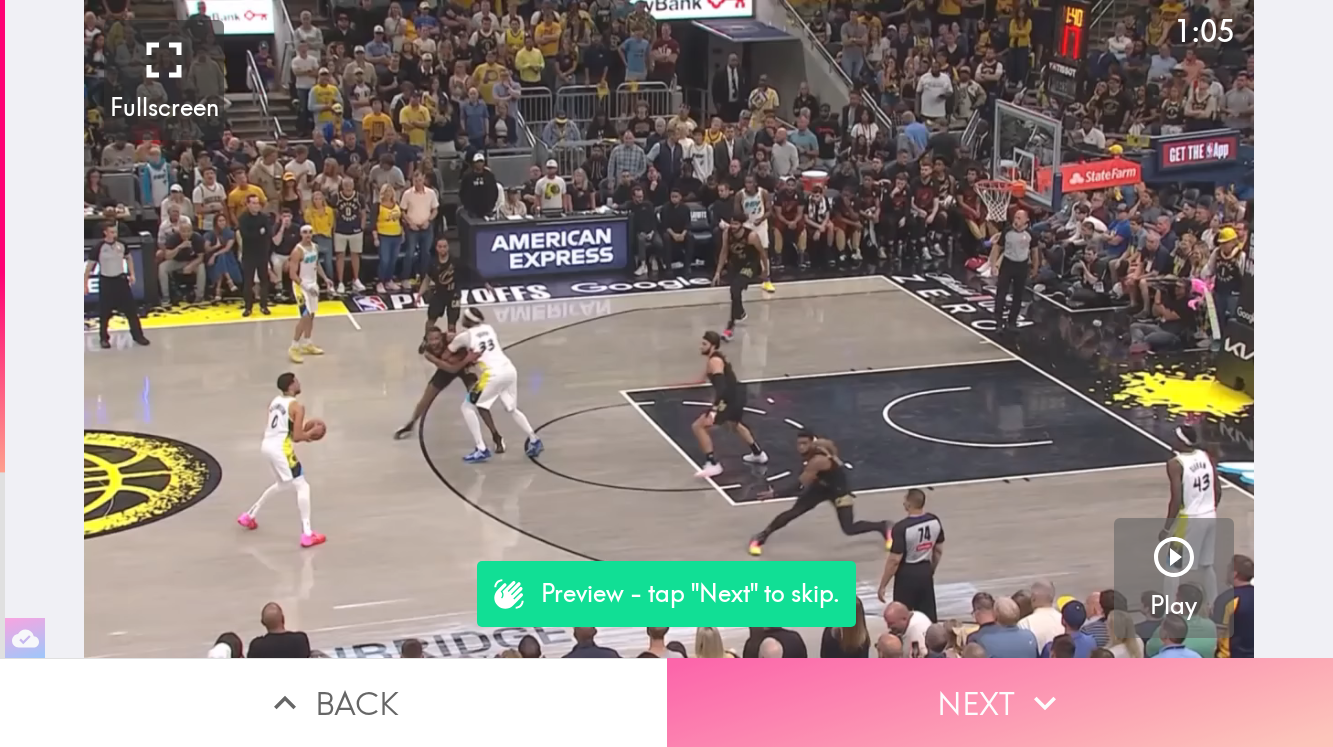 click on "Next" at bounding box center (1000, 702) 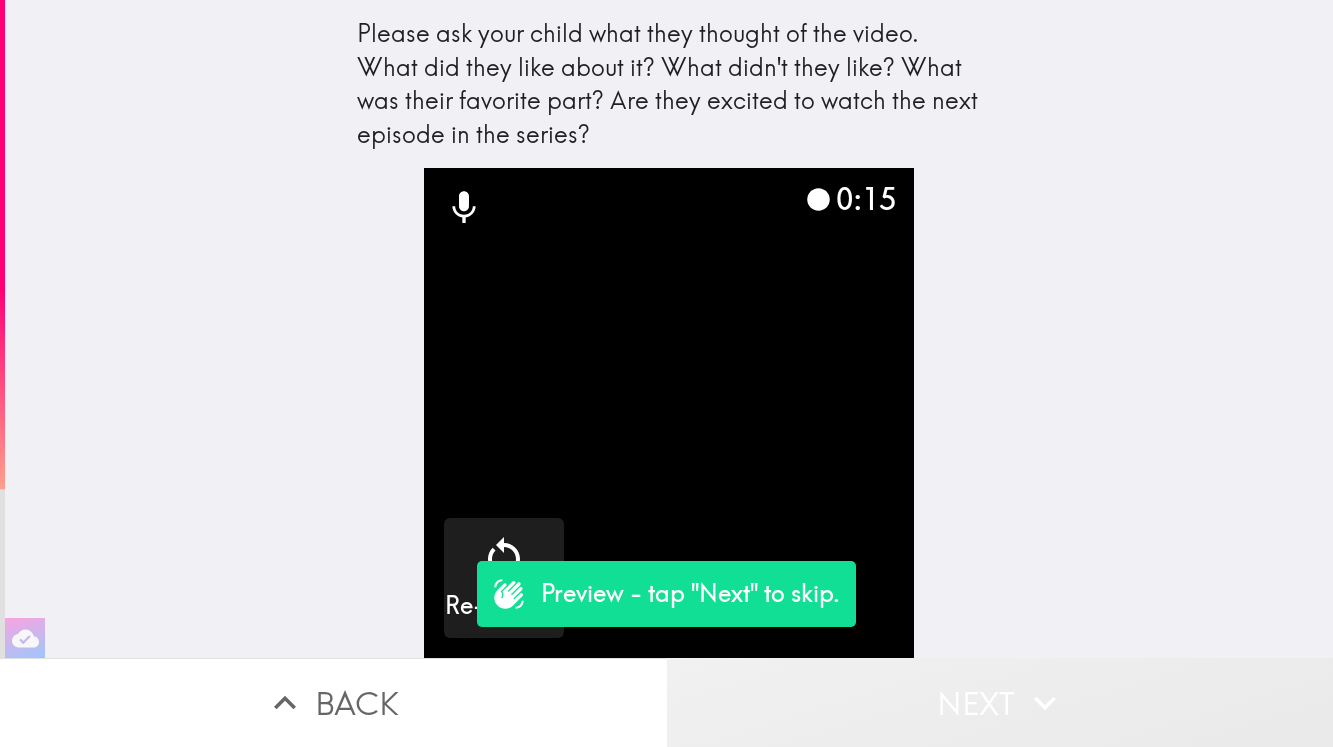 click on "Next" at bounding box center (1000, 702) 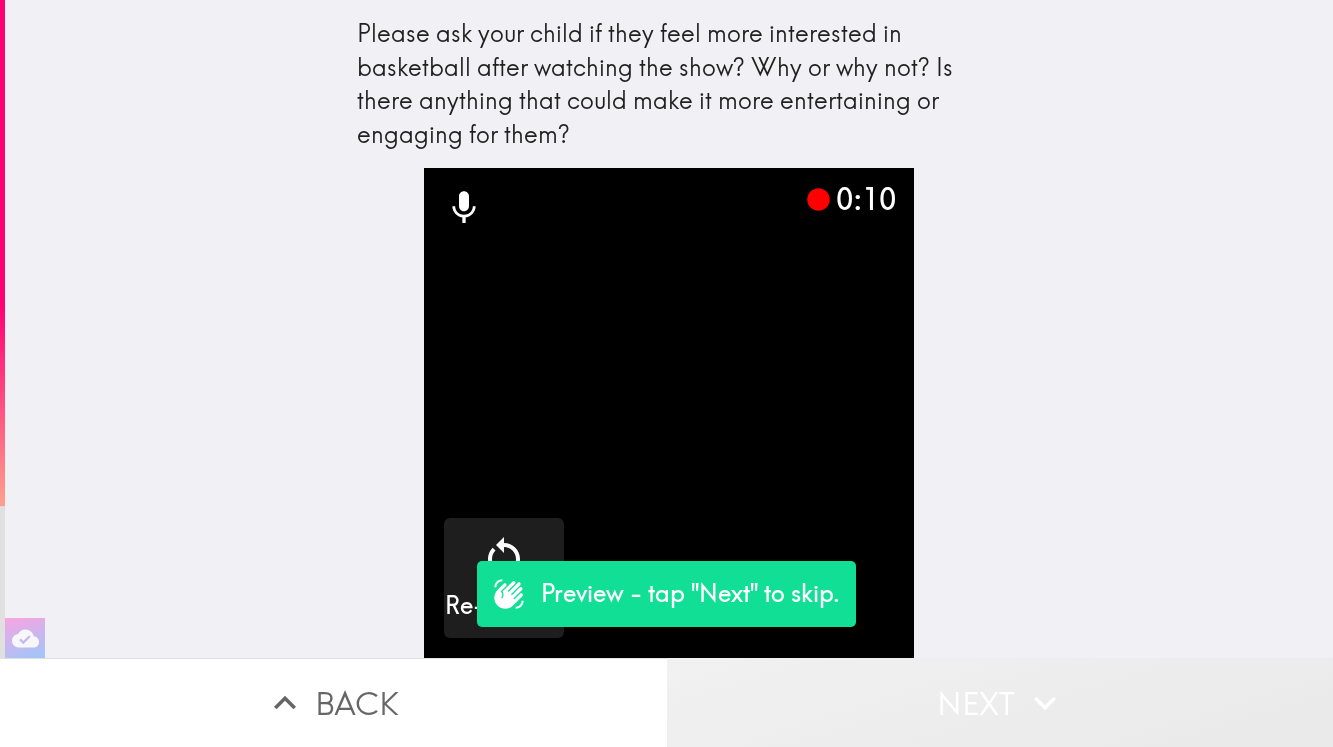 click 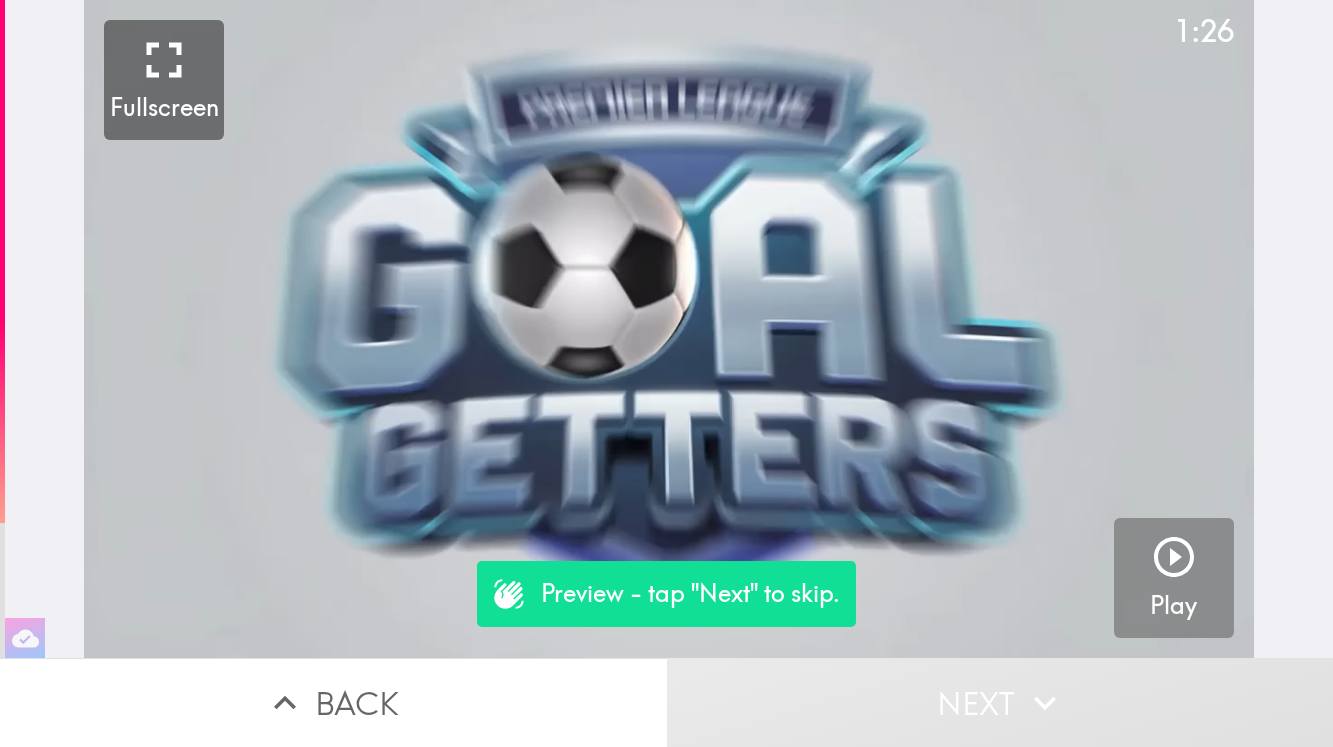 click on "Play" at bounding box center (1174, 578) 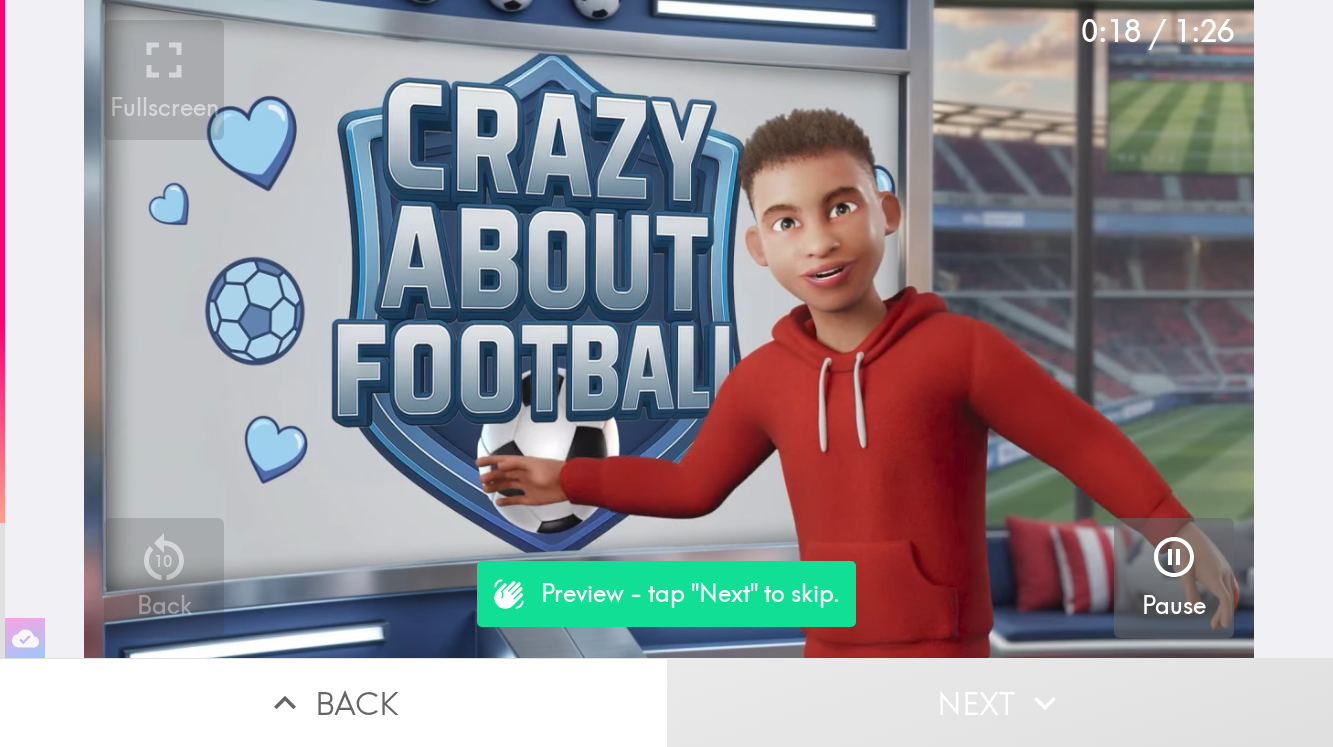 click 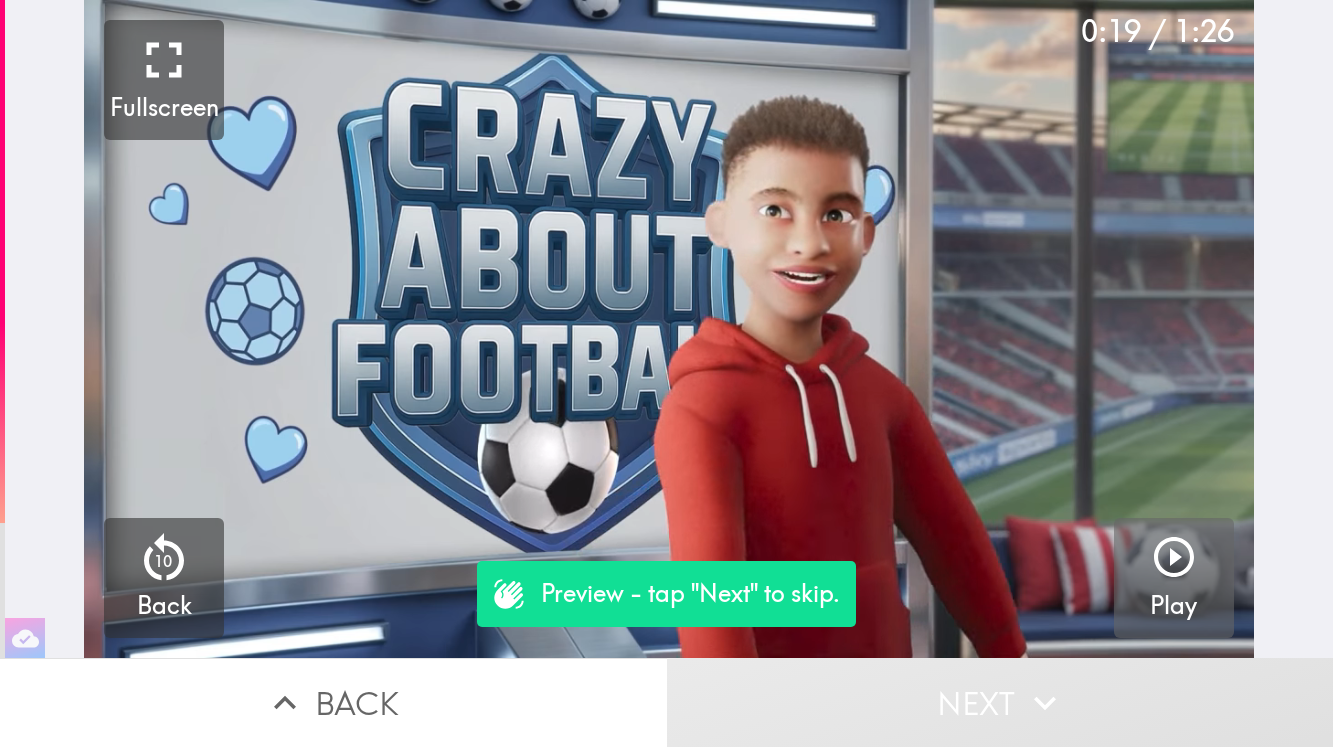 click 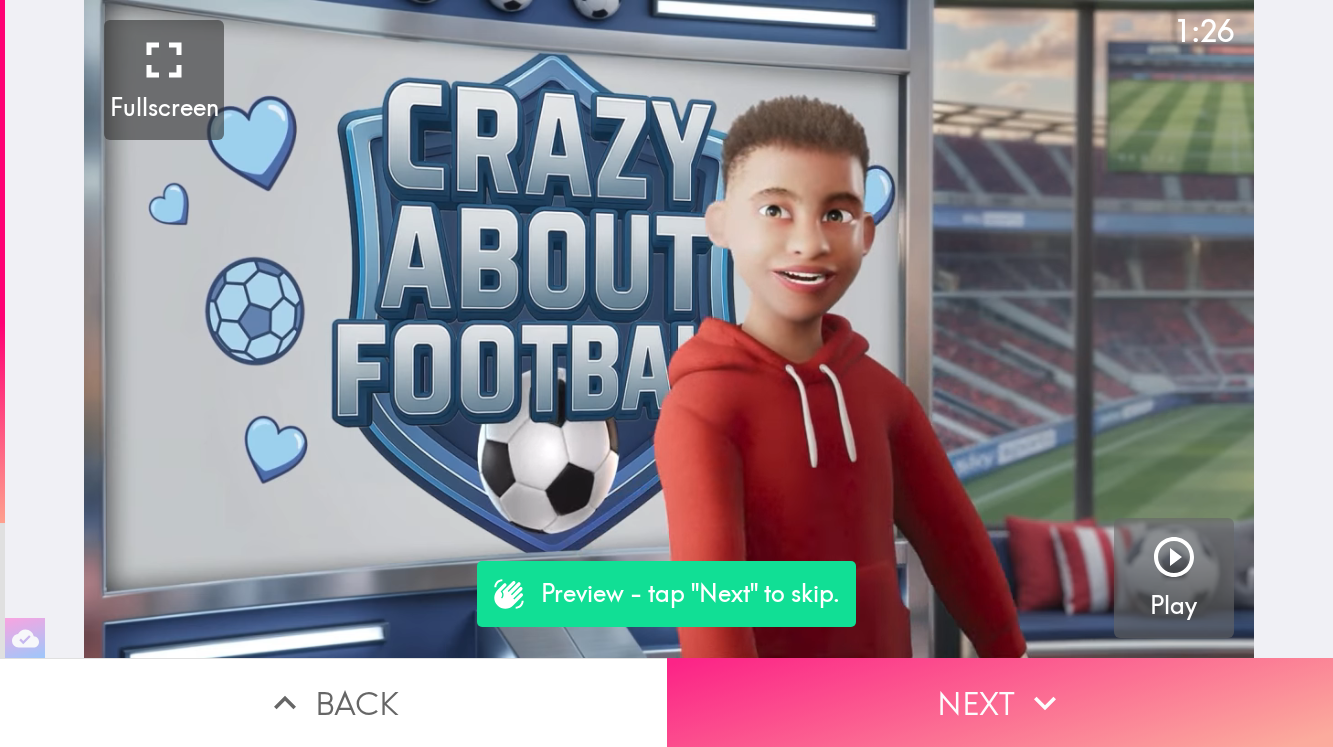 click on "Next" at bounding box center (1000, 702) 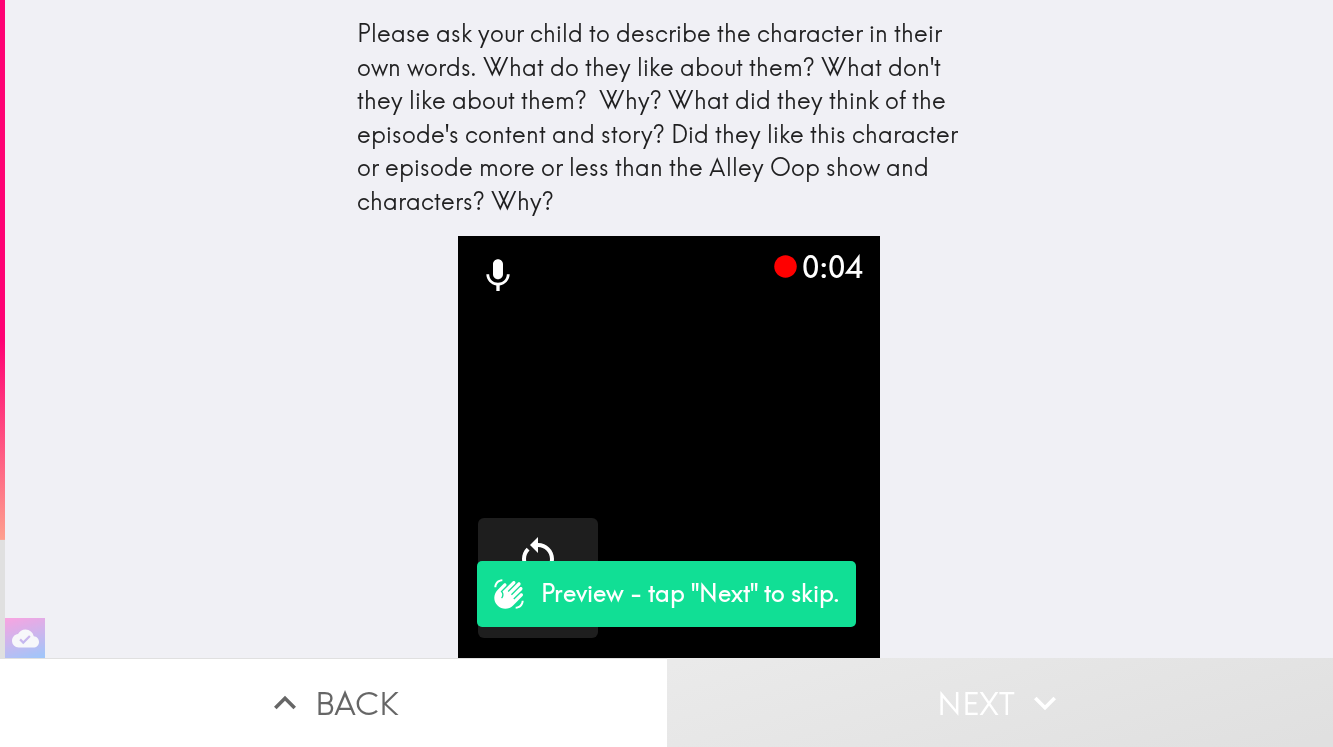 drag, startPoint x: 814, startPoint y: 593, endPoint x: 837, endPoint y: 601, distance: 24.351591 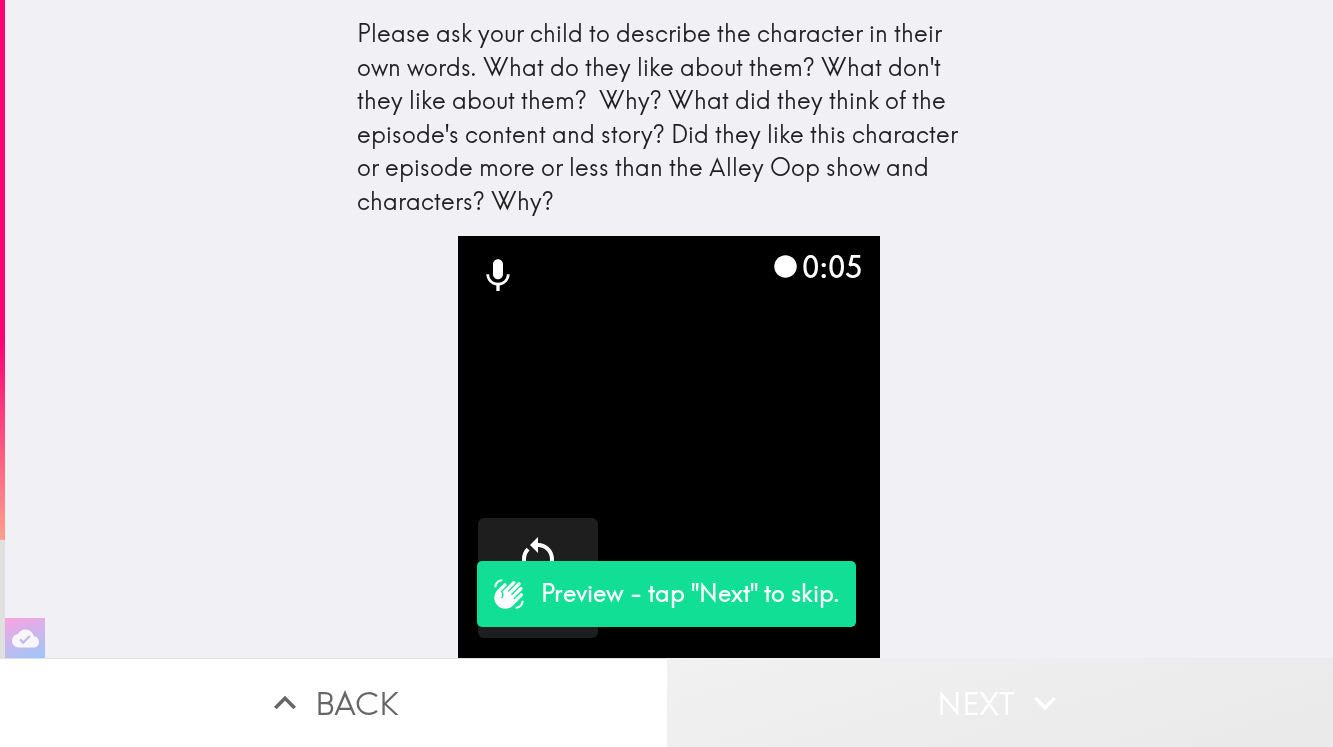 click on "Next" at bounding box center [1000, 702] 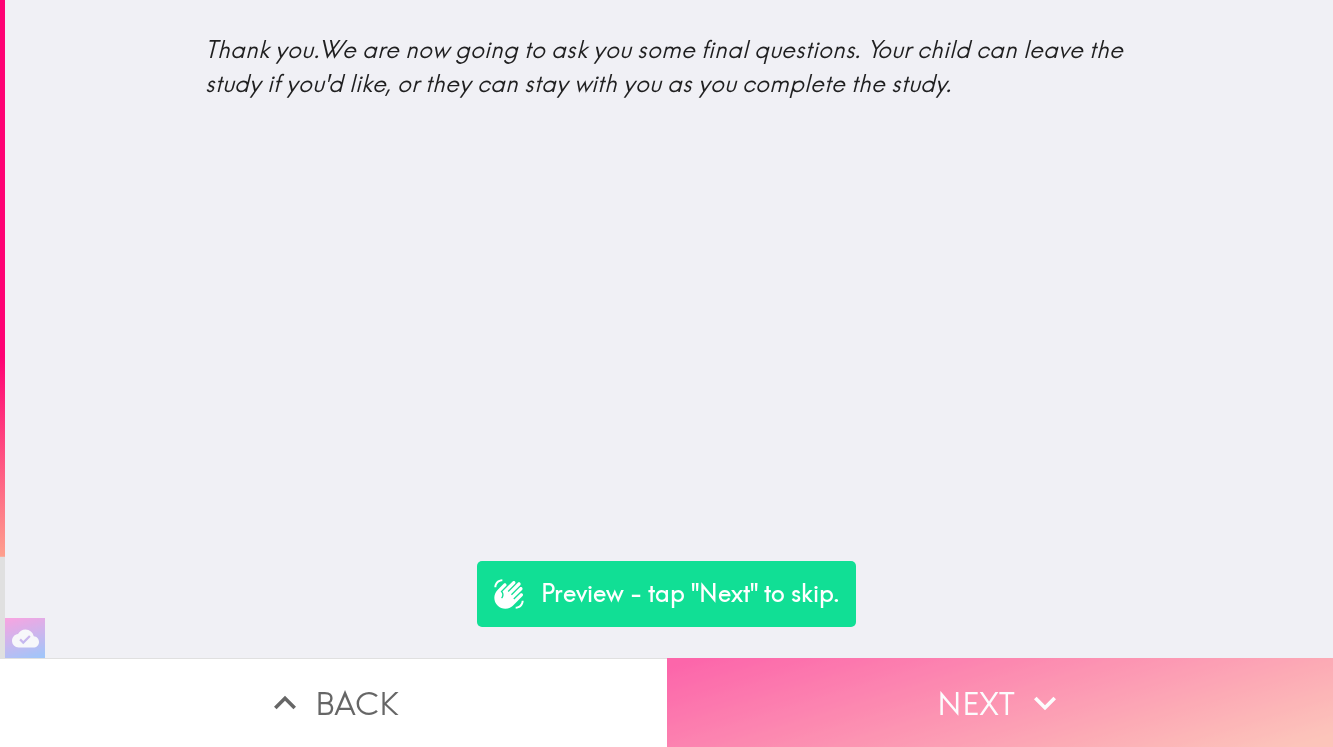 click on "Next" at bounding box center [1000, 702] 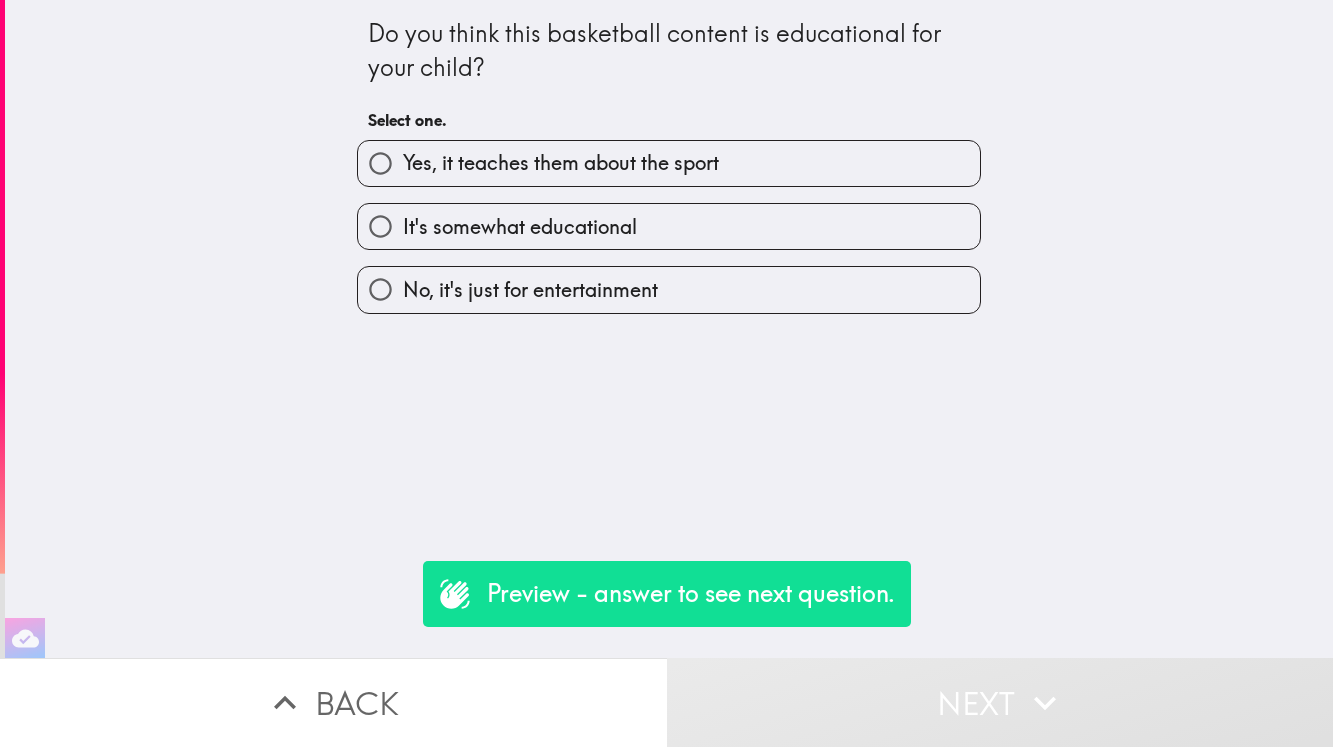 click on "Next" at bounding box center [1000, 702] 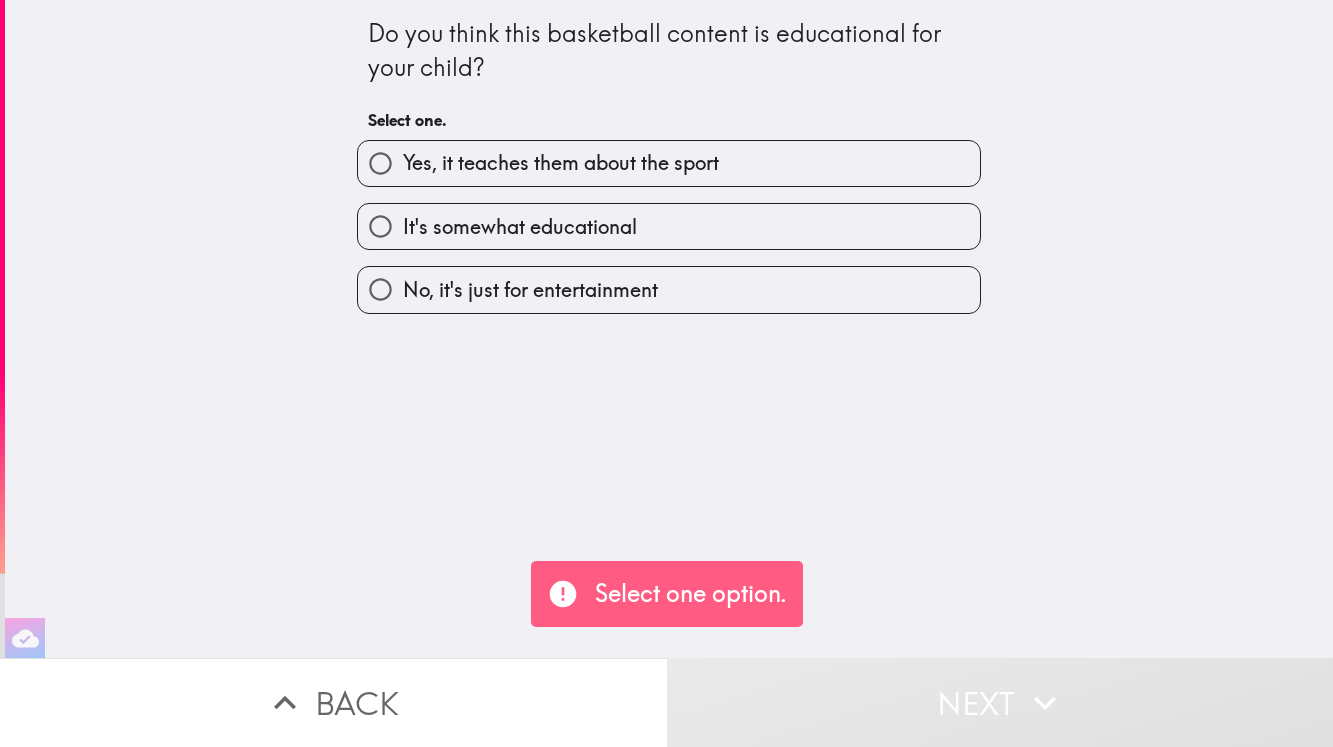 click on "It's somewhat educational" at bounding box center [669, 226] 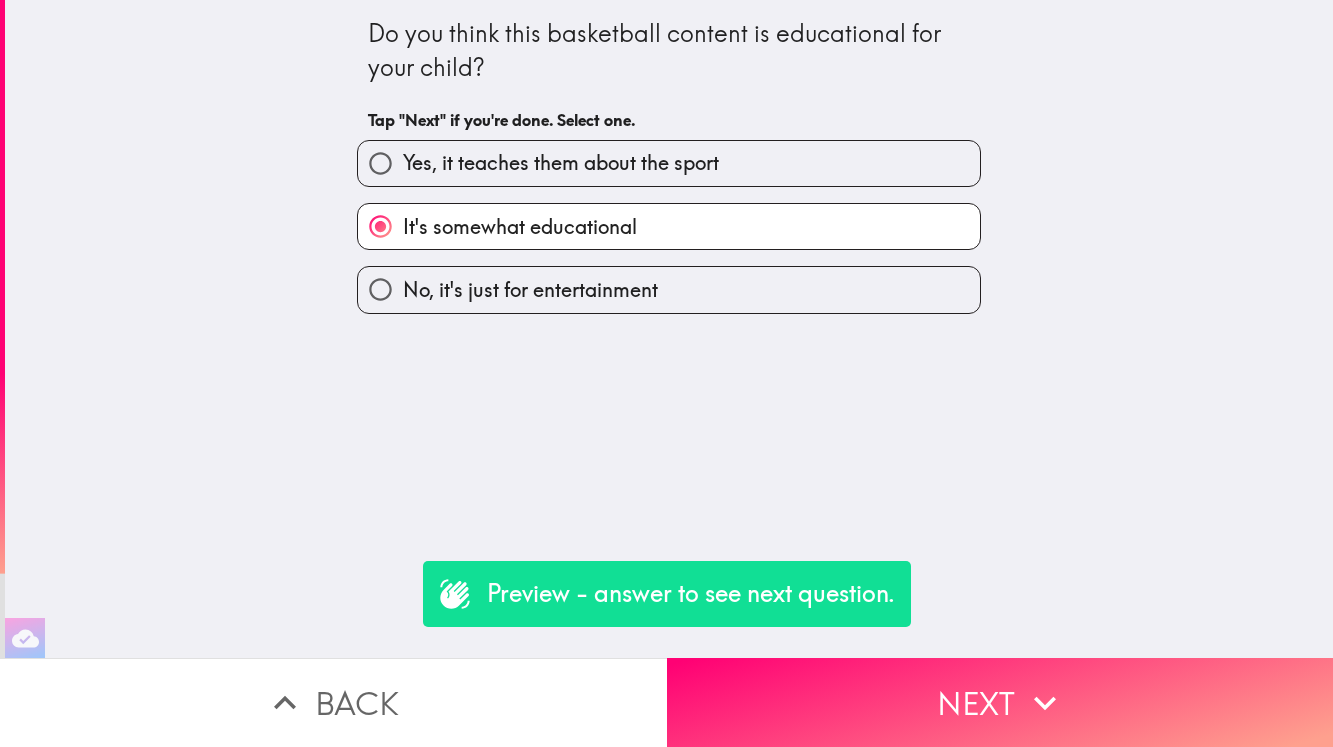 drag, startPoint x: 1009, startPoint y: 650, endPoint x: 1034, endPoint y: 669, distance: 31.400637 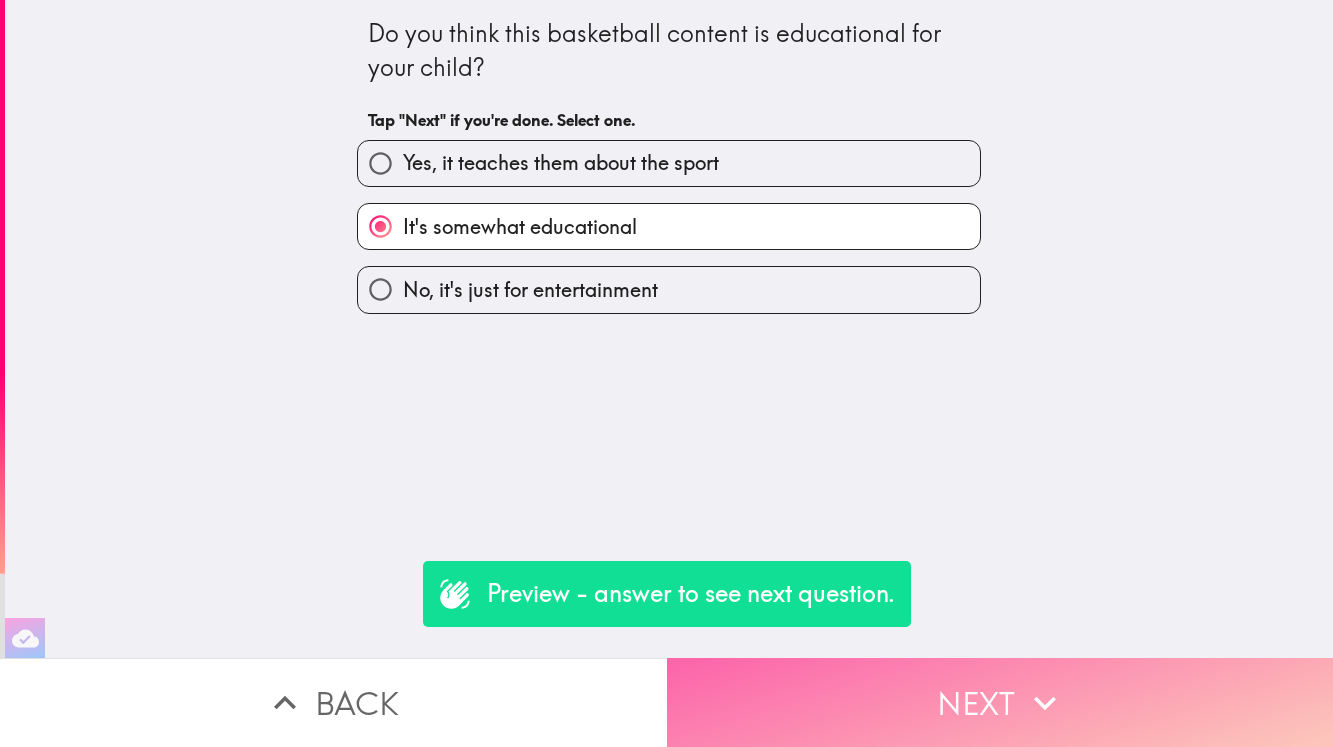 click on "Next" at bounding box center [1000, 702] 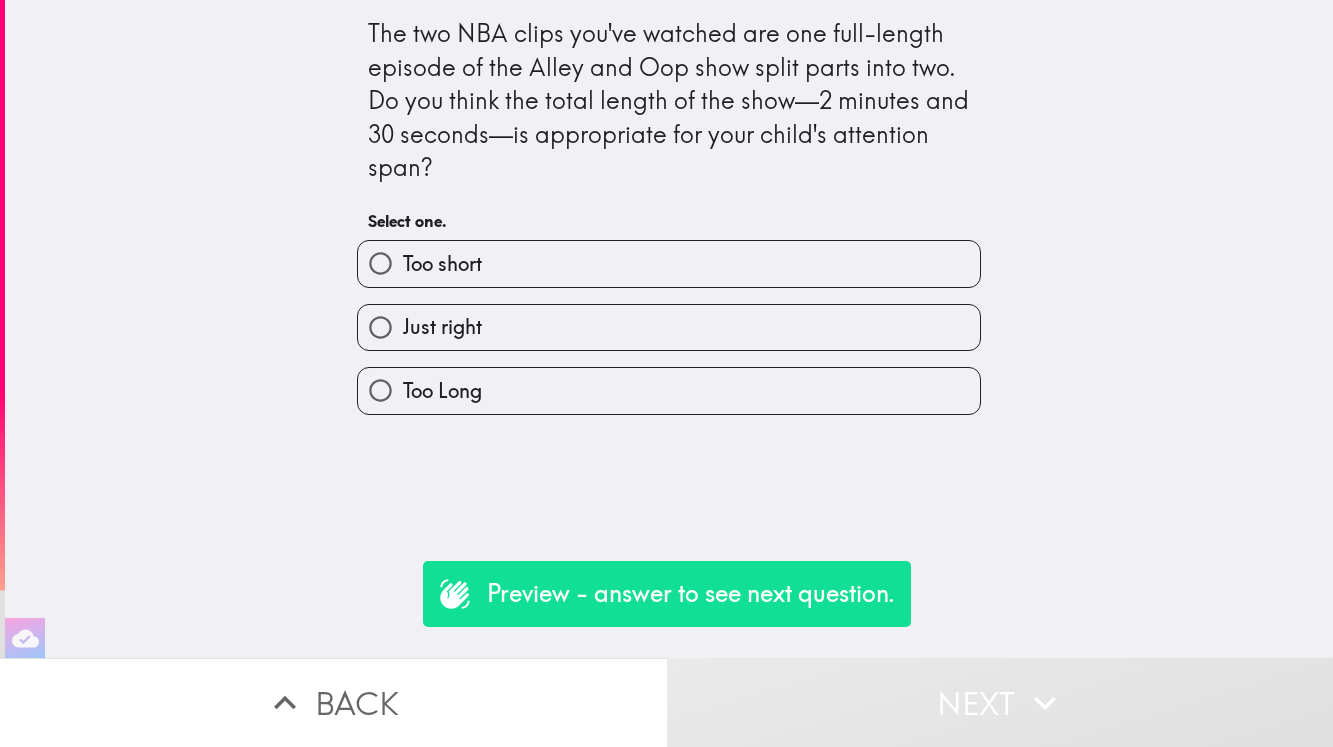 drag, startPoint x: 878, startPoint y: 382, endPoint x: 939, endPoint y: 501, distance: 133.7236 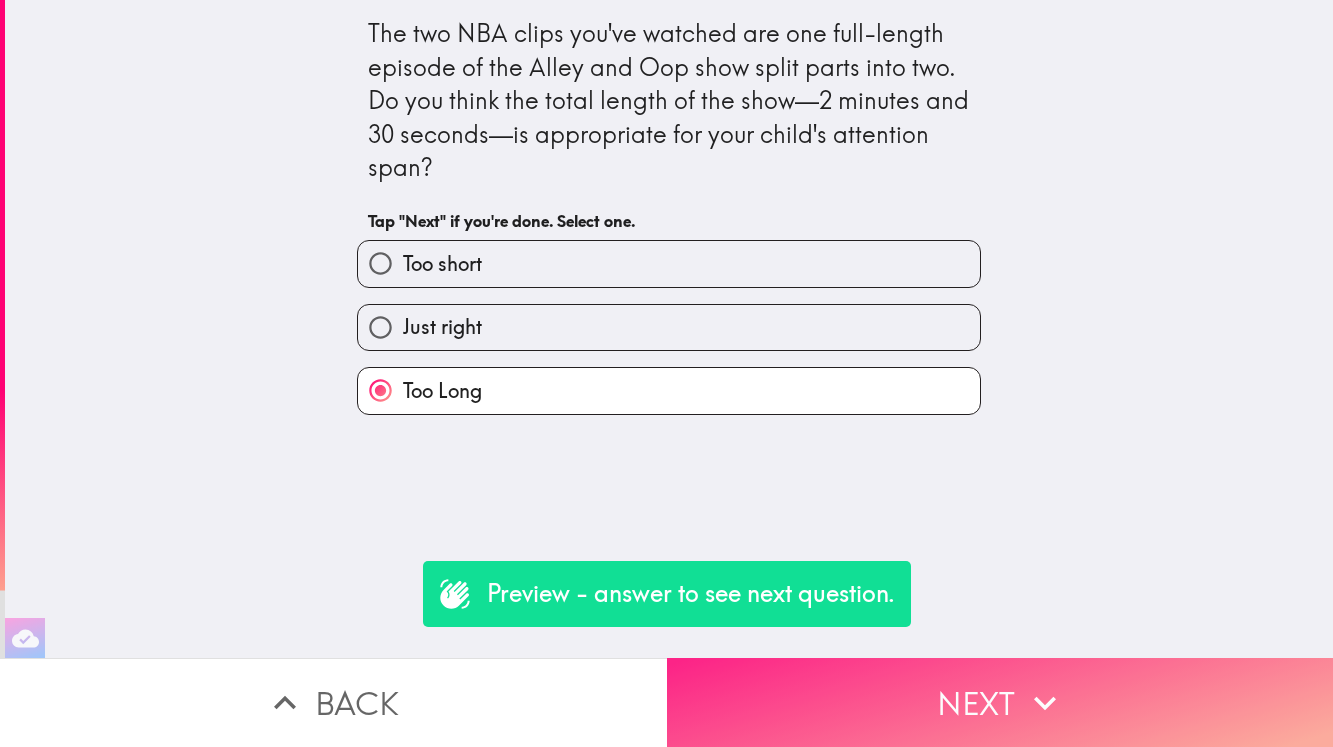 click on "Next" at bounding box center (1000, 702) 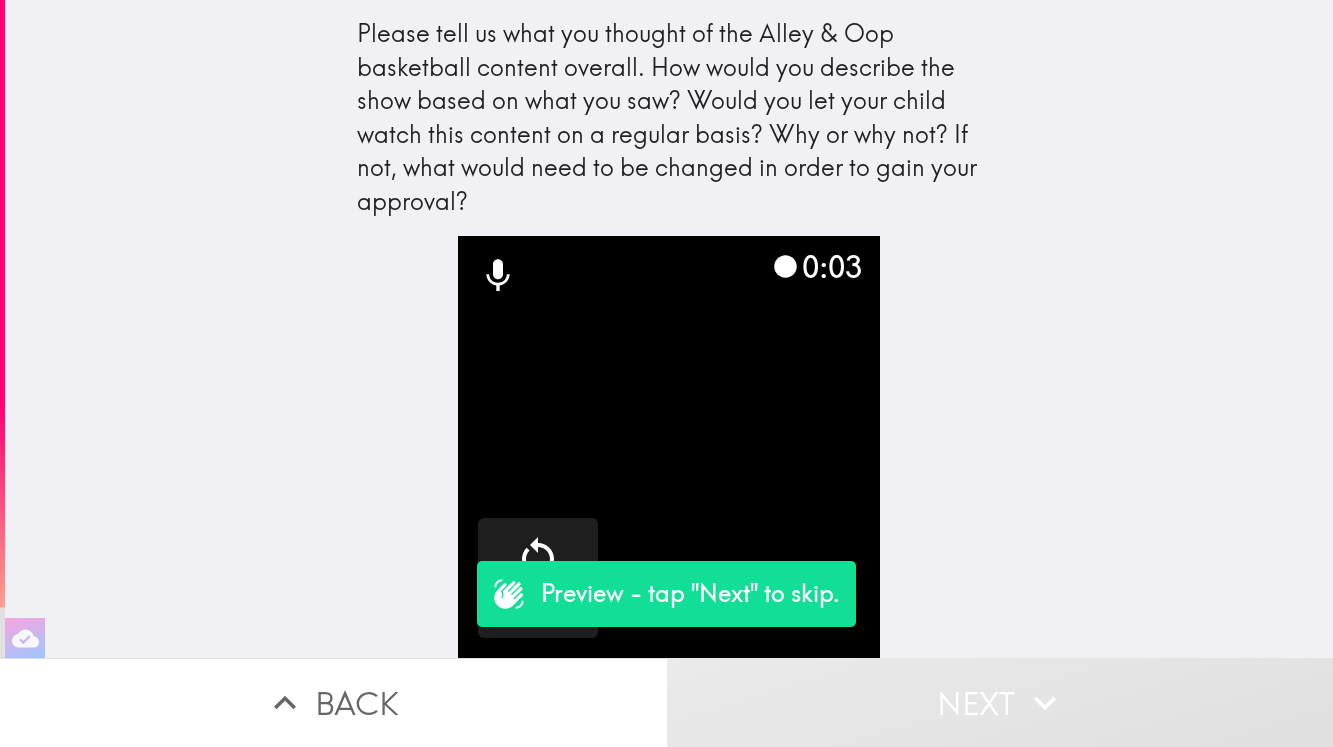 click 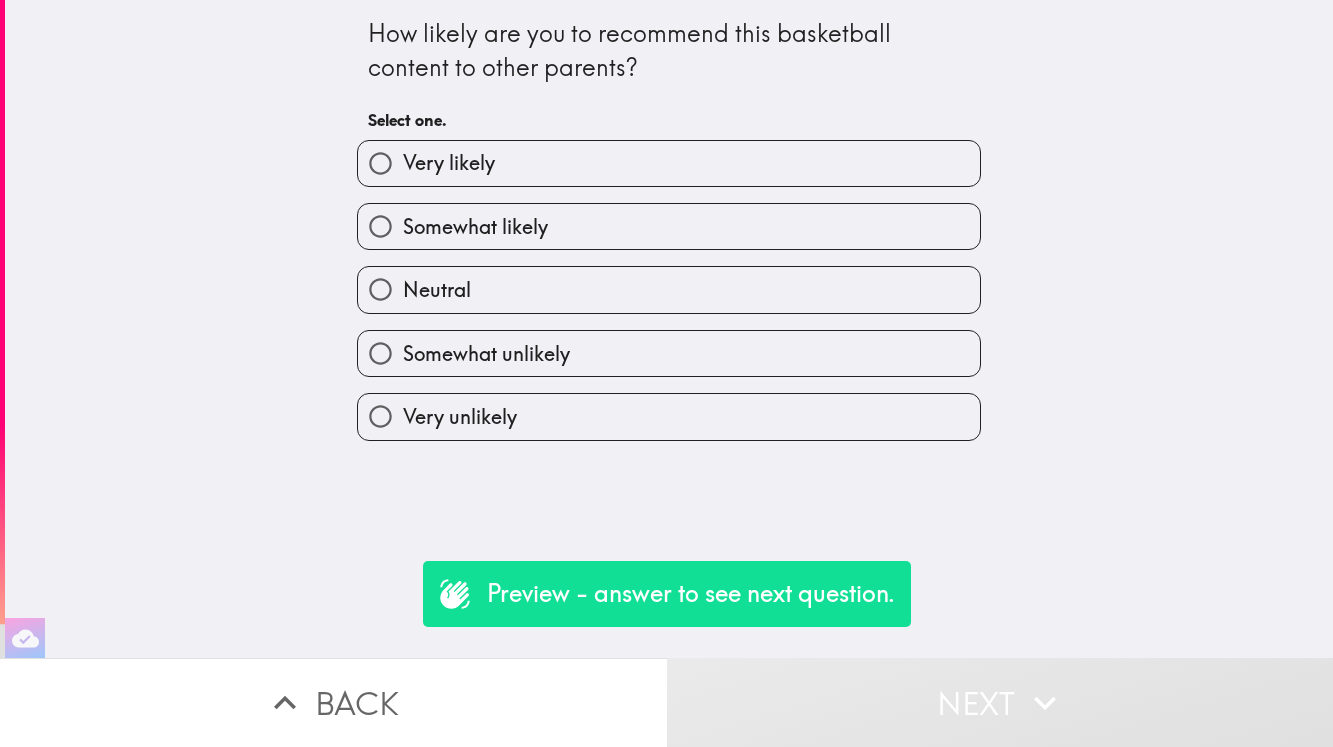 drag, startPoint x: 499, startPoint y: 358, endPoint x: 646, endPoint y: 413, distance: 156.95222 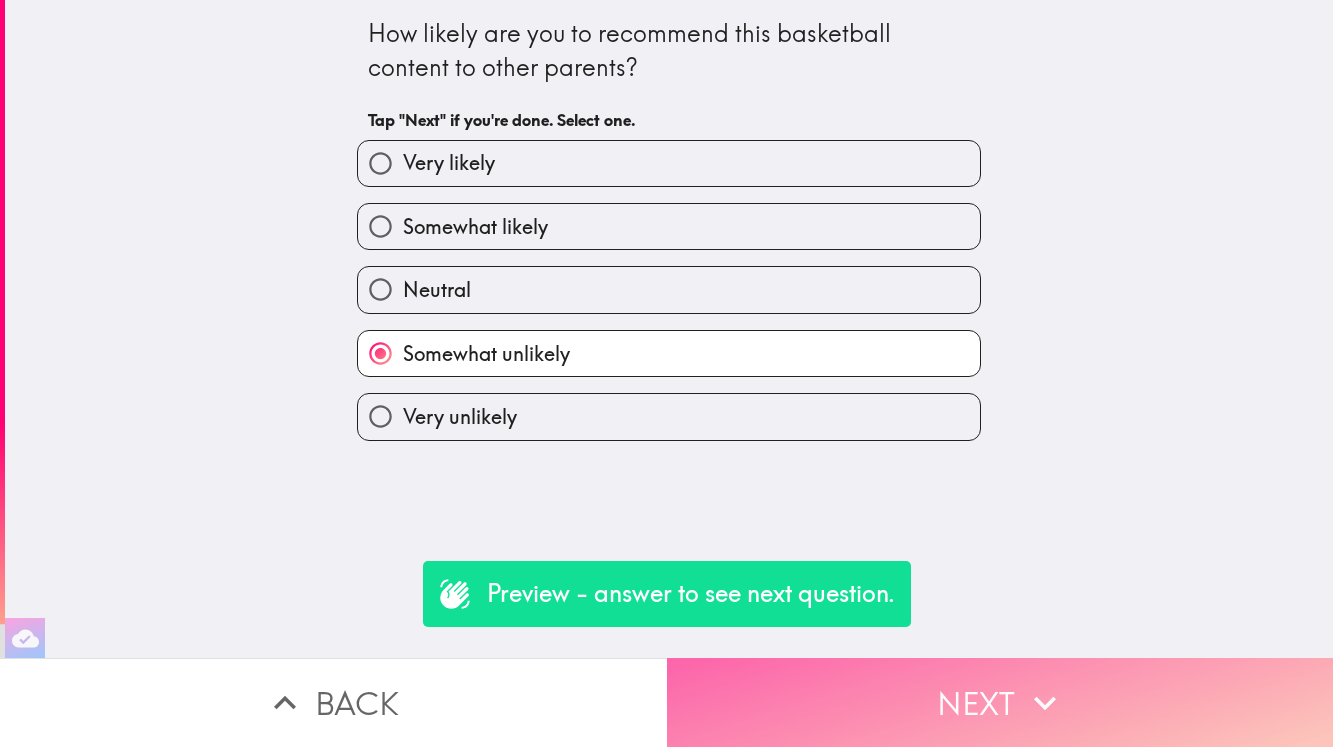 click on "Next" at bounding box center [1000, 702] 